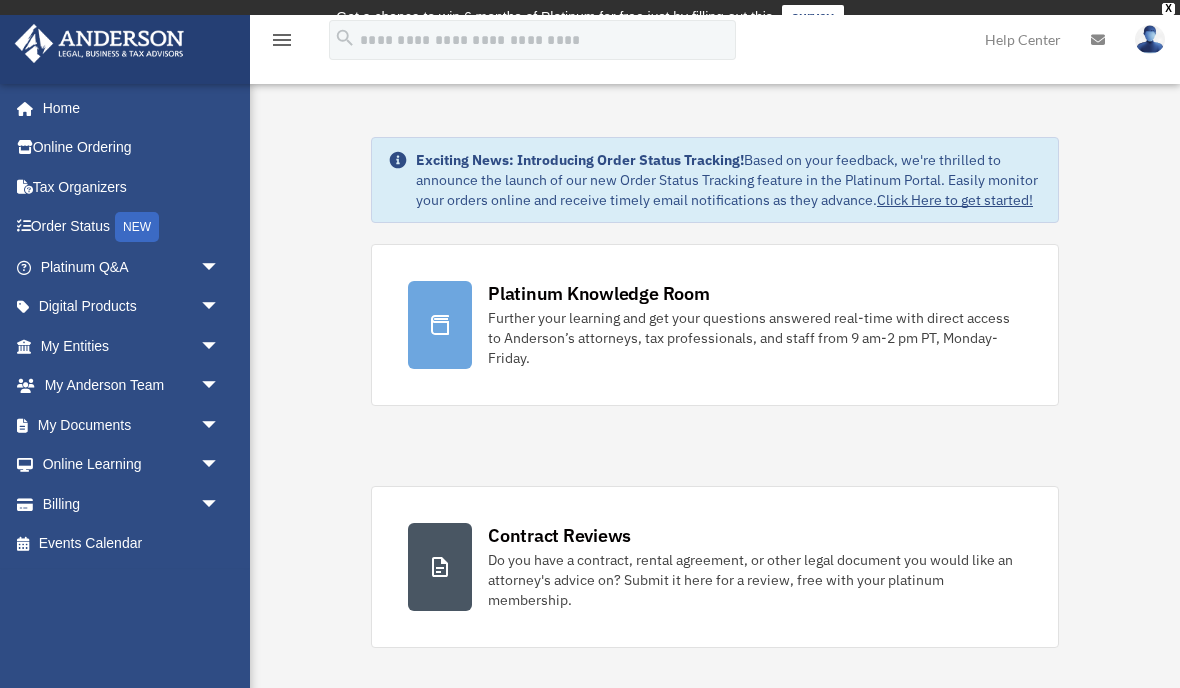 scroll, scrollTop: 0, scrollLeft: 0, axis: both 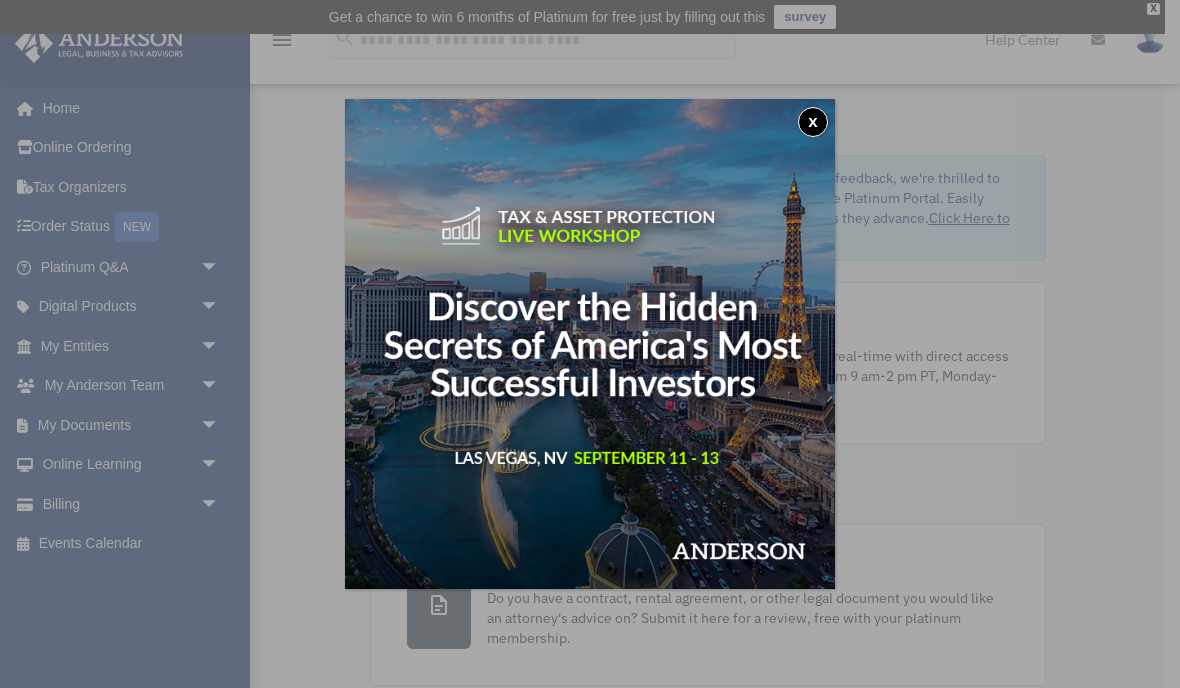click on "x" at bounding box center (813, 122) 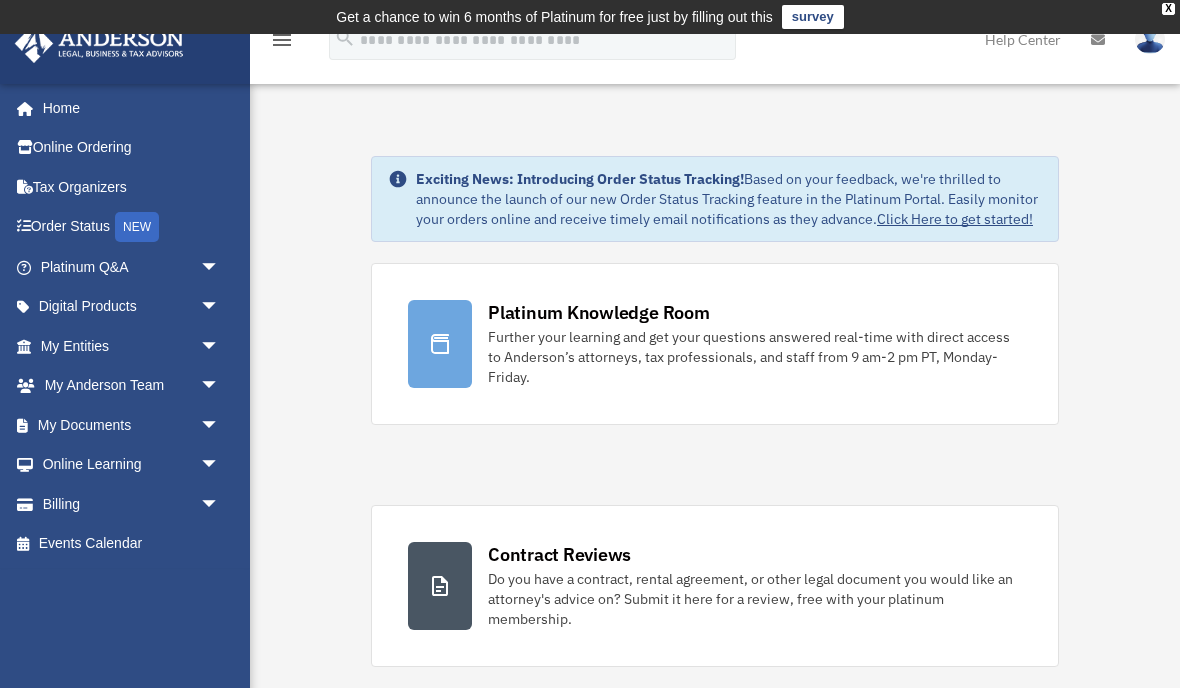 click on "My Entities arrow_drop_down" at bounding box center (132, 346) 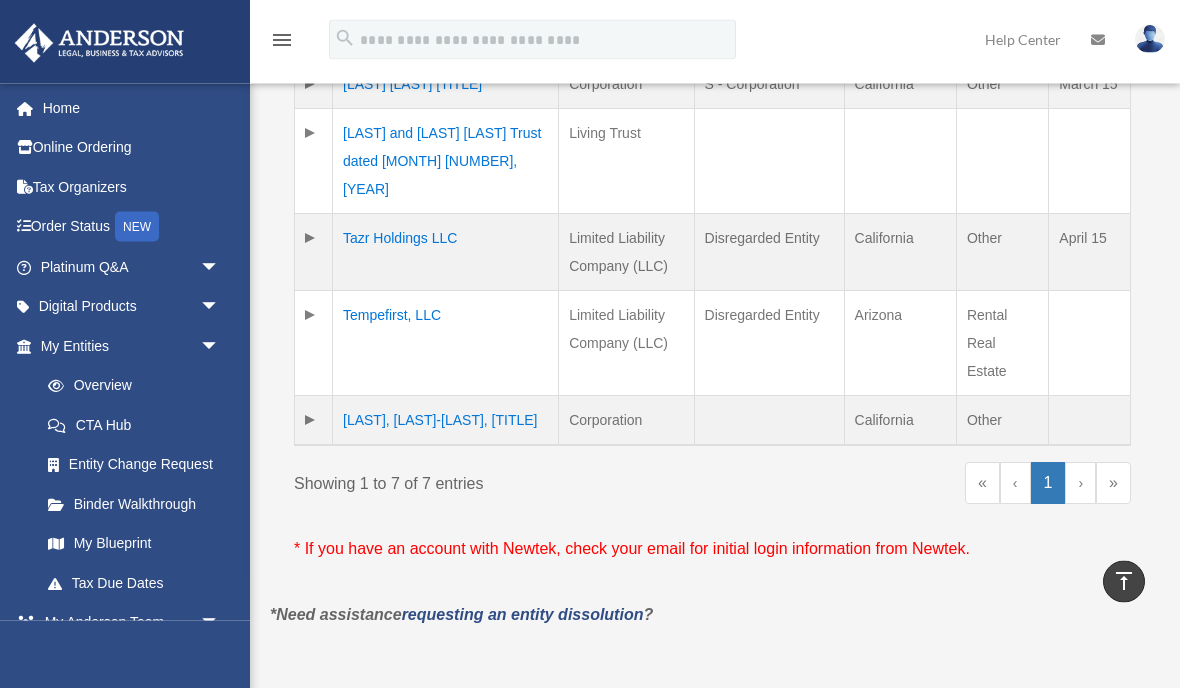 scroll, scrollTop: 787, scrollLeft: 0, axis: vertical 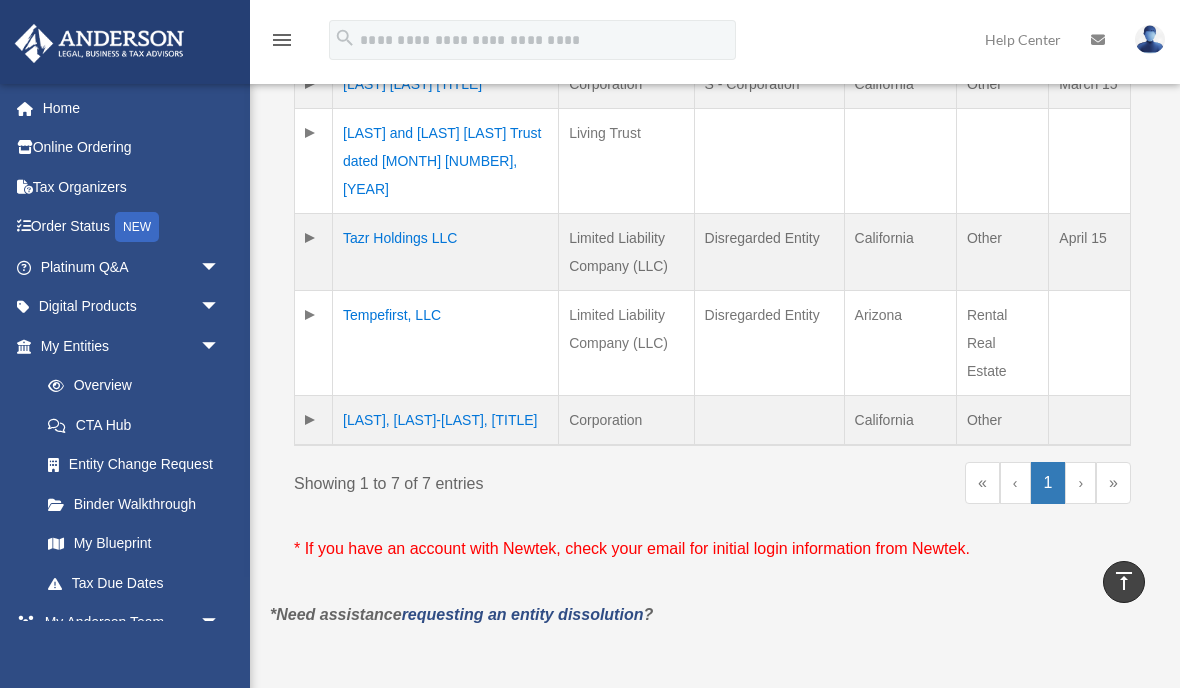 click on "Overview" at bounding box center (129, 386) 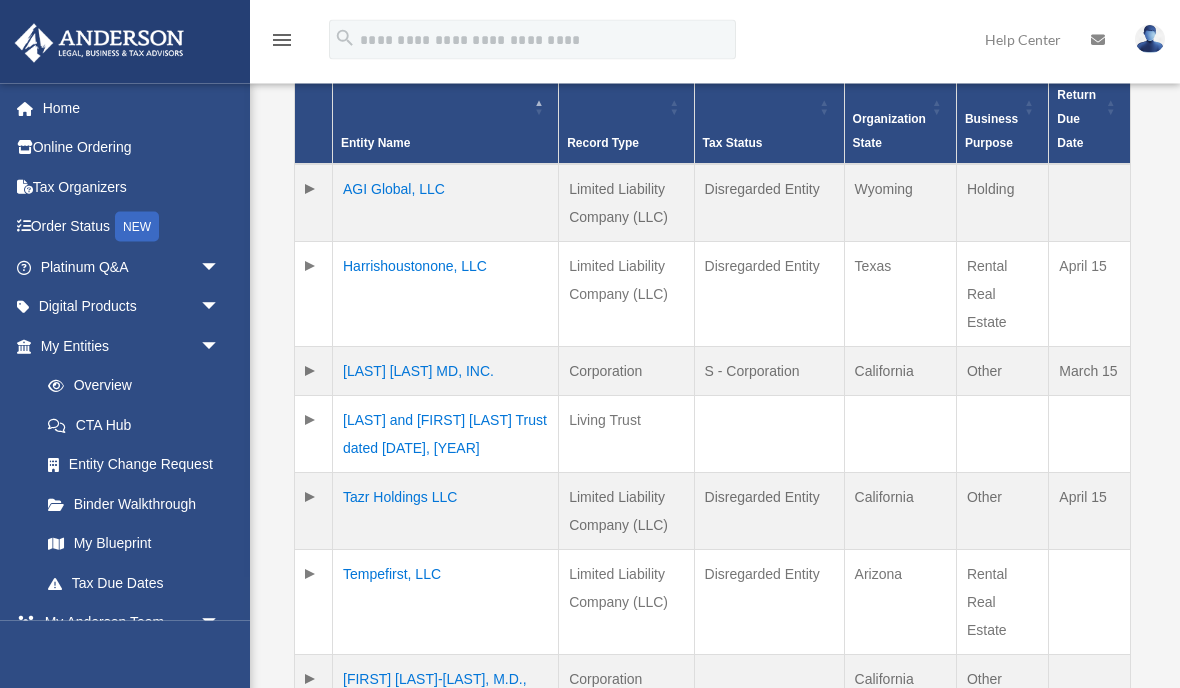scroll, scrollTop: 500, scrollLeft: 0, axis: vertical 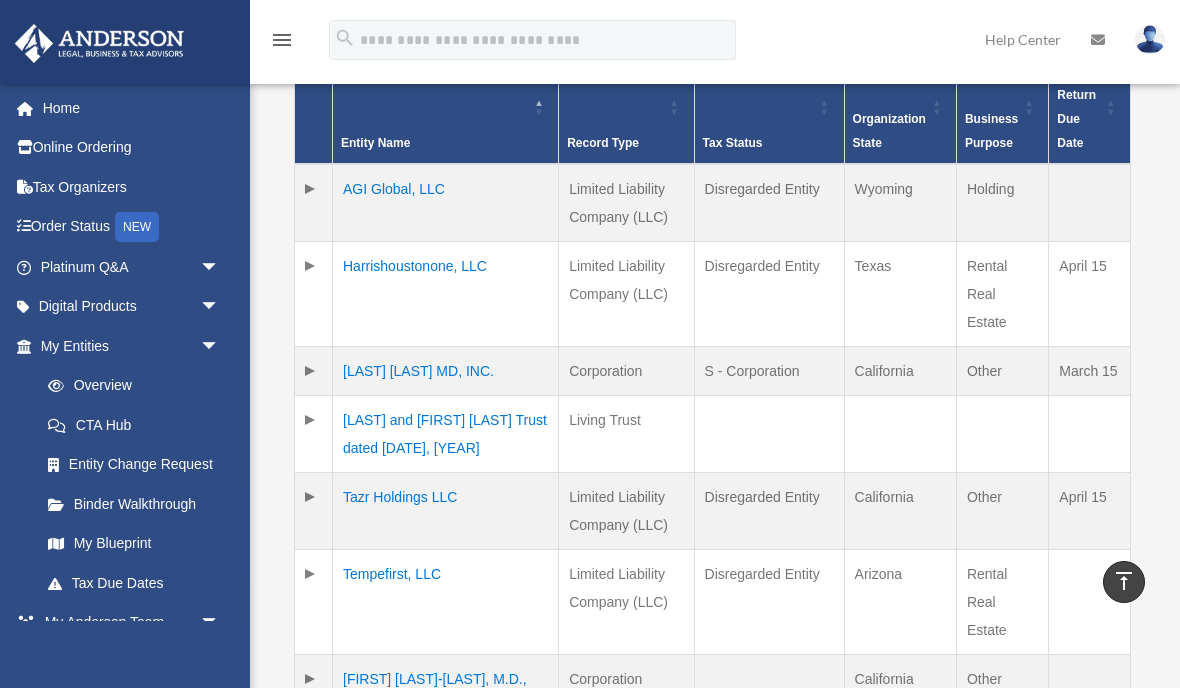 click on "Digital Products arrow_drop_down" at bounding box center (132, 307) 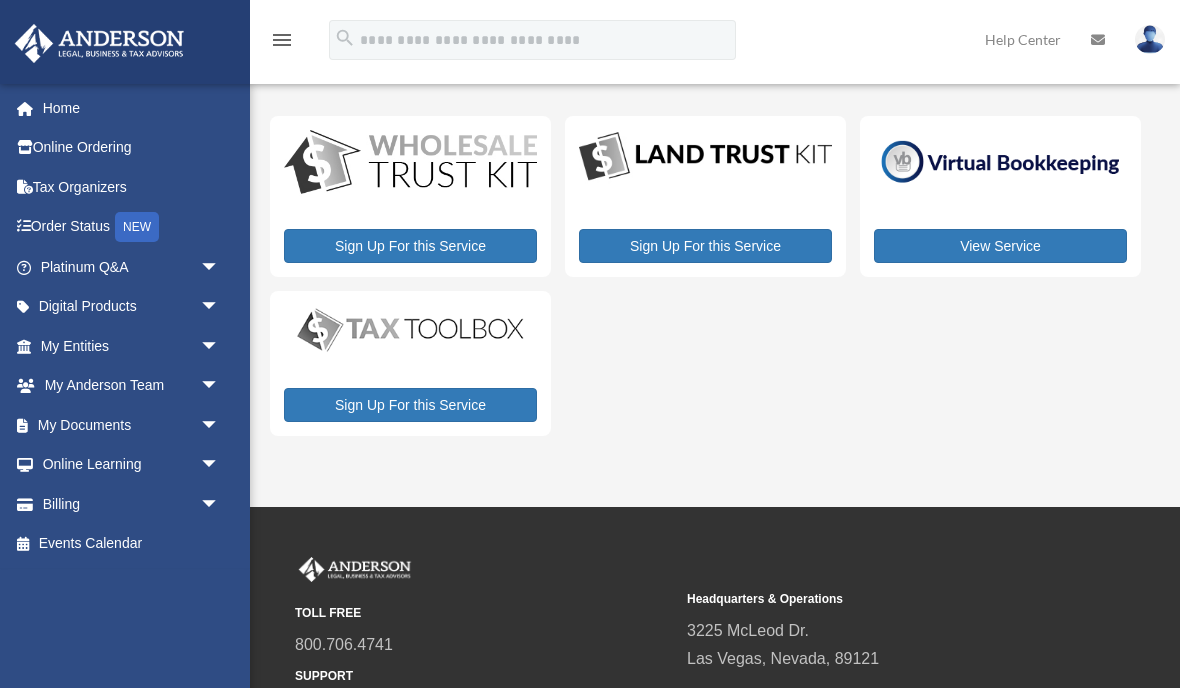 scroll, scrollTop: 0, scrollLeft: 0, axis: both 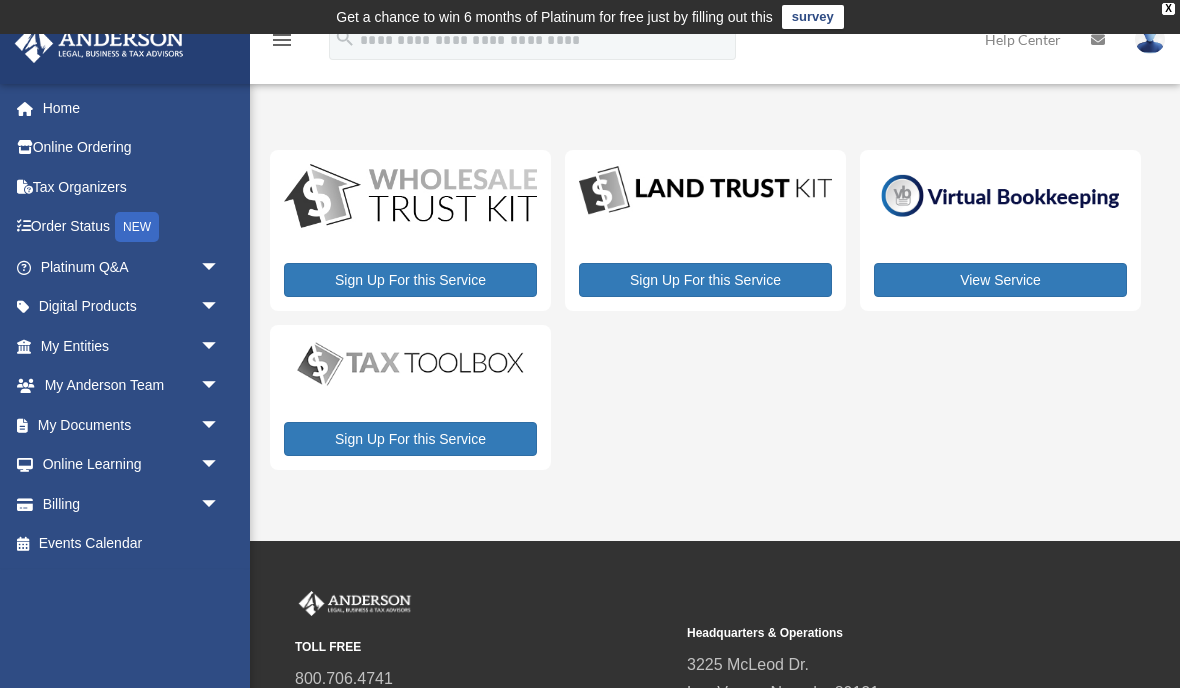 click on "My Entities arrow_drop_down" at bounding box center (132, 346) 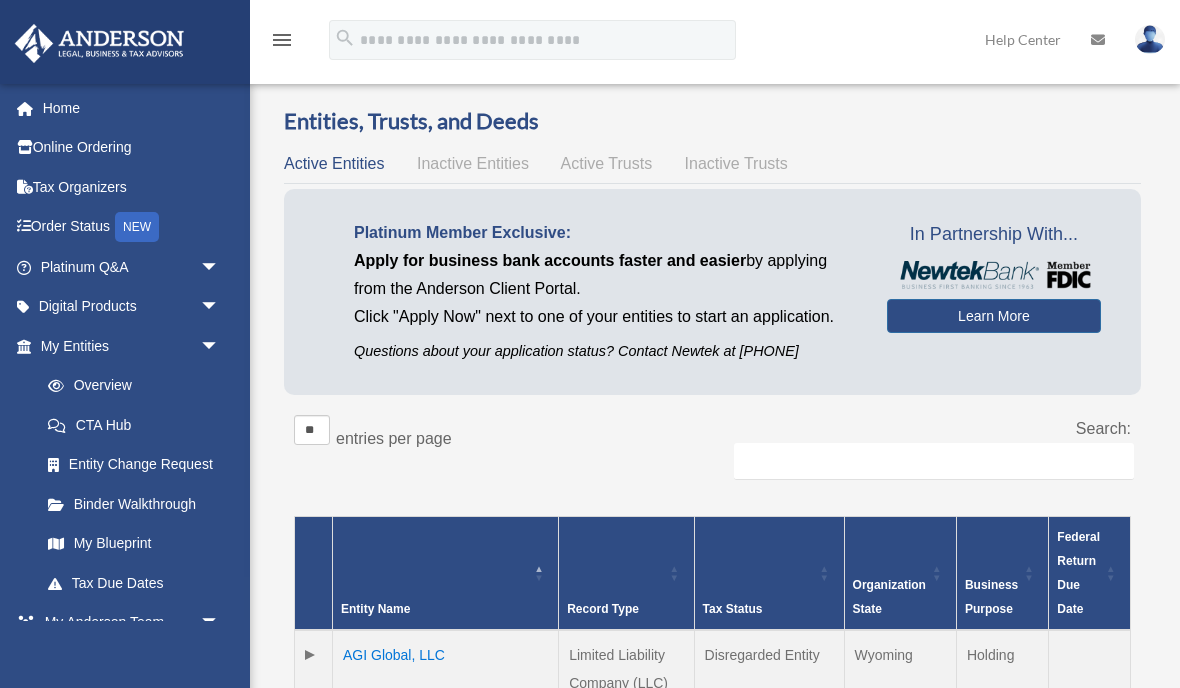 scroll, scrollTop: 0, scrollLeft: 0, axis: both 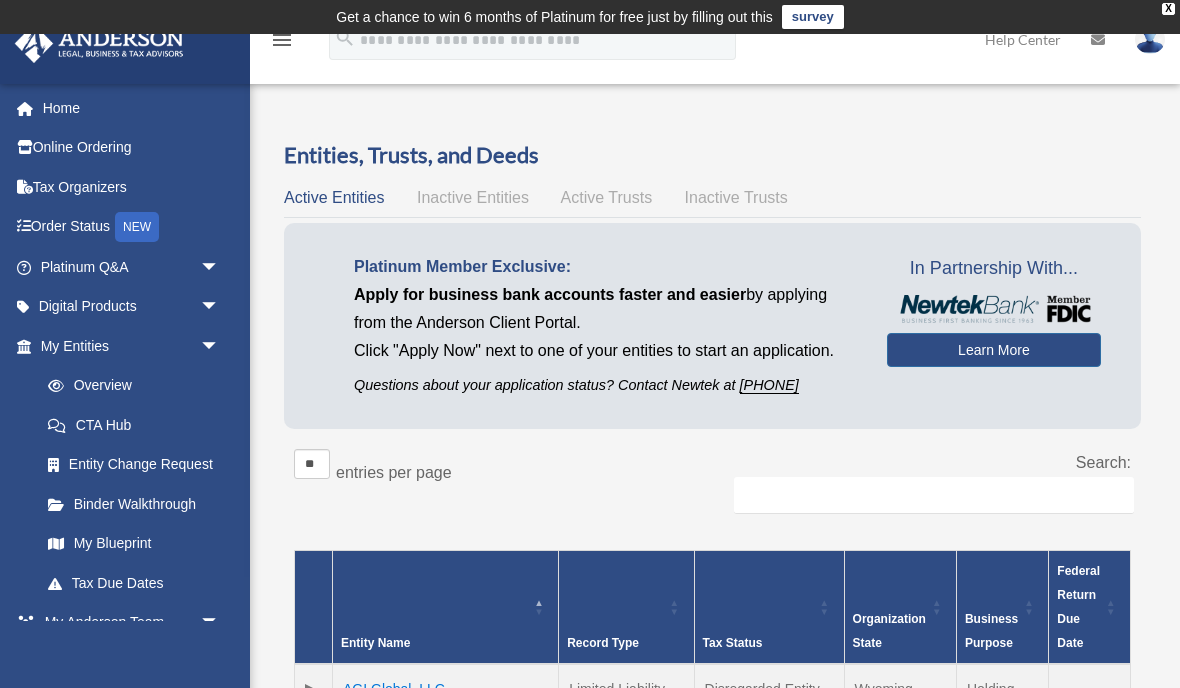 click on "My Blueprint" at bounding box center (134, 544) 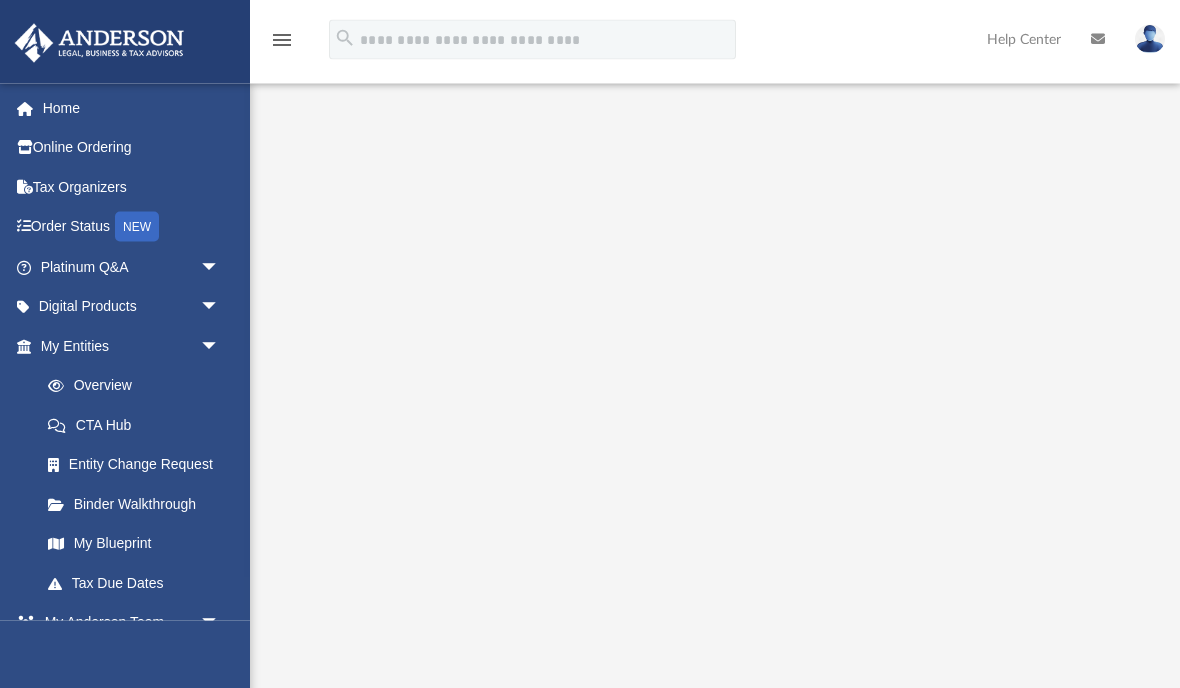 scroll, scrollTop: 207, scrollLeft: 0, axis: vertical 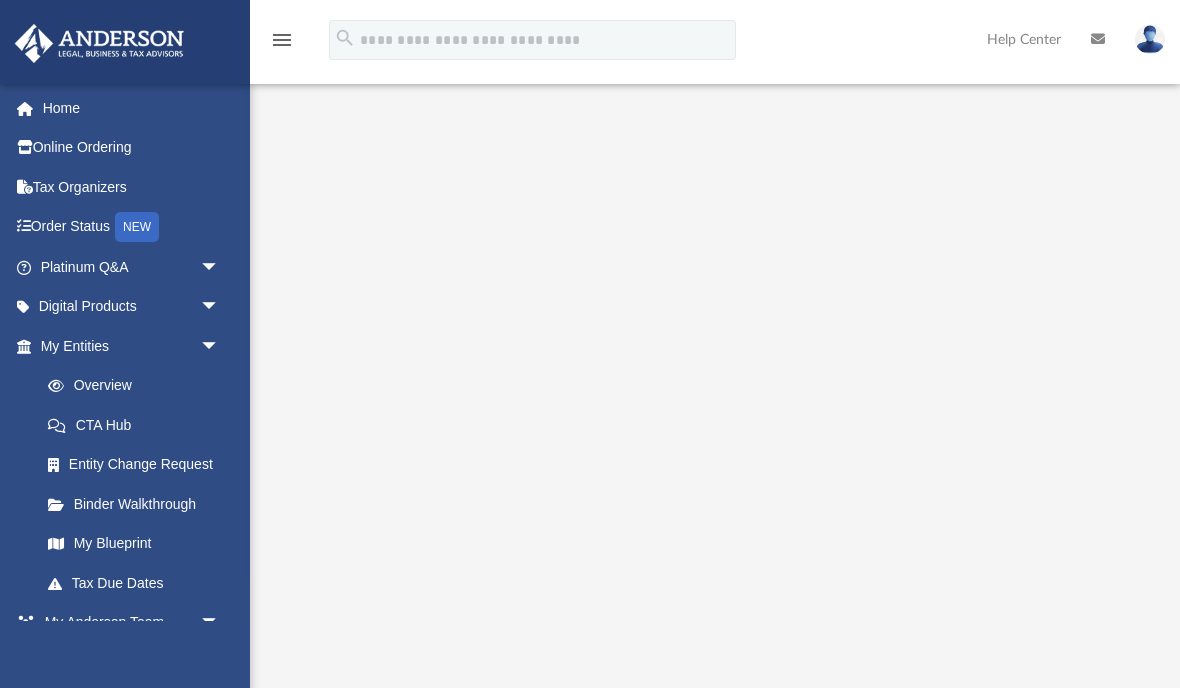click at bounding box center (35, 109) 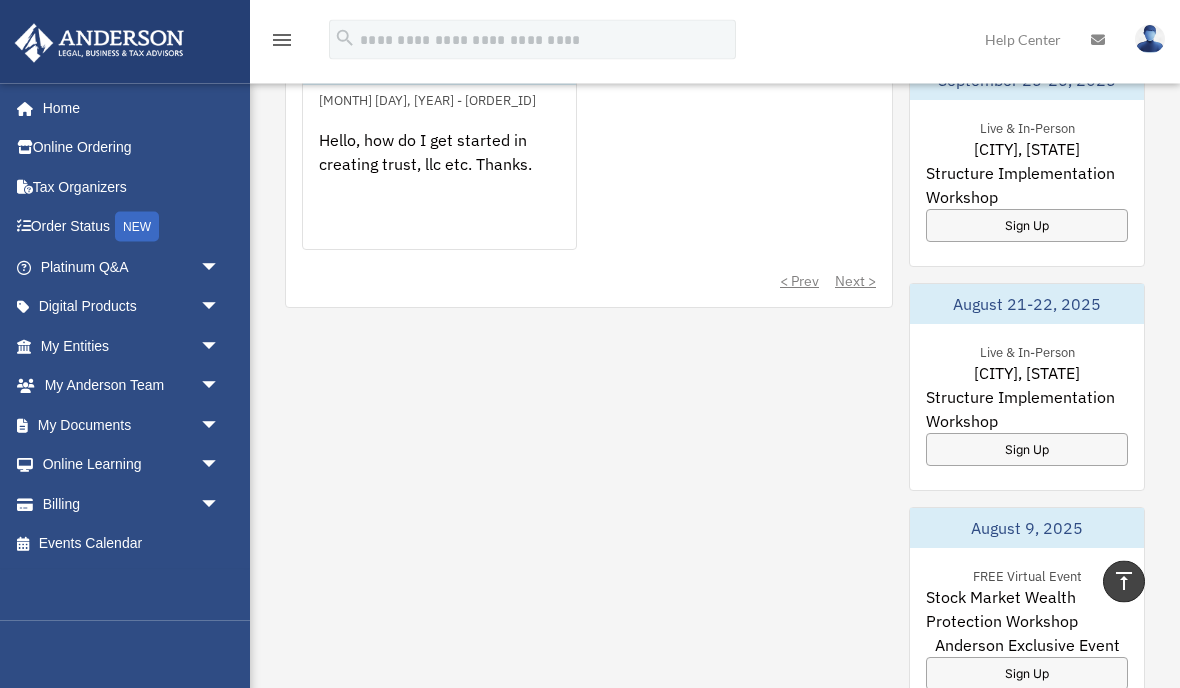 scroll, scrollTop: 1417, scrollLeft: 0, axis: vertical 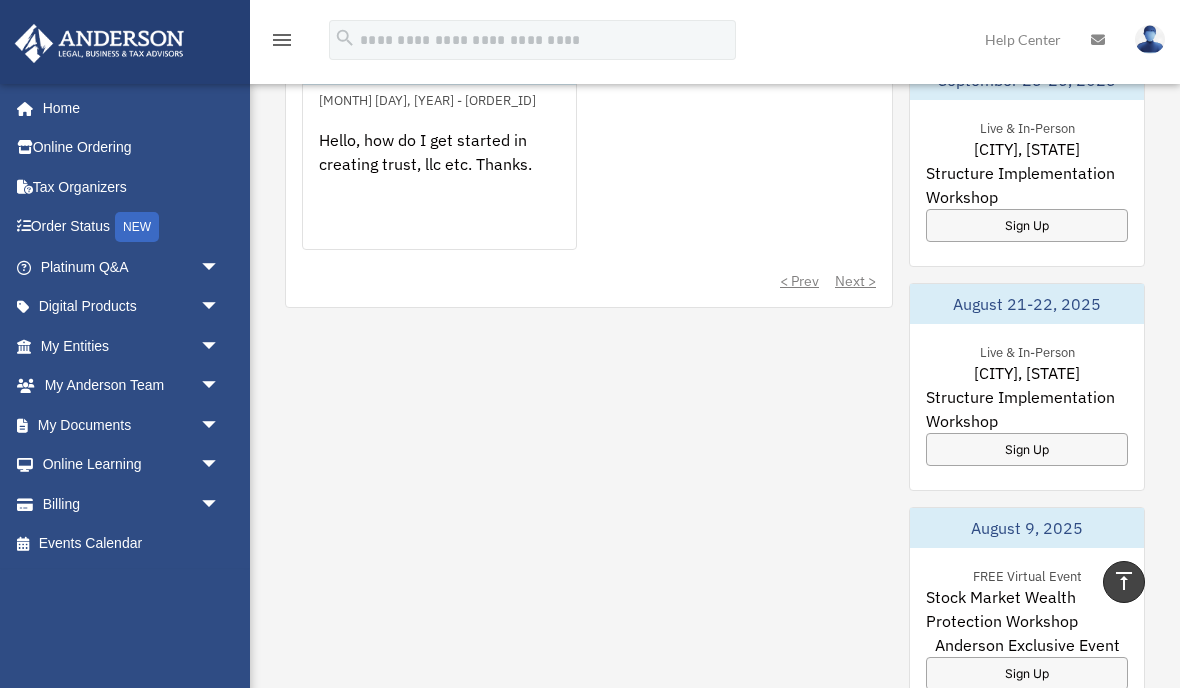 click on "Digital Products arrow_drop_down" at bounding box center (132, 307) 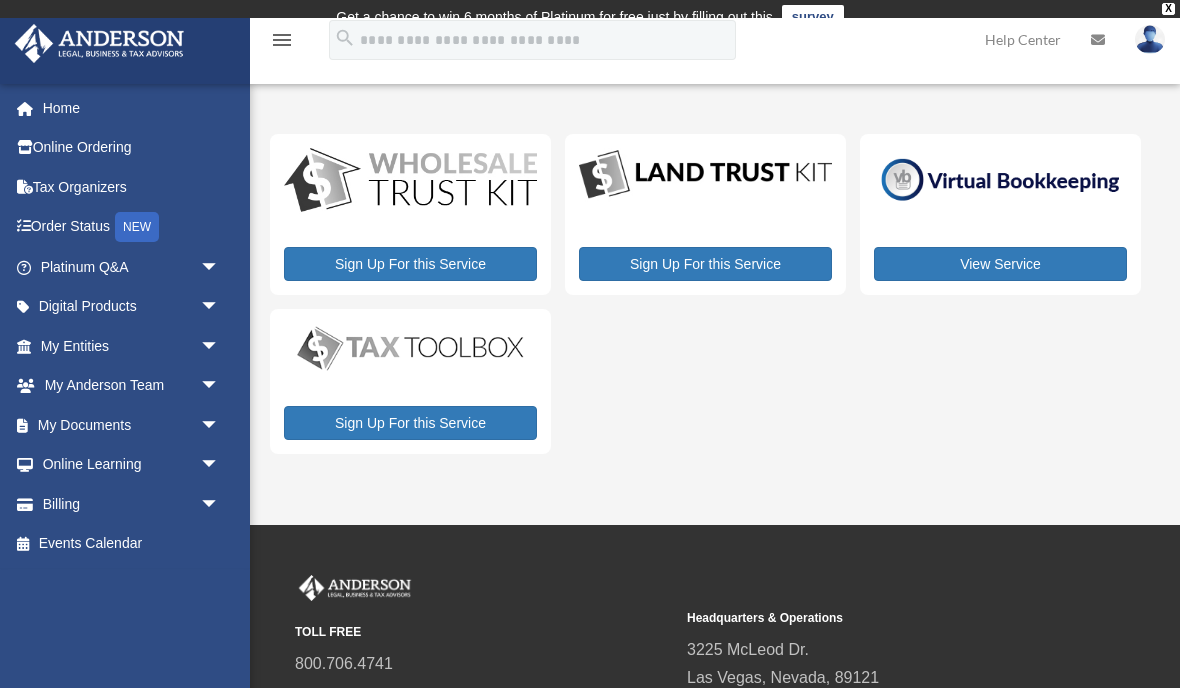 scroll, scrollTop: 26, scrollLeft: 0, axis: vertical 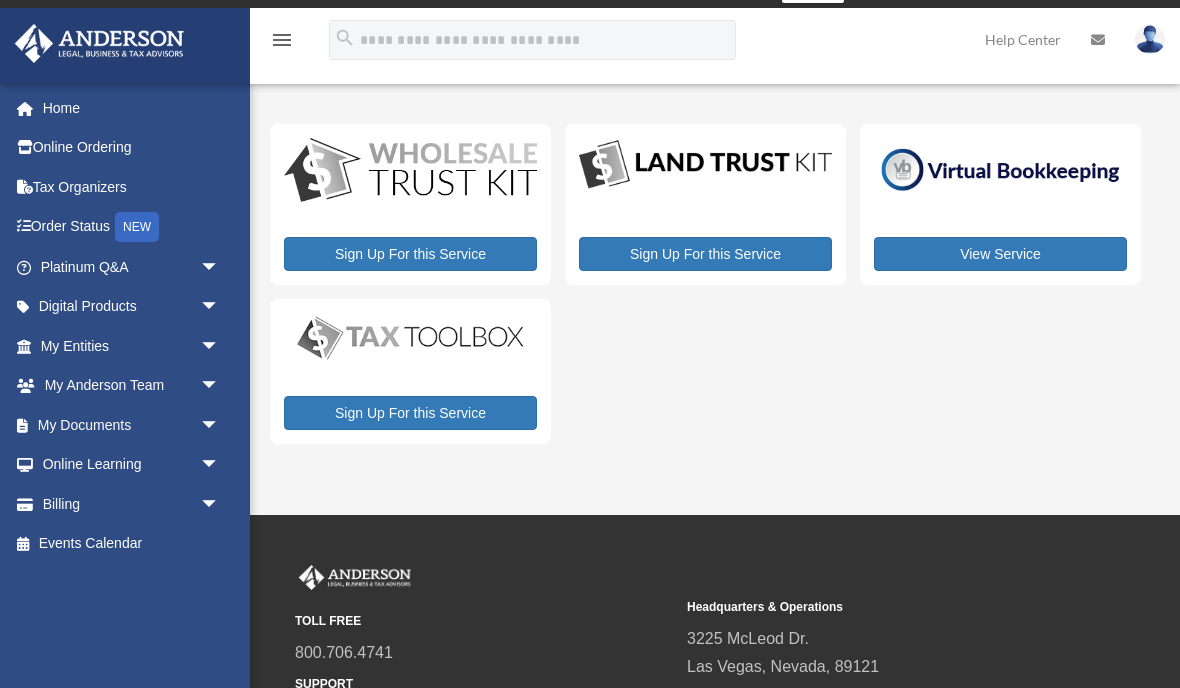 click on "Billing arrow_drop_down" at bounding box center [132, 504] 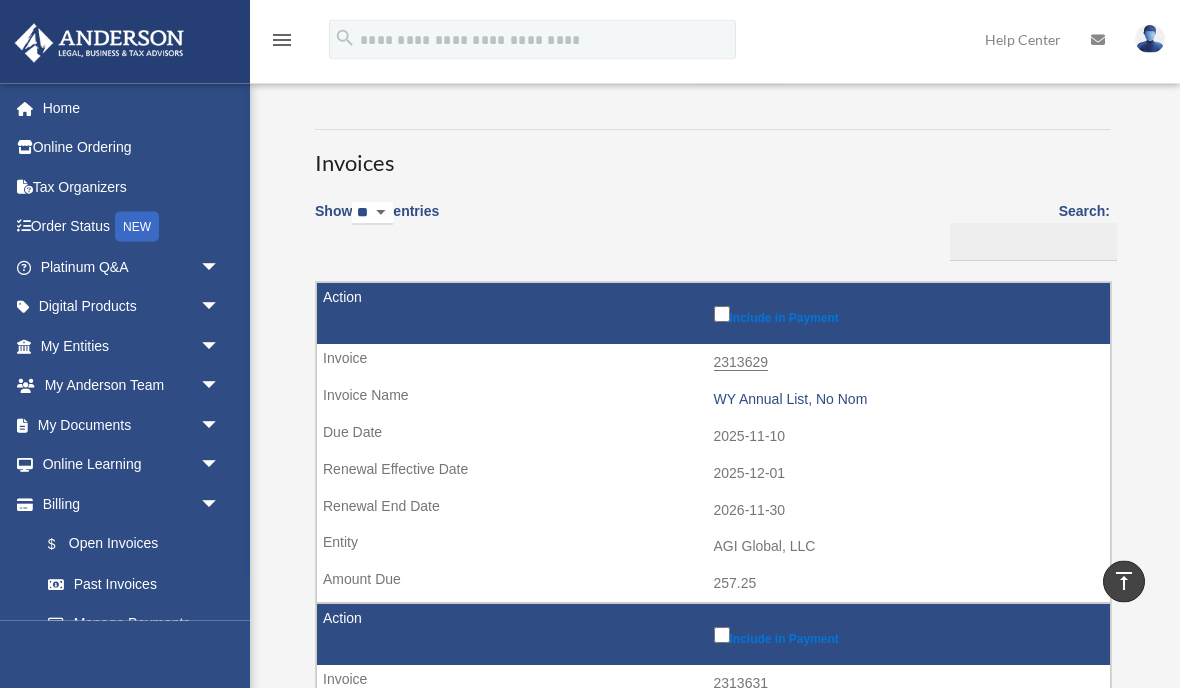 scroll, scrollTop: 92, scrollLeft: 0, axis: vertical 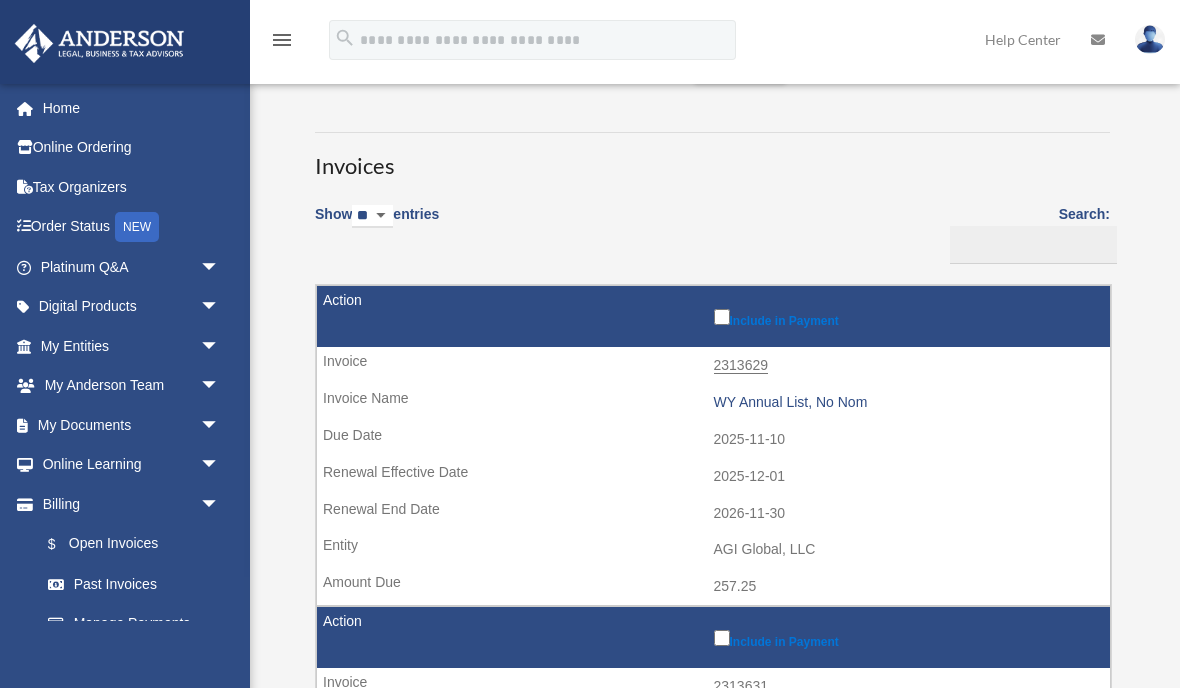 click on "** ** ** ***" at bounding box center (372, 216) 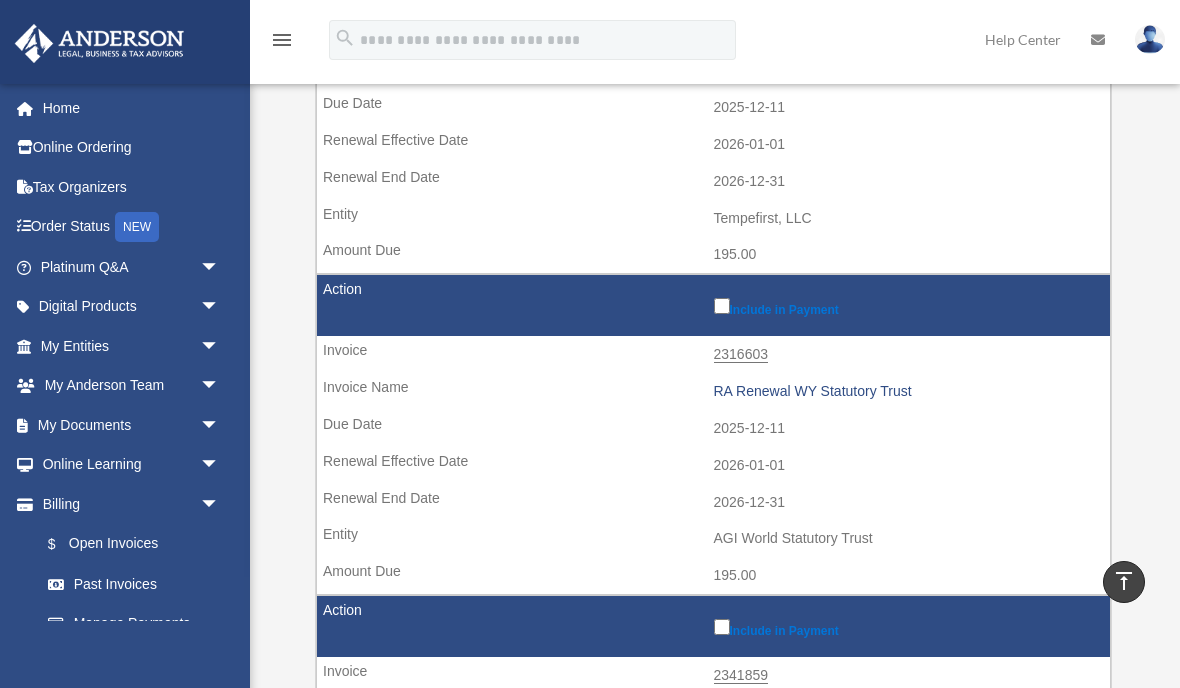 scroll, scrollTop: 1048, scrollLeft: 0, axis: vertical 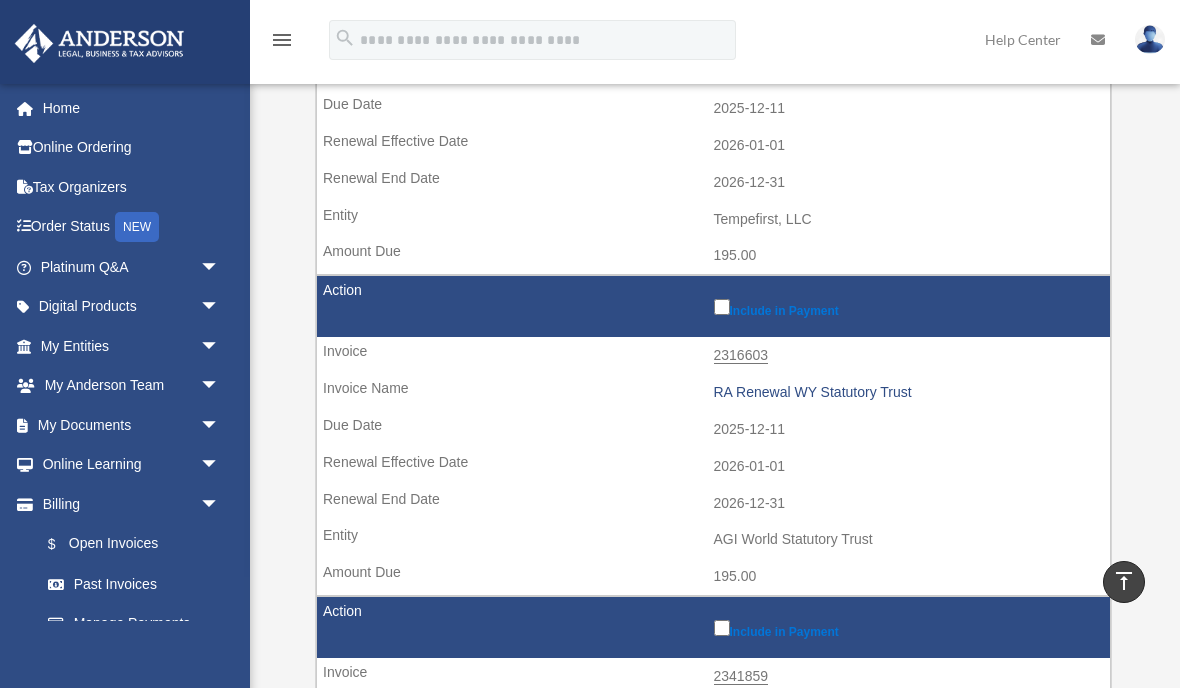 click on "Past Invoices" at bounding box center [134, 584] 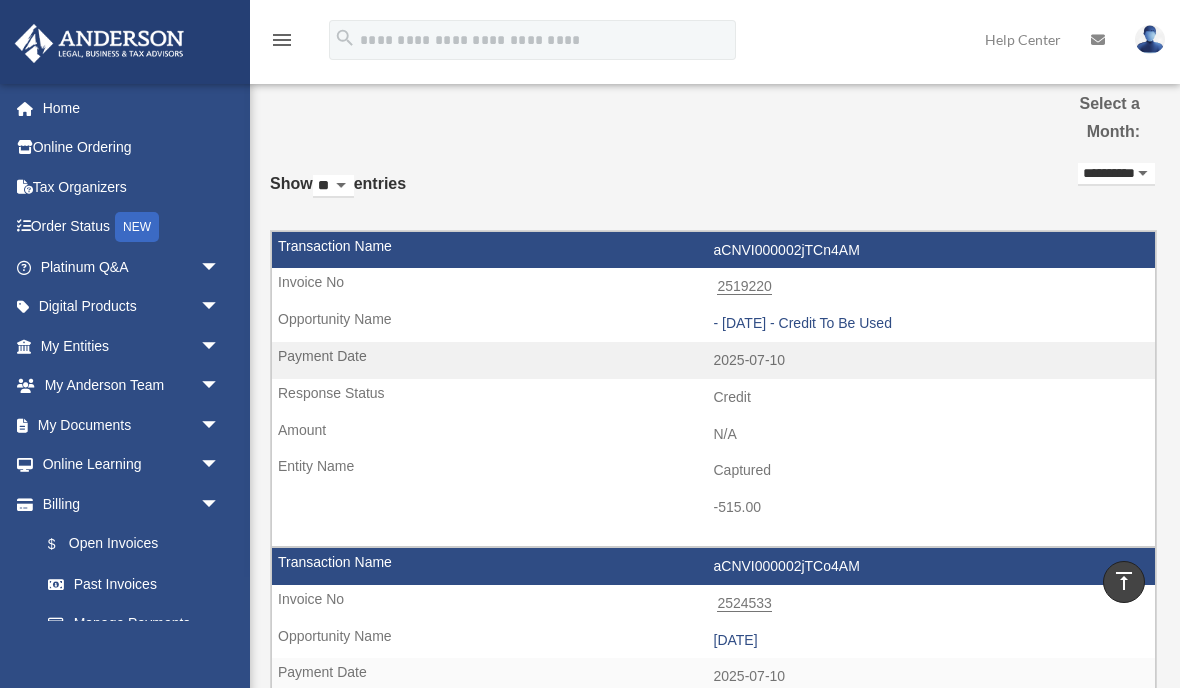 scroll, scrollTop: 0, scrollLeft: 0, axis: both 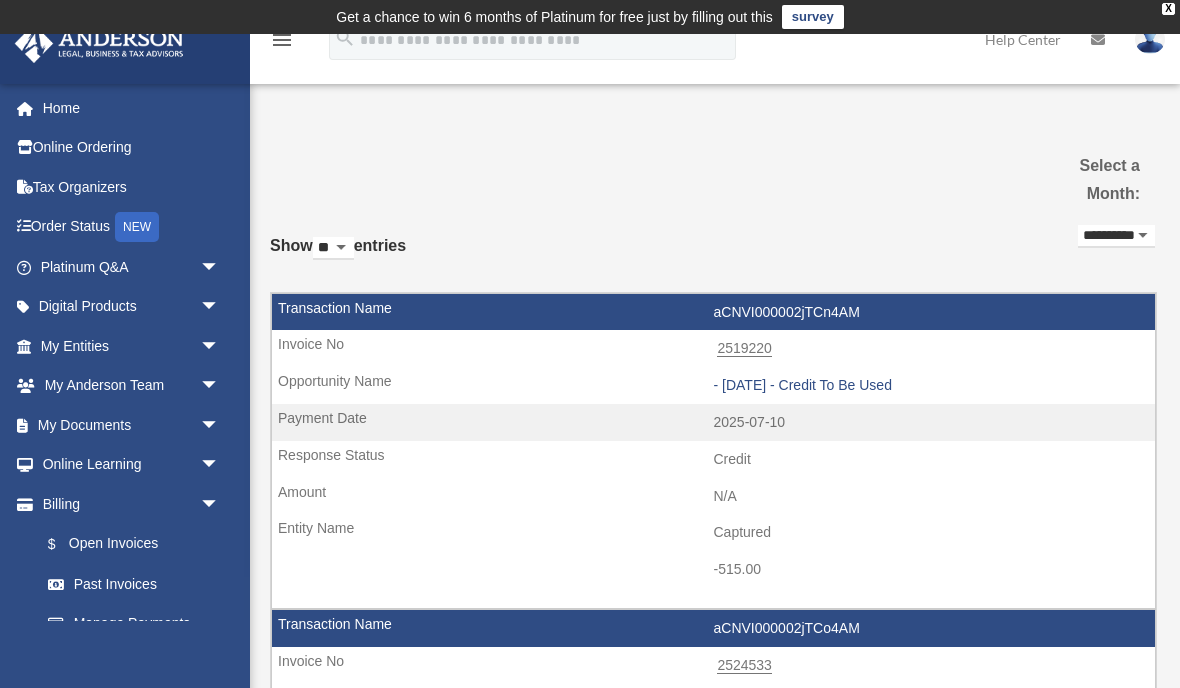 click on "My Entities arrow_drop_down" at bounding box center [132, 346] 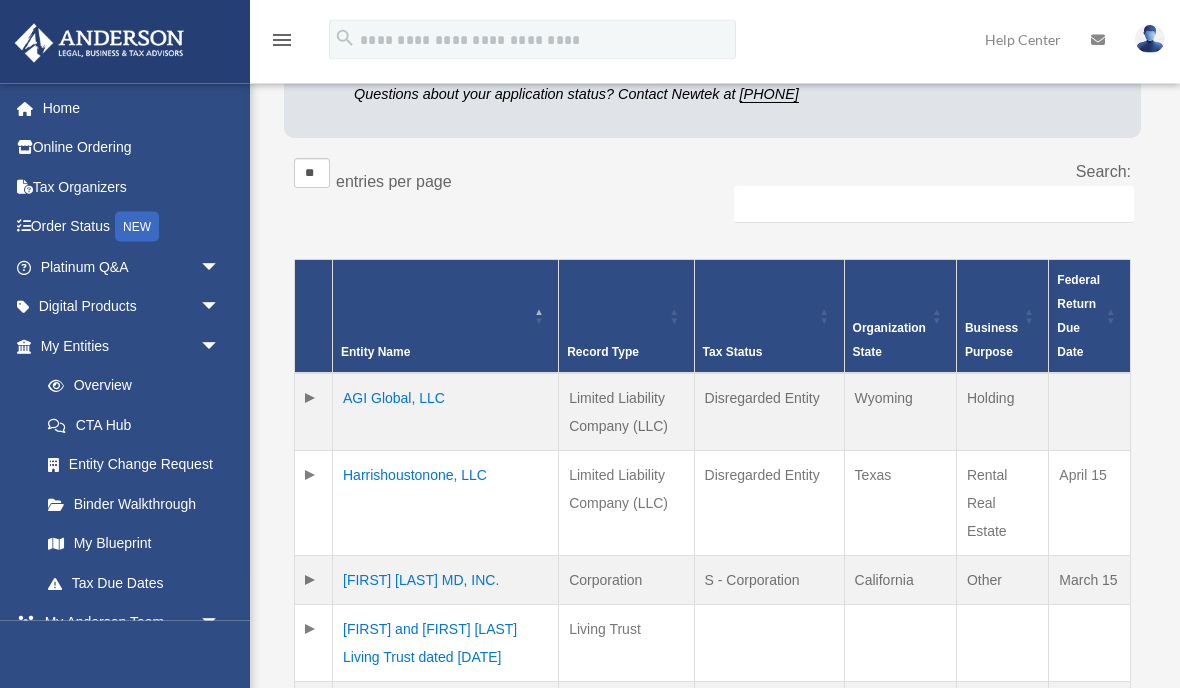 scroll, scrollTop: 297, scrollLeft: 0, axis: vertical 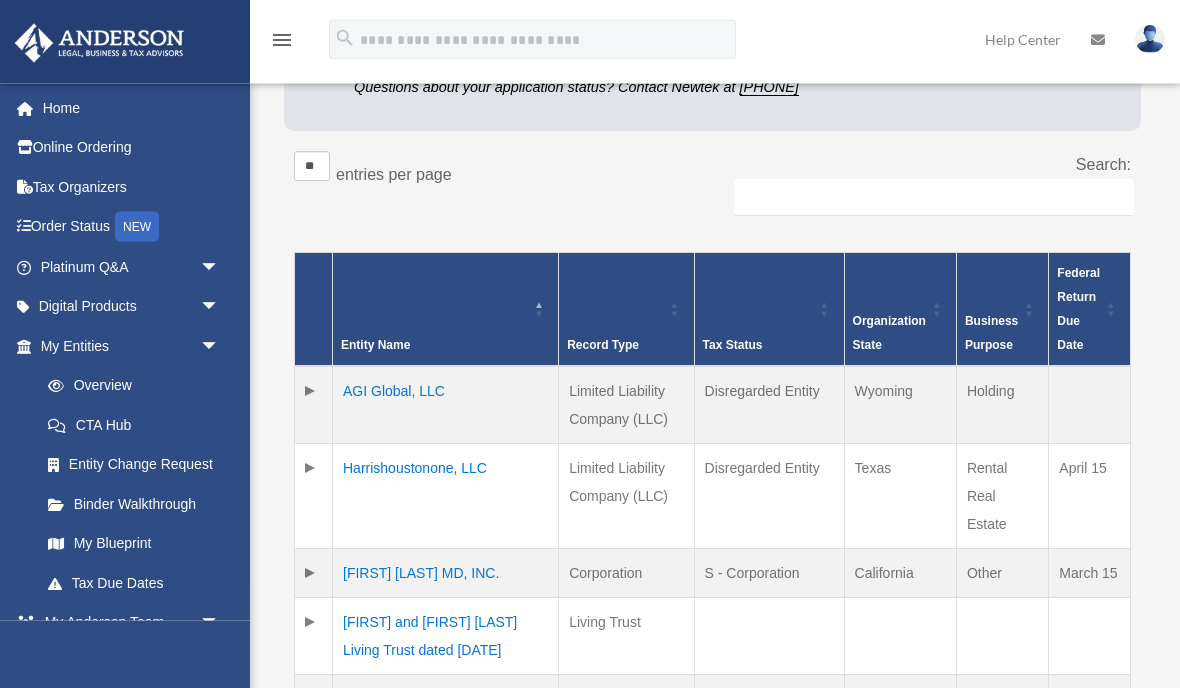 click on "AGI Global, LLC" at bounding box center [446, 406] 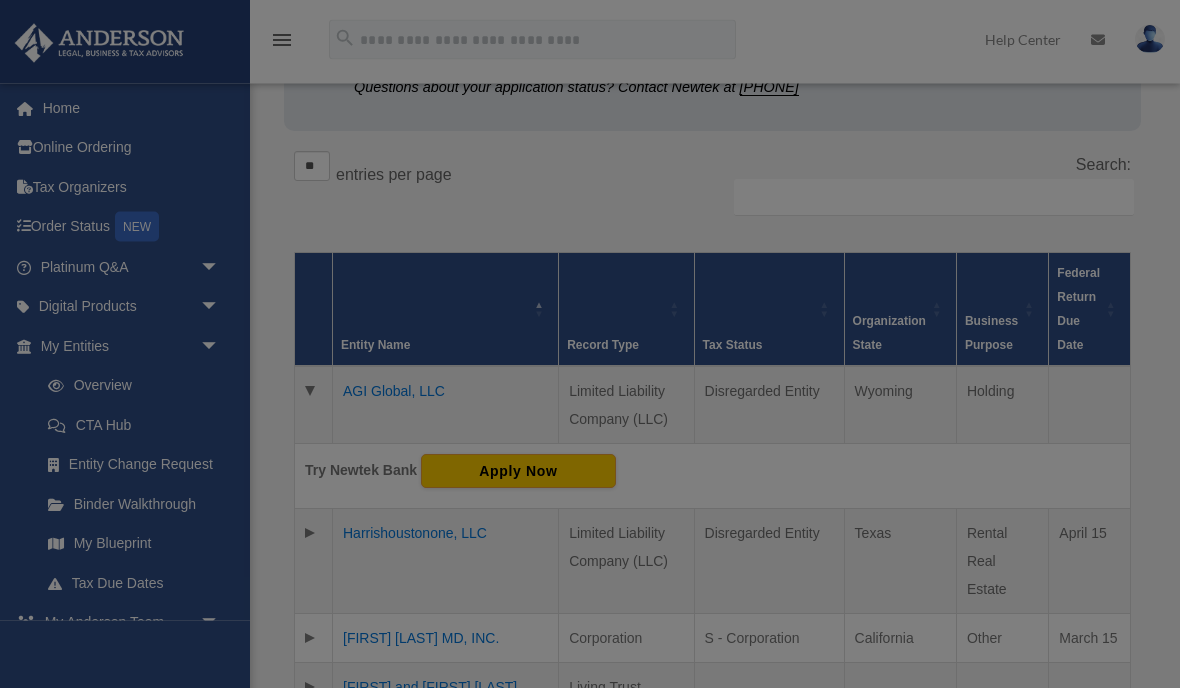 scroll, scrollTop: 298, scrollLeft: 0, axis: vertical 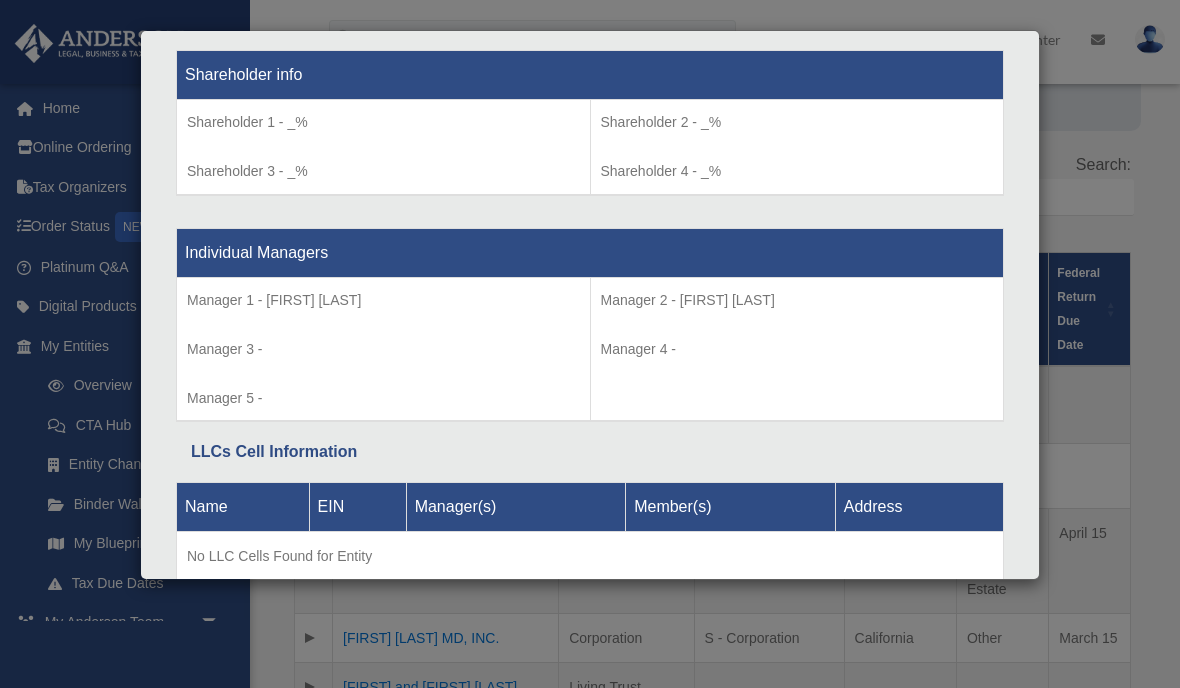 click on "Details
×
Articles Sent
Organizational Date" at bounding box center [590, 344] 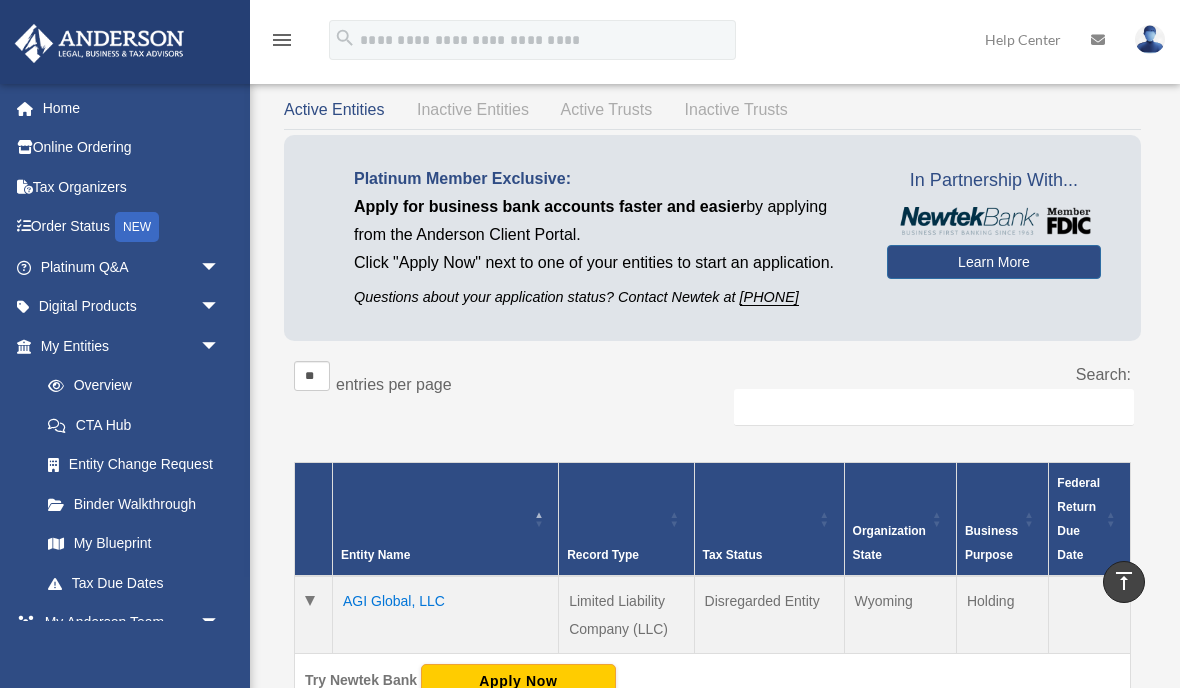 scroll, scrollTop: 88, scrollLeft: 0, axis: vertical 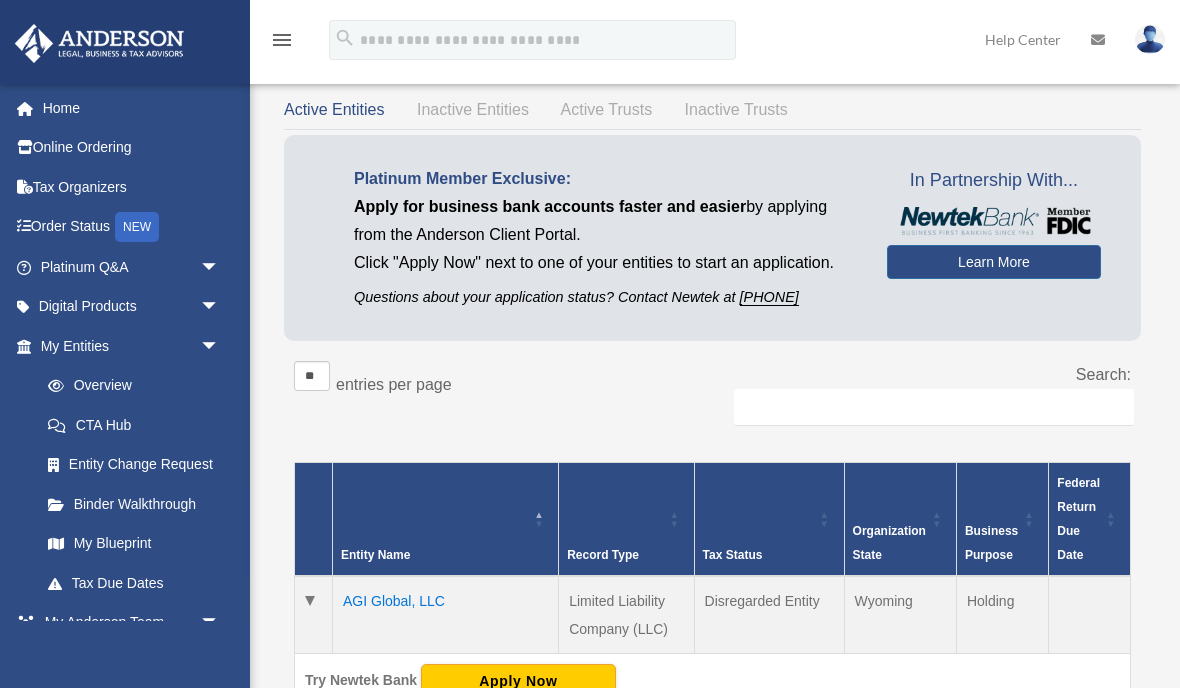 click on "Home" at bounding box center (132, 108) 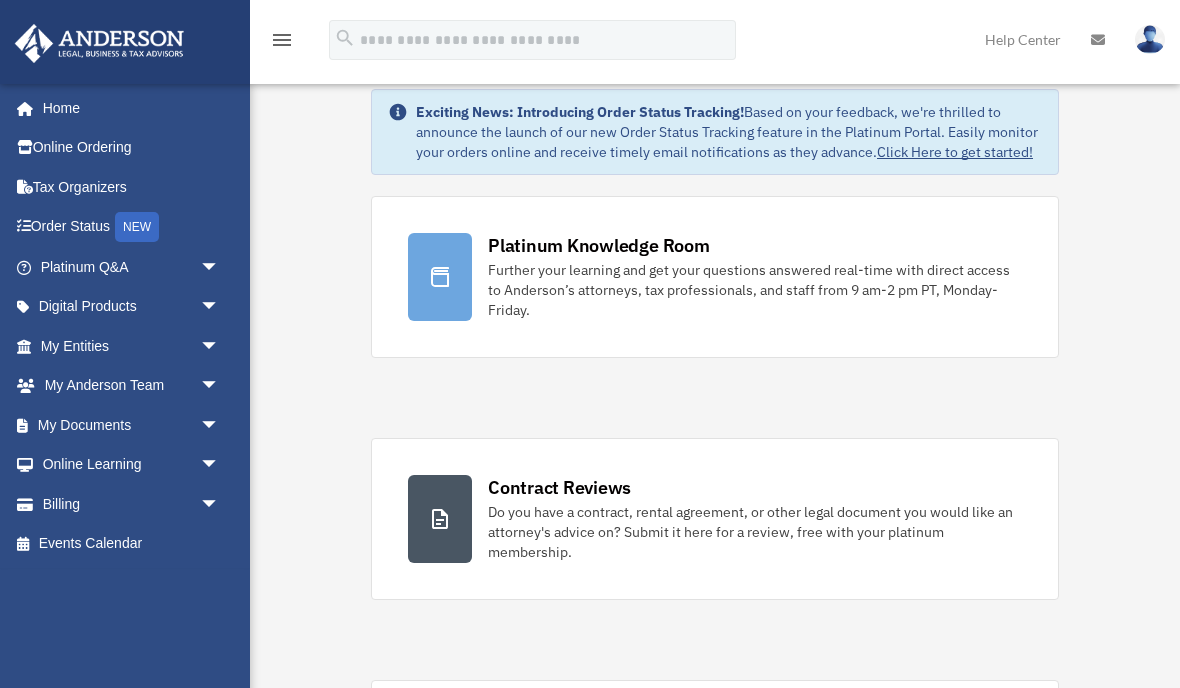 scroll, scrollTop: 0, scrollLeft: 0, axis: both 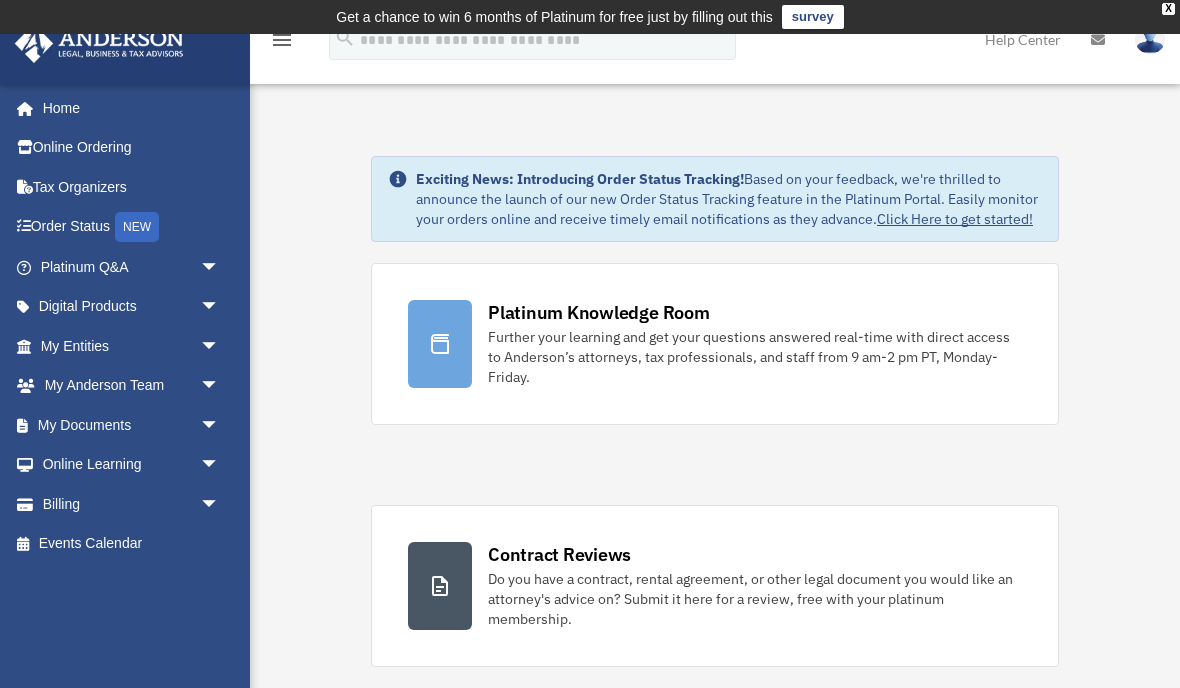 click on "X" at bounding box center (1168, 9) 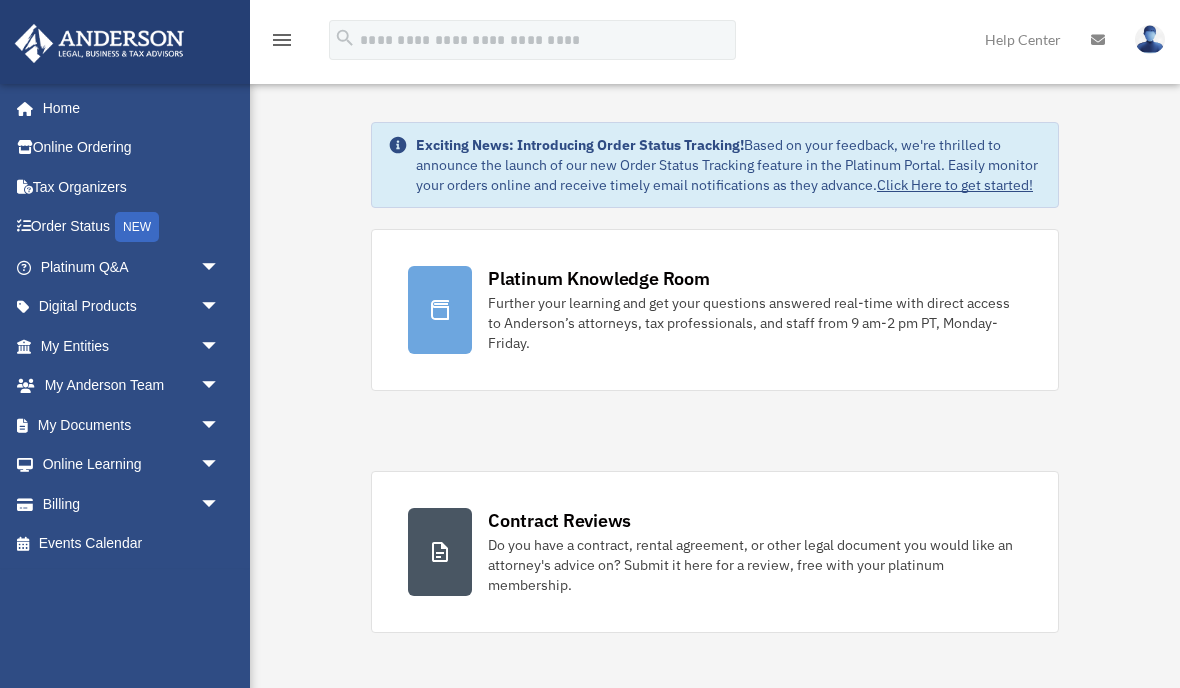 click on "arrow_drop_down" at bounding box center [220, 386] 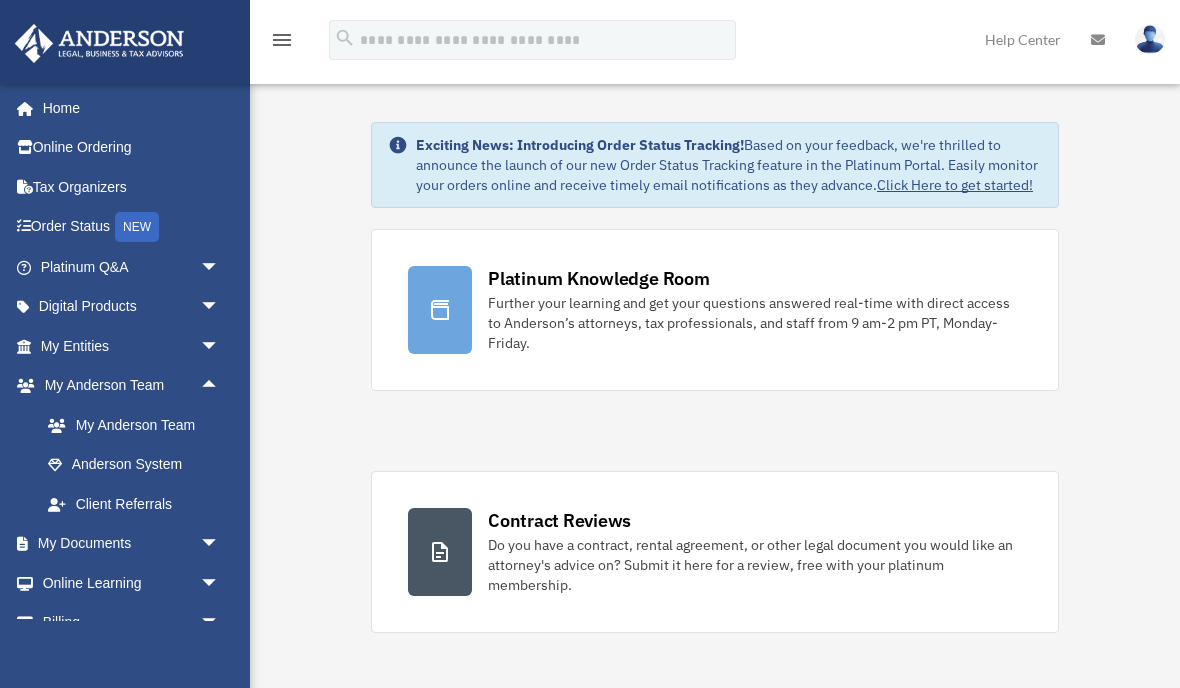 click on "arrow_drop_down" at bounding box center [220, 346] 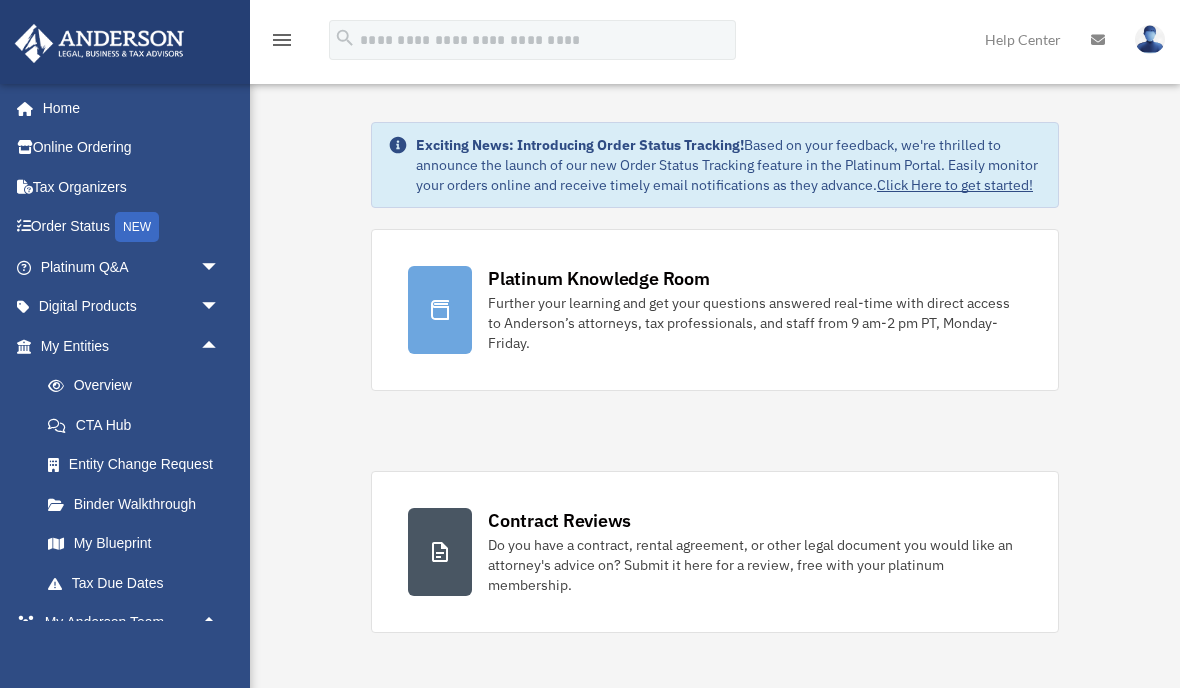 click on "arrow_drop_down" at bounding box center [220, 307] 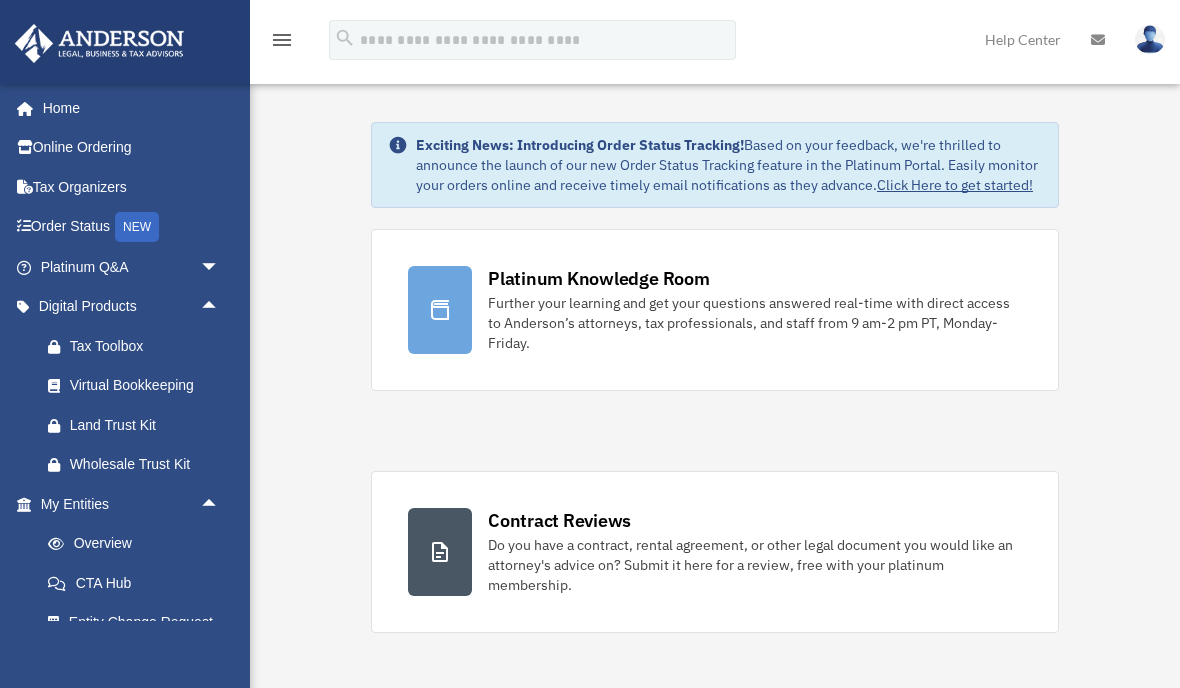 click on "arrow_drop_down" at bounding box center (220, 267) 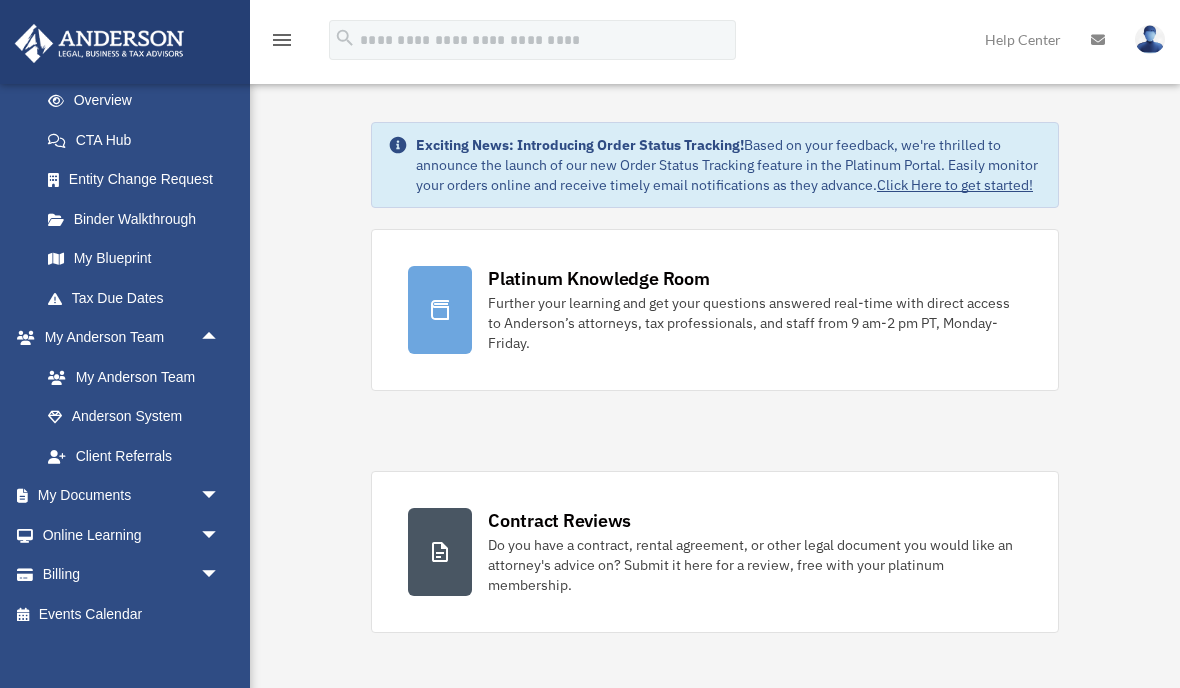 scroll, scrollTop: 871, scrollLeft: 0, axis: vertical 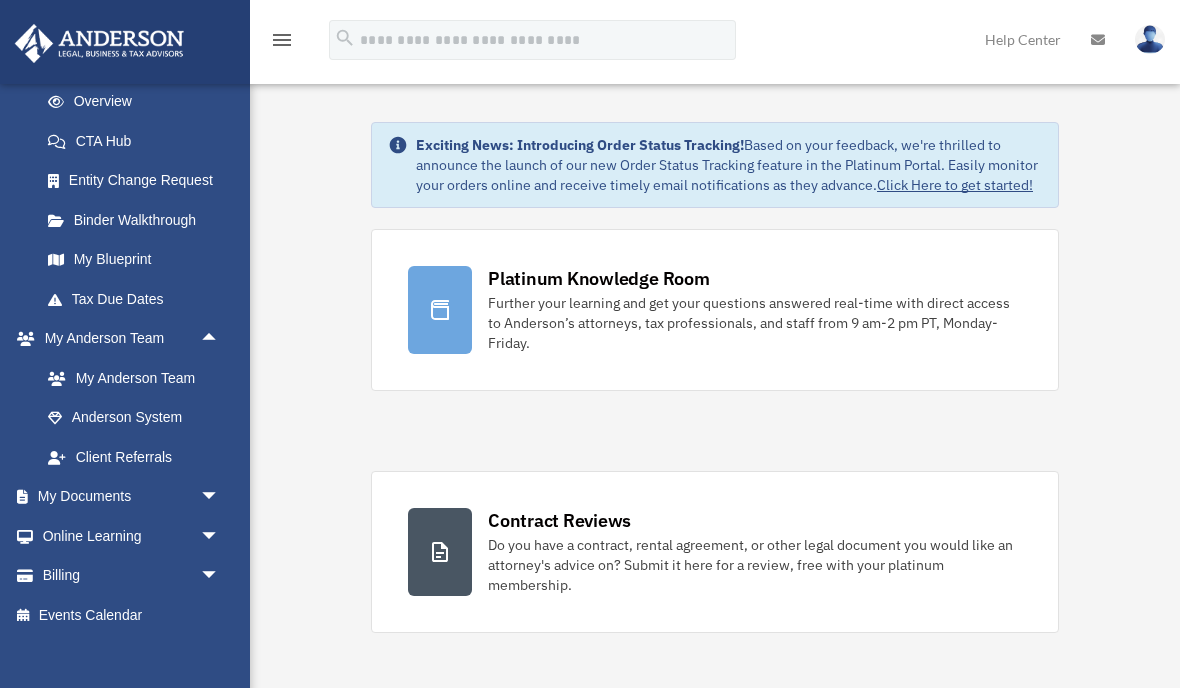 click on "arrow_drop_down" at bounding box center [220, 497] 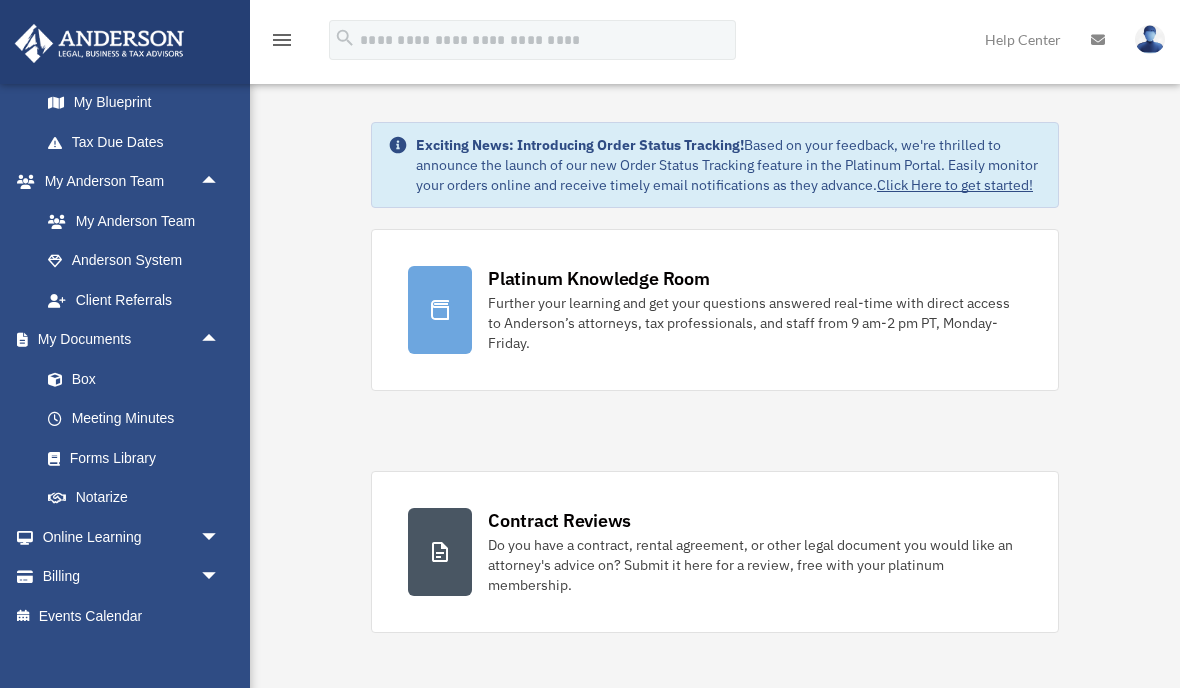 scroll, scrollTop: 1027, scrollLeft: 0, axis: vertical 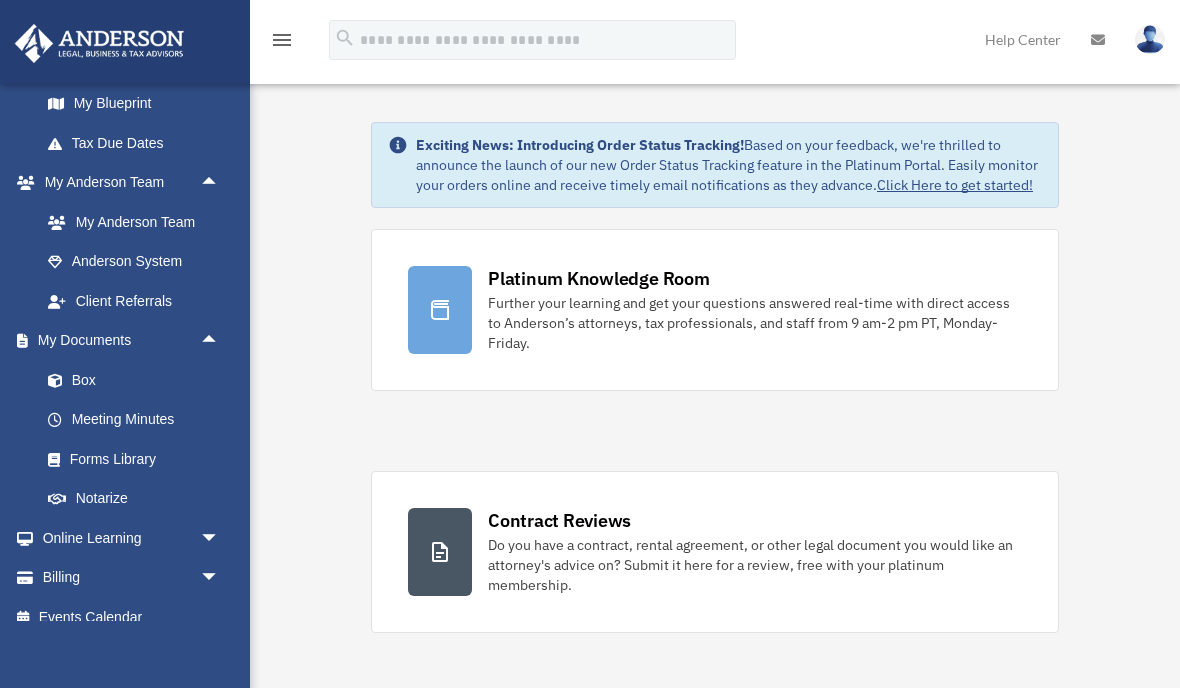 click on "Meeting Minutes" at bounding box center [139, 420] 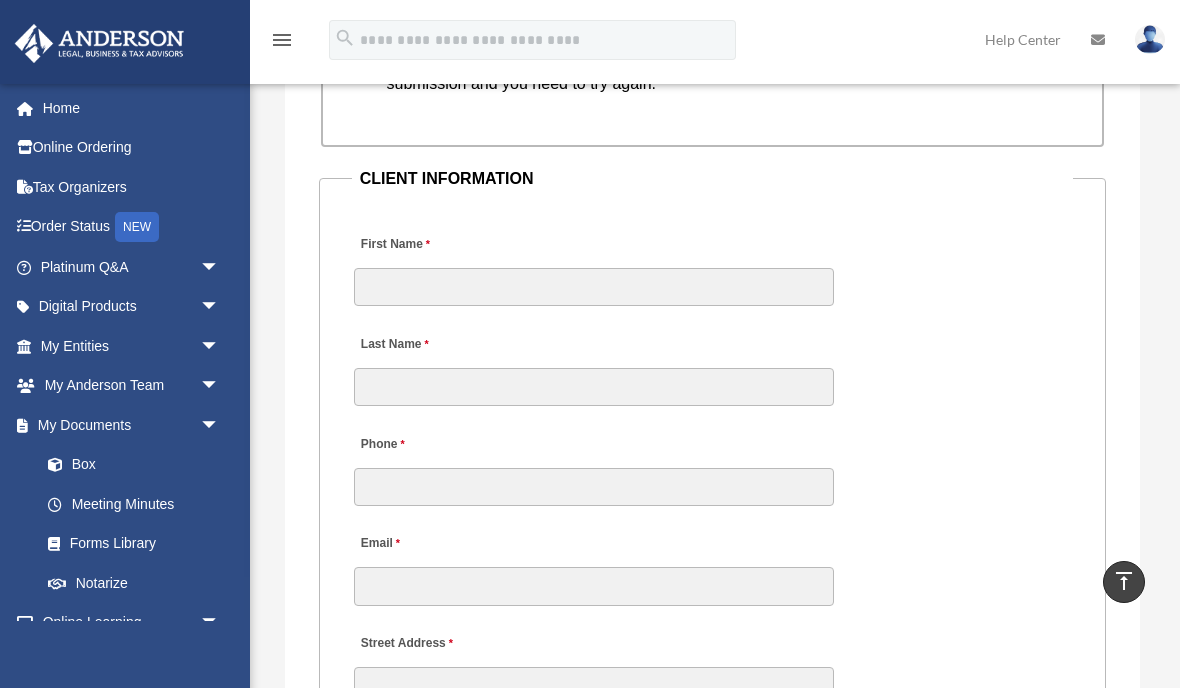 scroll, scrollTop: 2206, scrollLeft: 0, axis: vertical 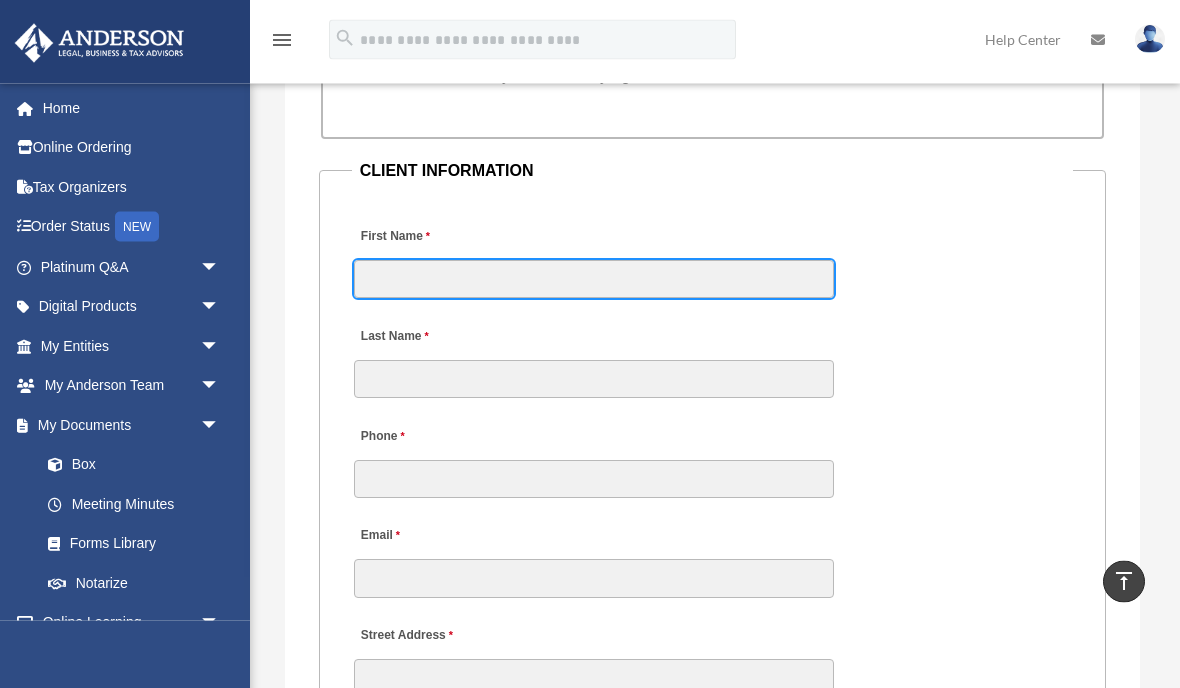 click on "First Name" at bounding box center [594, 280] 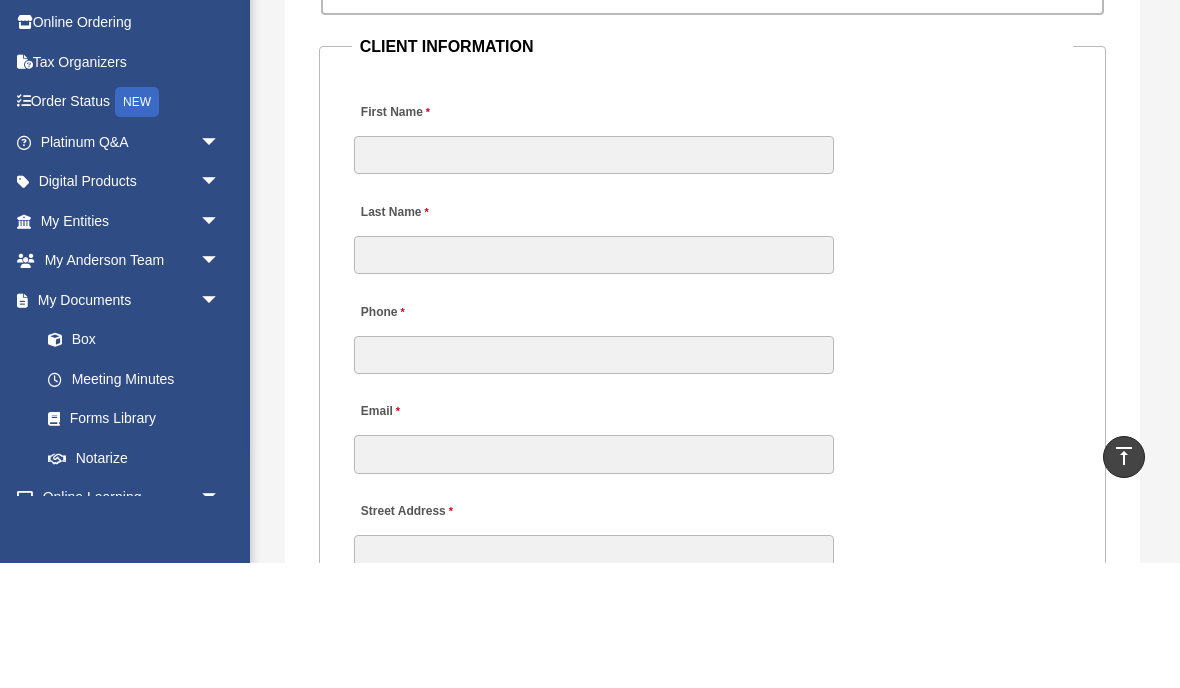 click on "Request for Meeting Minutes
Please ensure the email you list is associated with your account or processing your request could be delayed!
Meeting Minutes requests will be processed in the order they were received. Please note turnaround times for meeting minutes completion may vary.  The current processing/turnaround time averages 7 business days , though this may vary.
Please be advised of the following info to avoid losing your work:
The Meeting Minutes form contains long text fields that may take you some time to fill out.
Your user session may time out unexpectedly after several hours of inactivity.
Keep a local copy what you write in the text fields of the form. This could be as simple as a Word document. This will ensure you have a backup in case there is an error with your submission and you need to try again.
CLIENT INFORMATION
First Name
Last Name
Phone
Email
Street Address
MEETING INFORMATION
Type of Entity" at bounding box center [712, 1340] 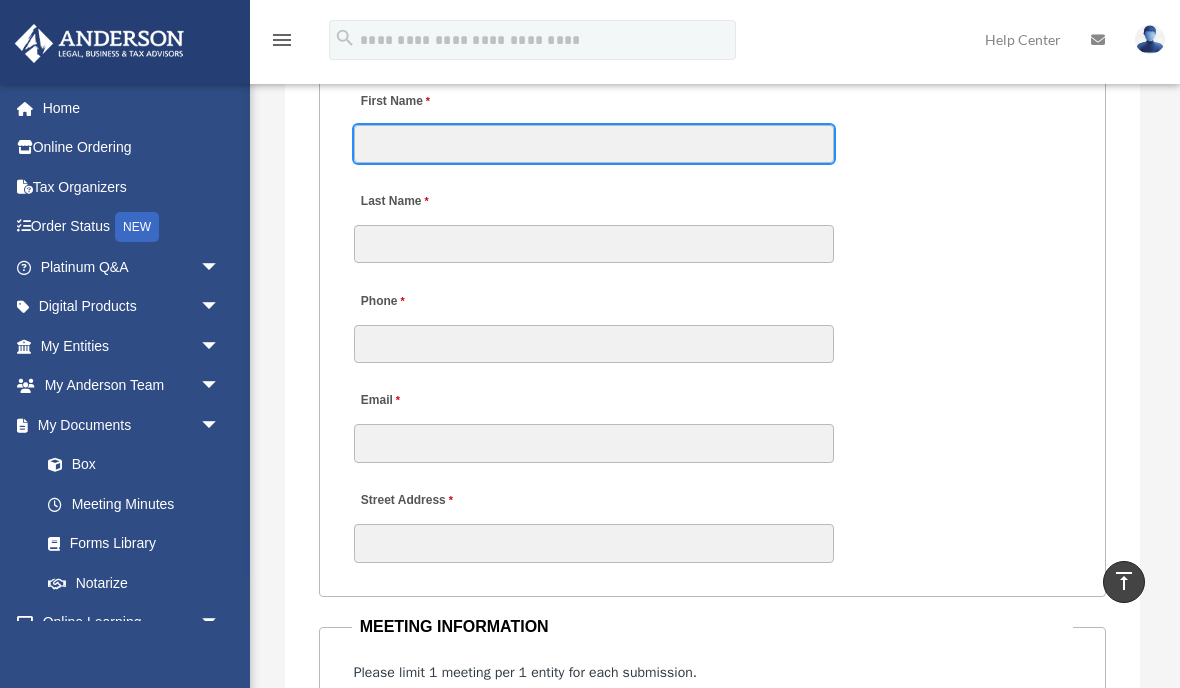 click on "First Name" at bounding box center [594, 144] 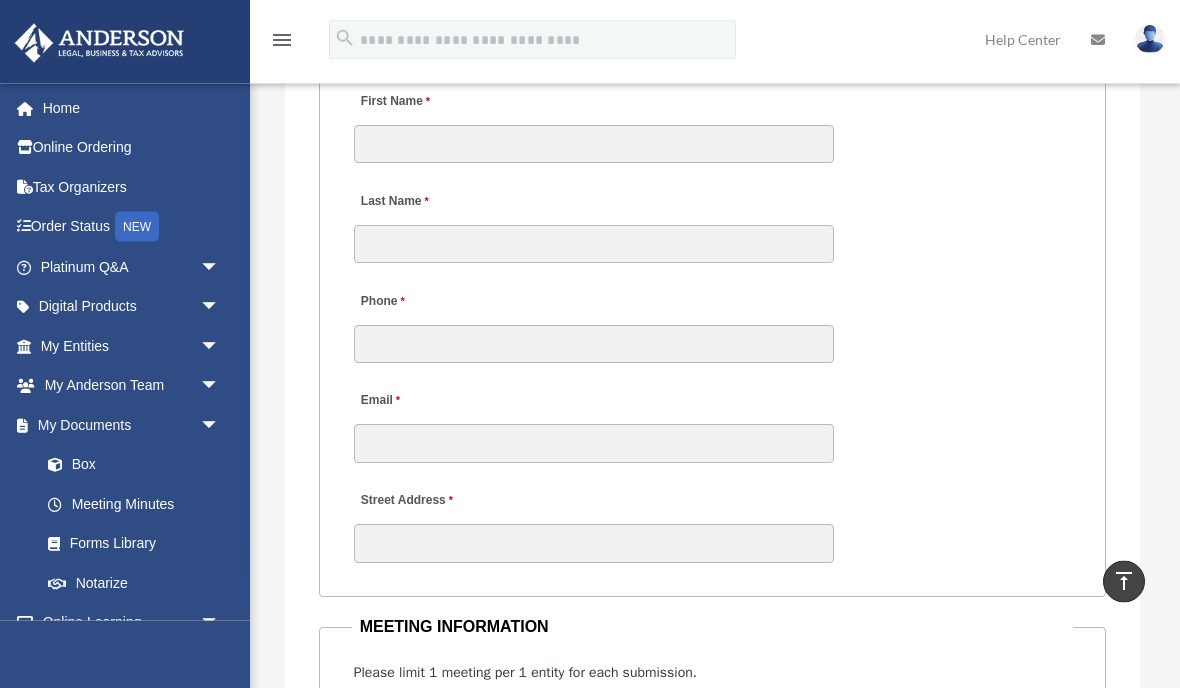 type on "****" 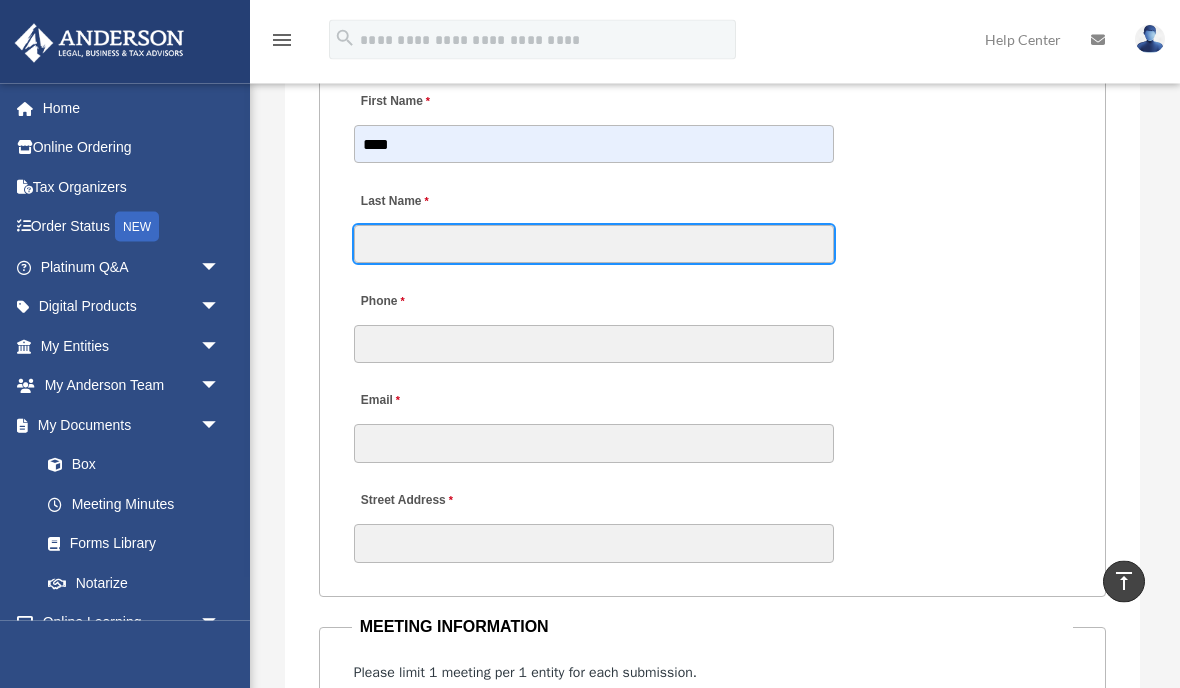 type on "******" 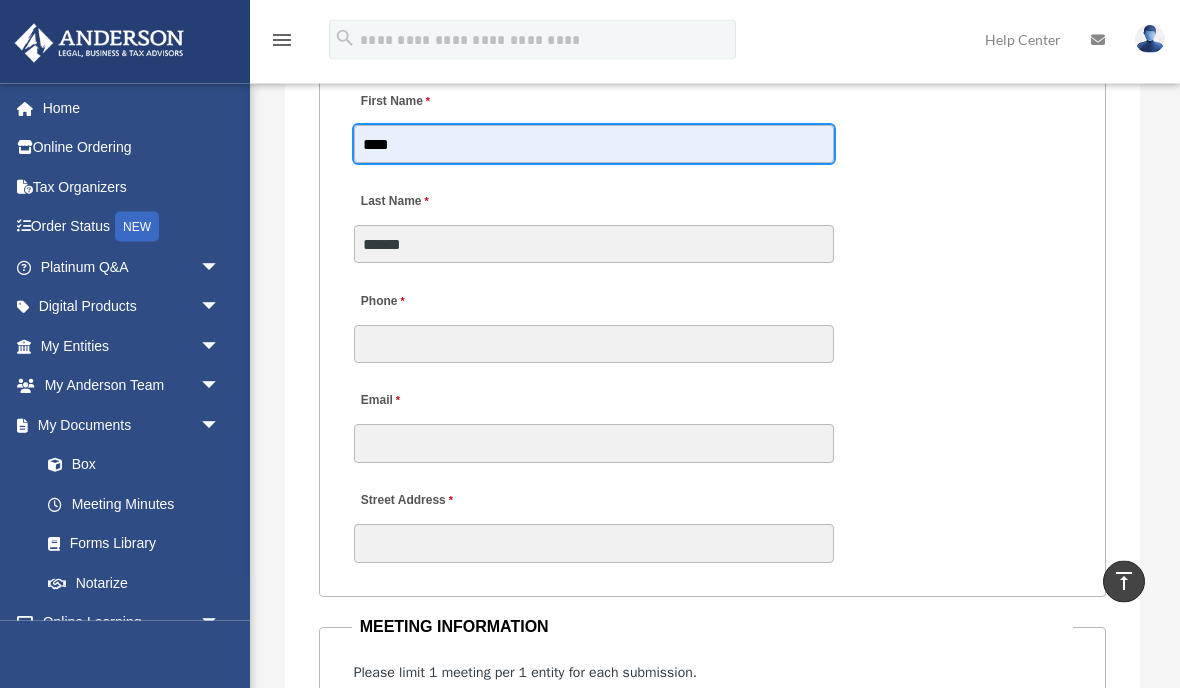 scroll, scrollTop: 2342, scrollLeft: 0, axis: vertical 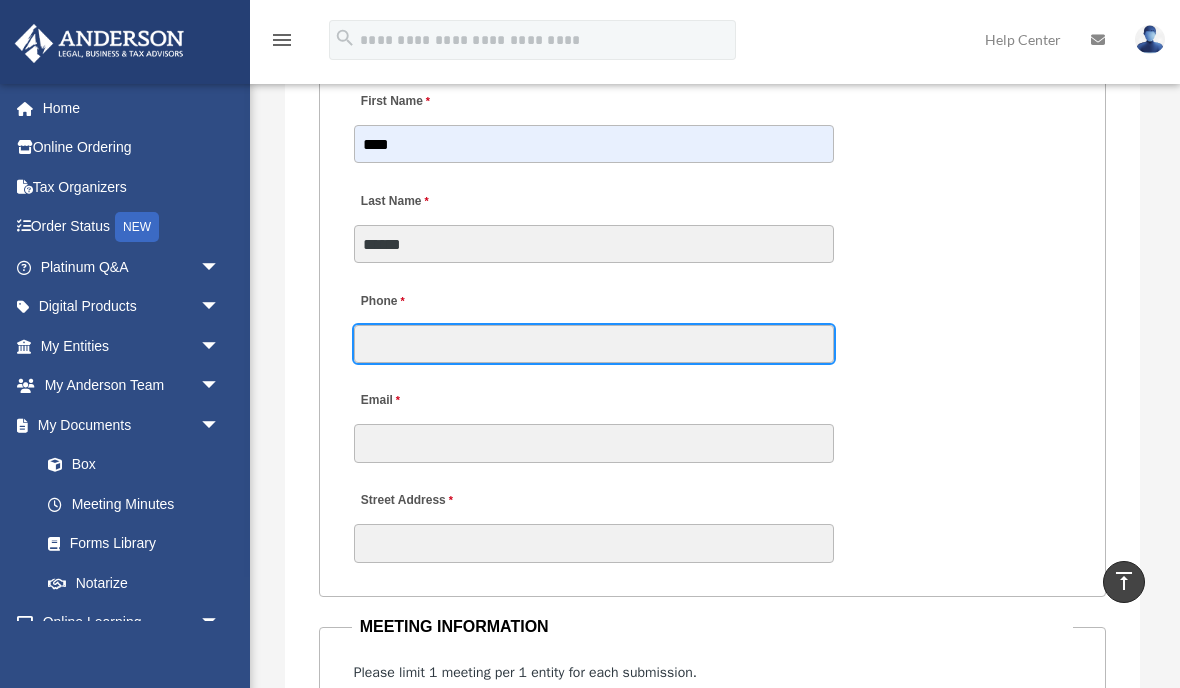 type on "**********" 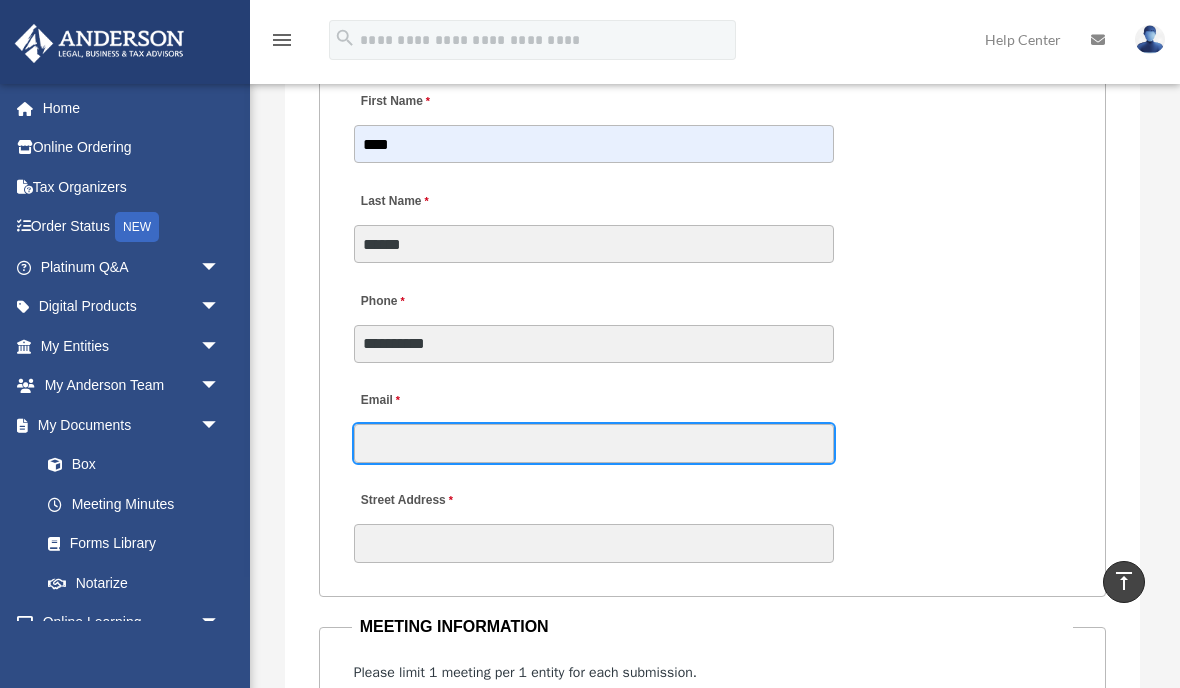 type on "**********" 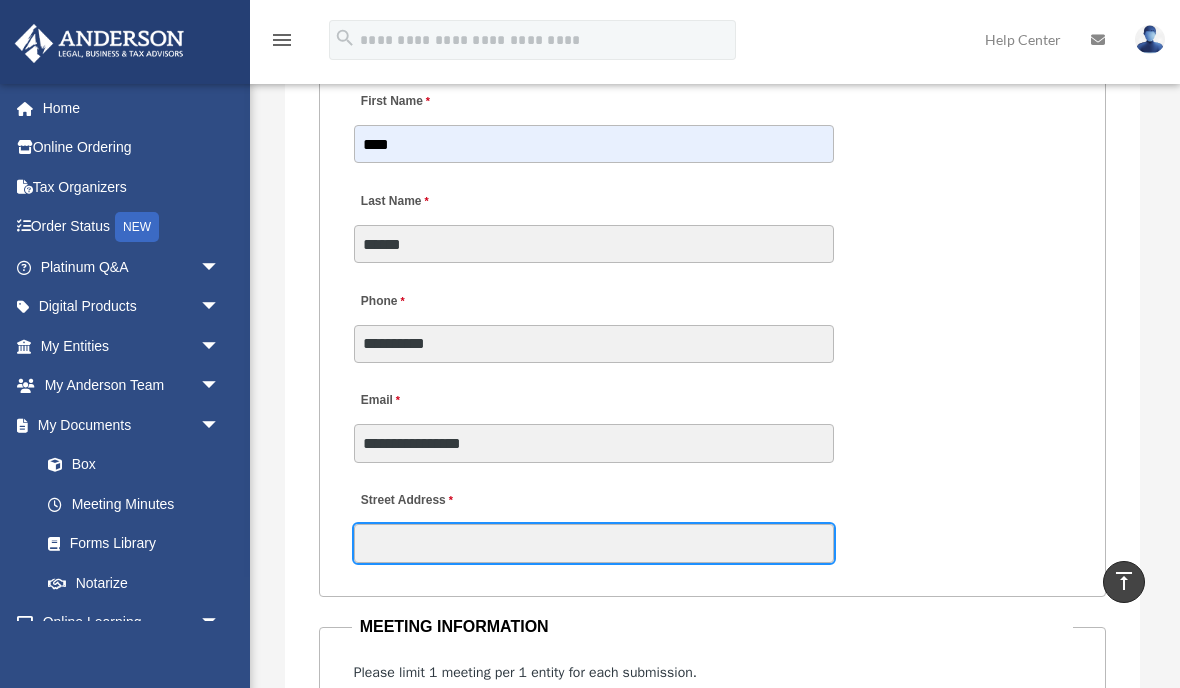 type on "**********" 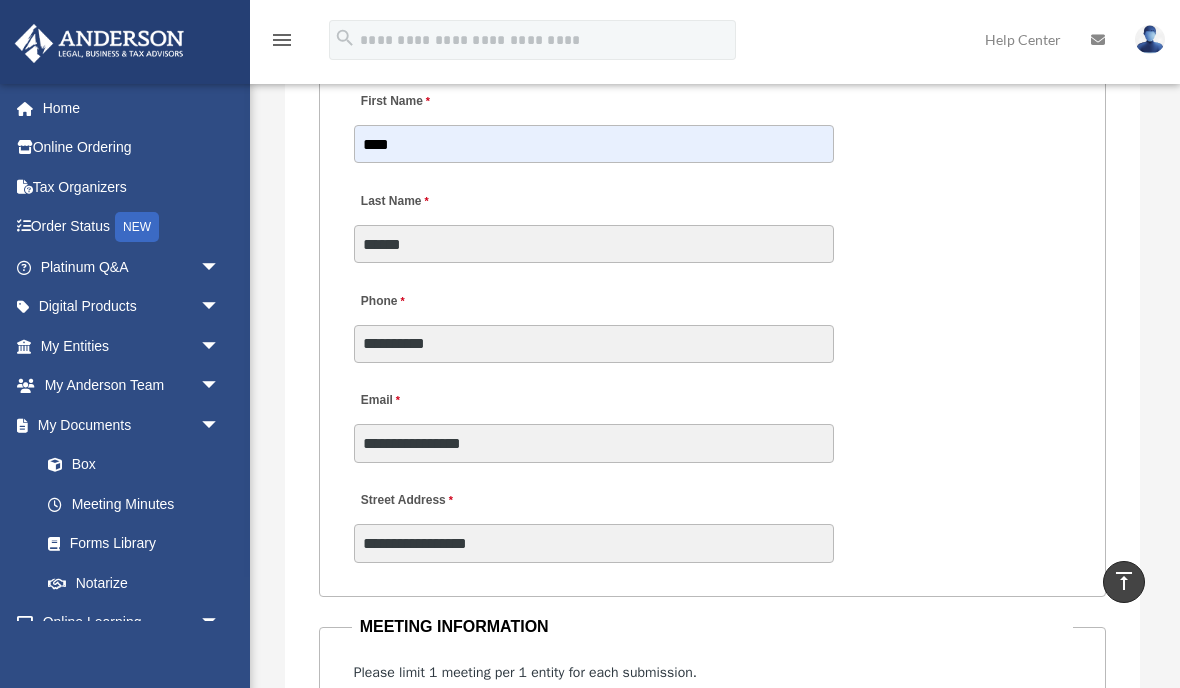 type on "**" 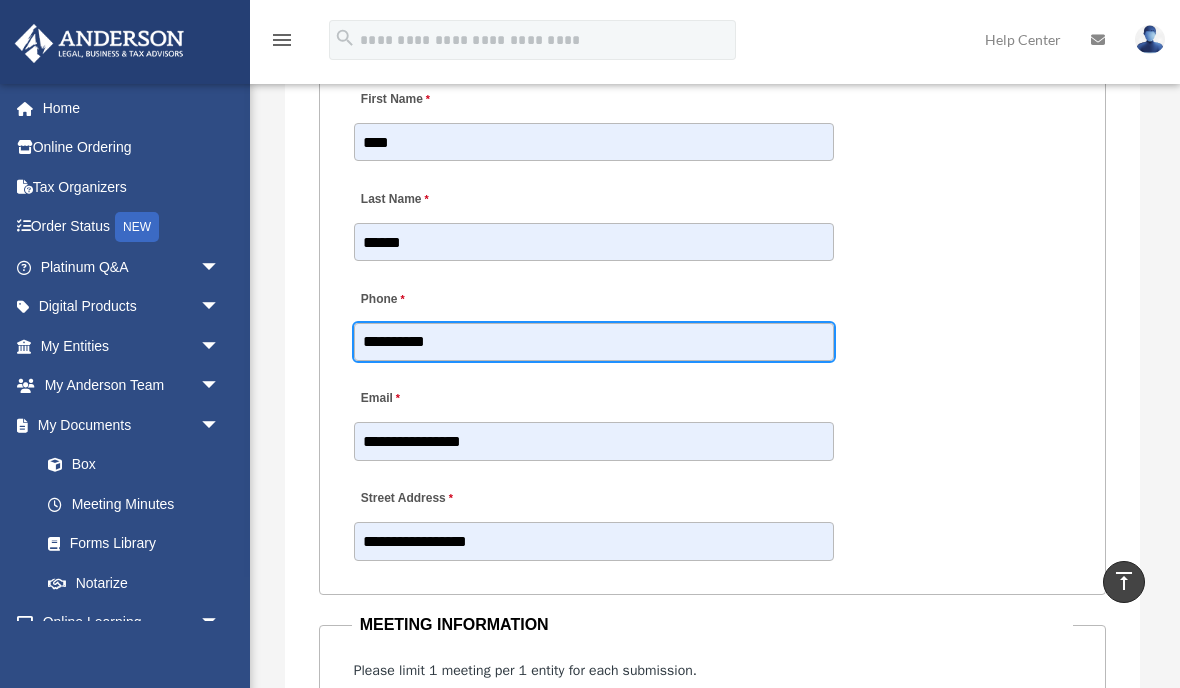 click on "**********" at bounding box center [594, 342] 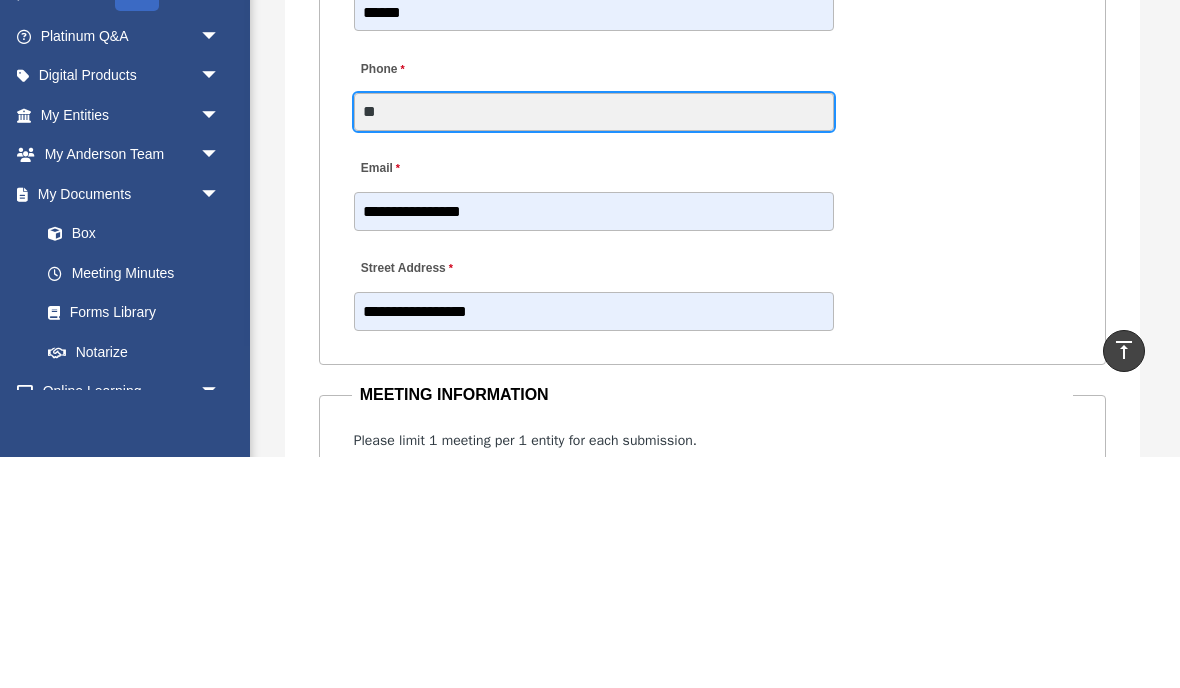 type on "*" 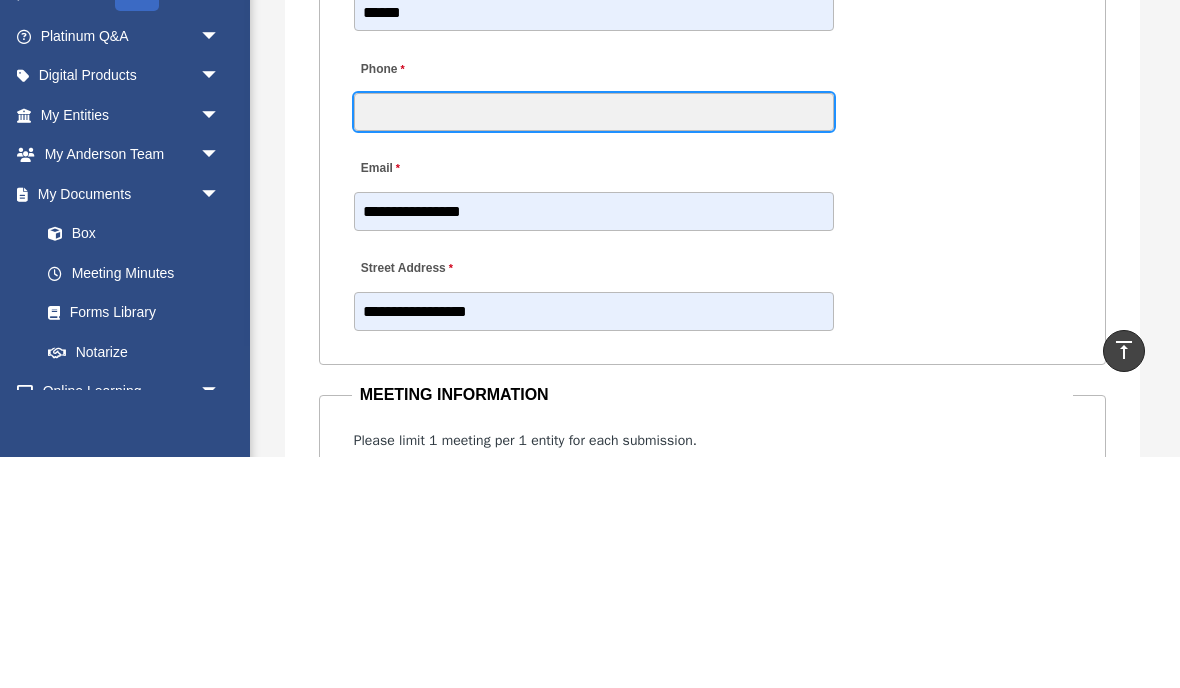 type on "**********" 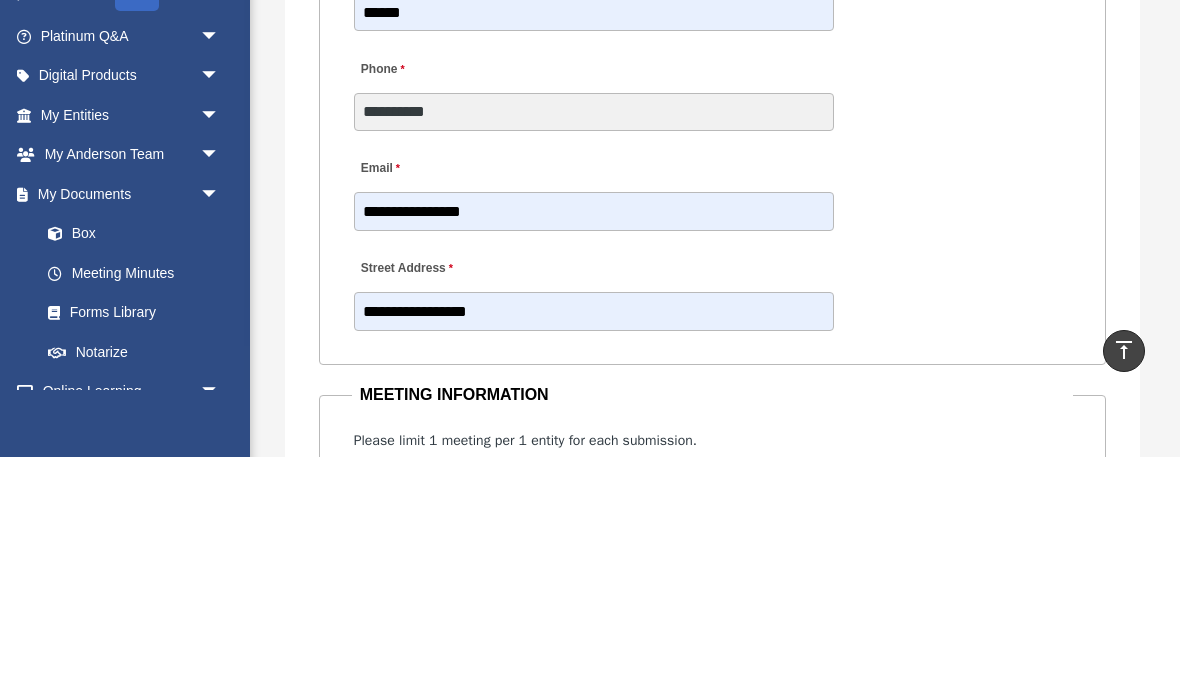 type on "**********" 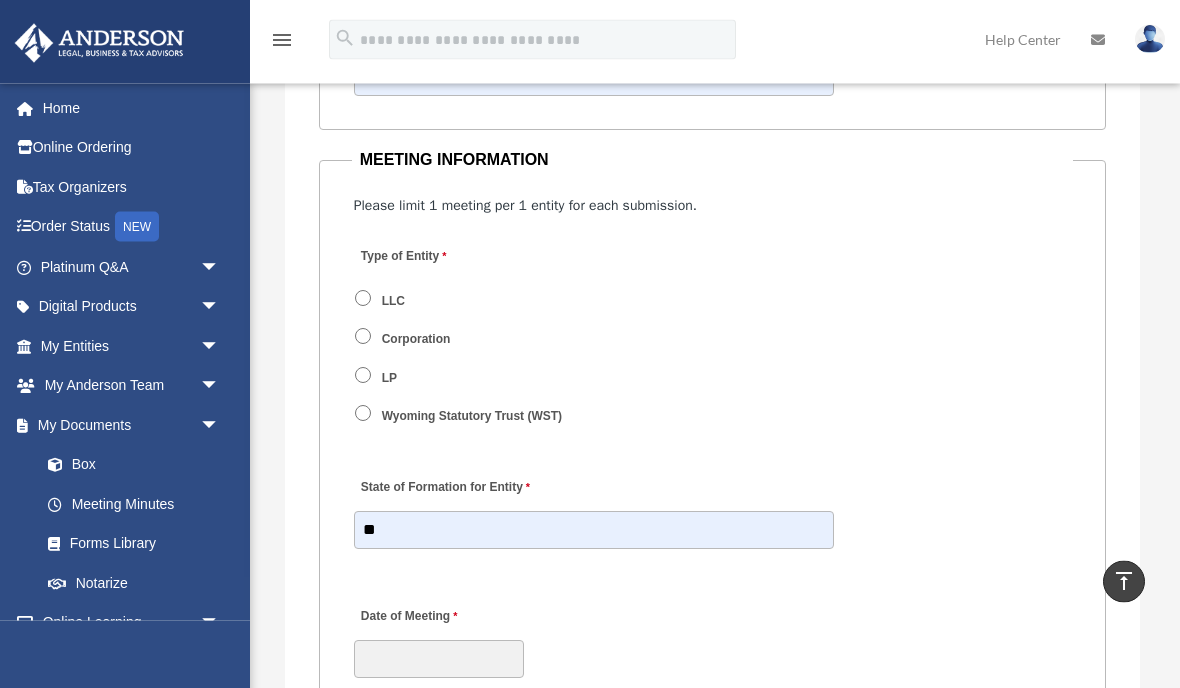 scroll, scrollTop: 2810, scrollLeft: 0, axis: vertical 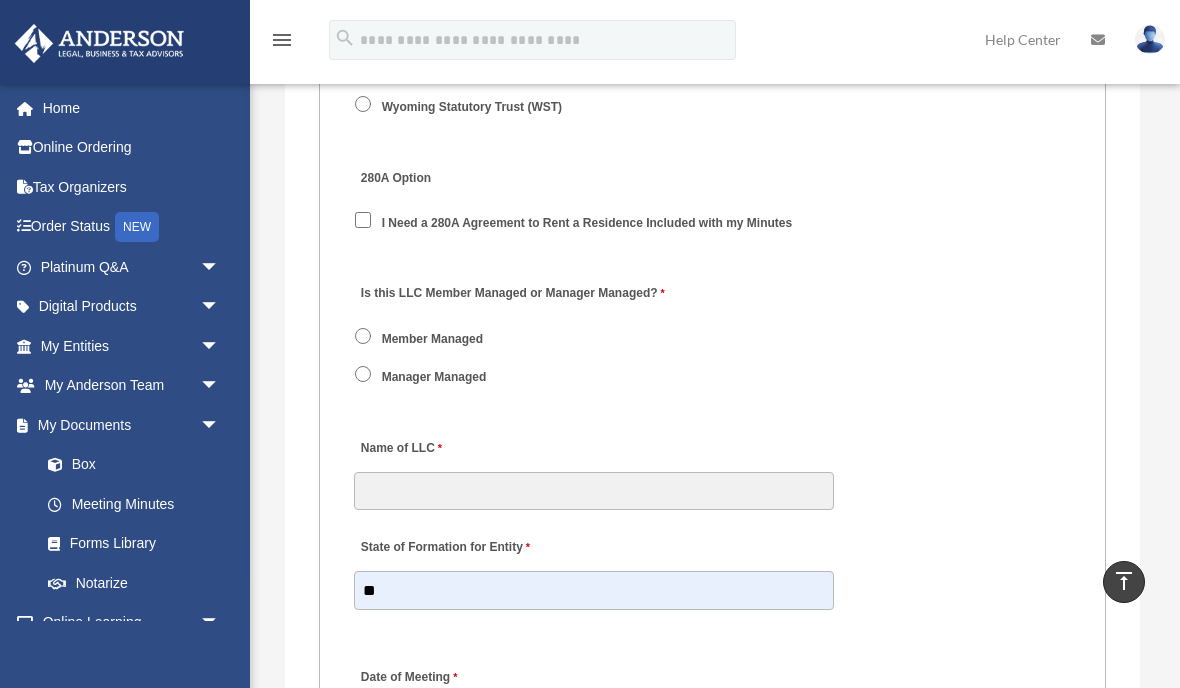 click on "Manager Managed" at bounding box center (435, 378) 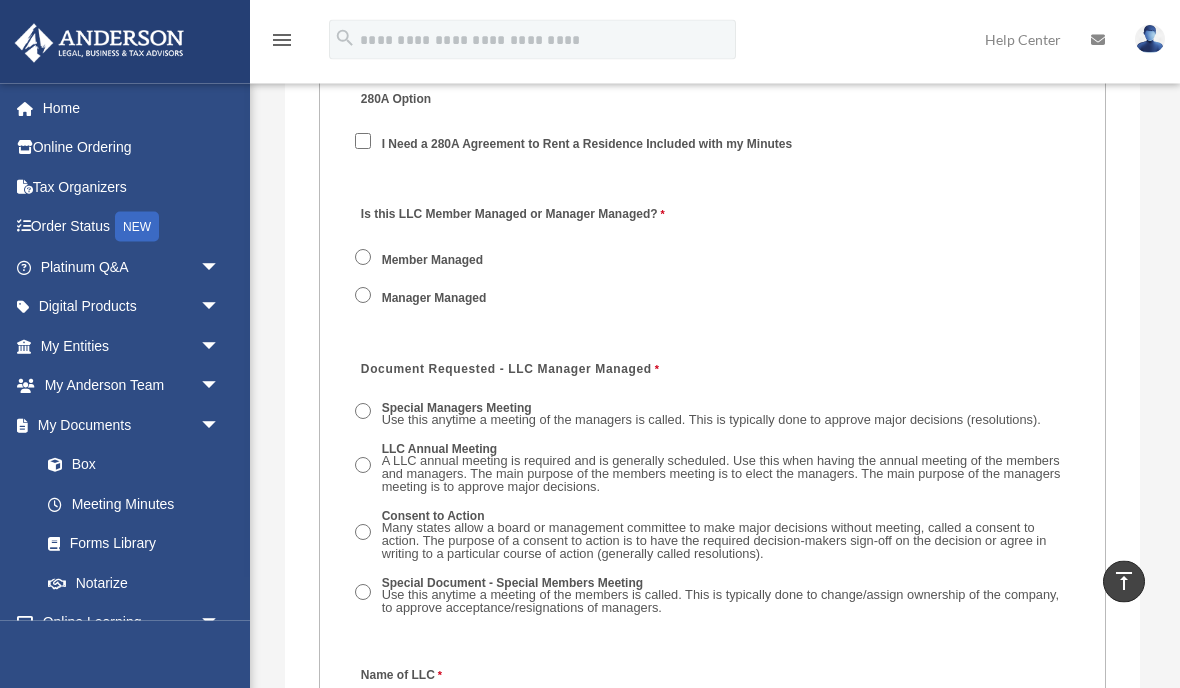 scroll, scrollTop: 3197, scrollLeft: 0, axis: vertical 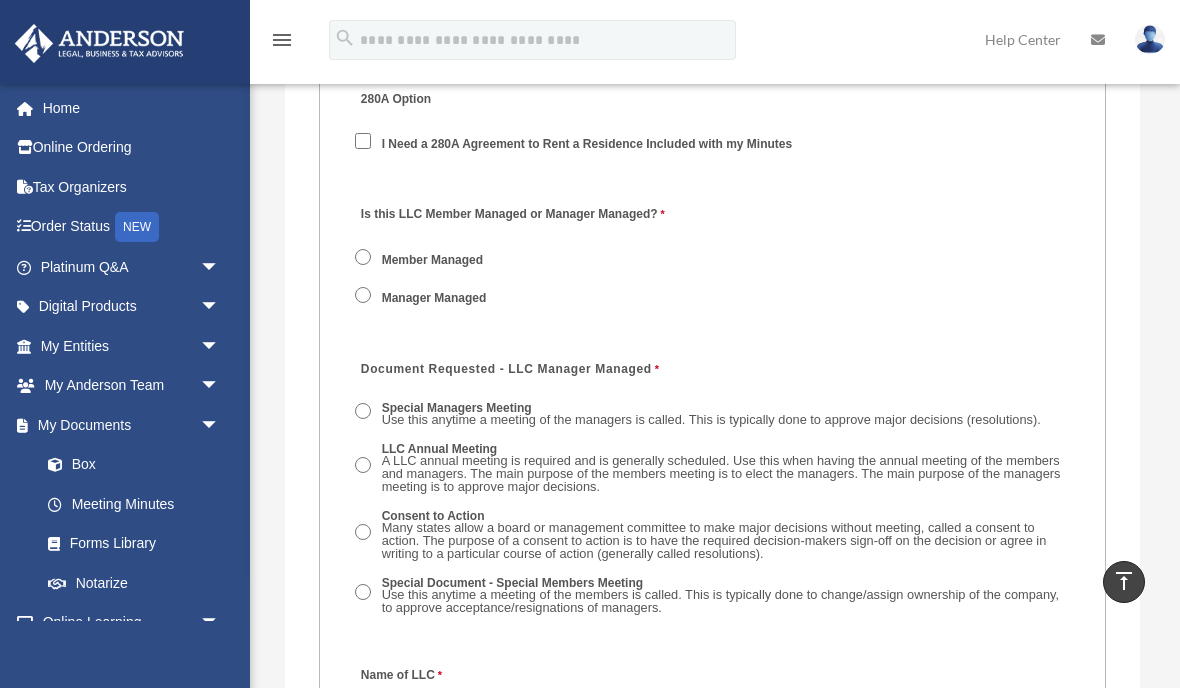 click on "Use this anytime a meeting of the managers is called. This is typically done to approve major decisions (resolutions)." at bounding box center [711, 419] 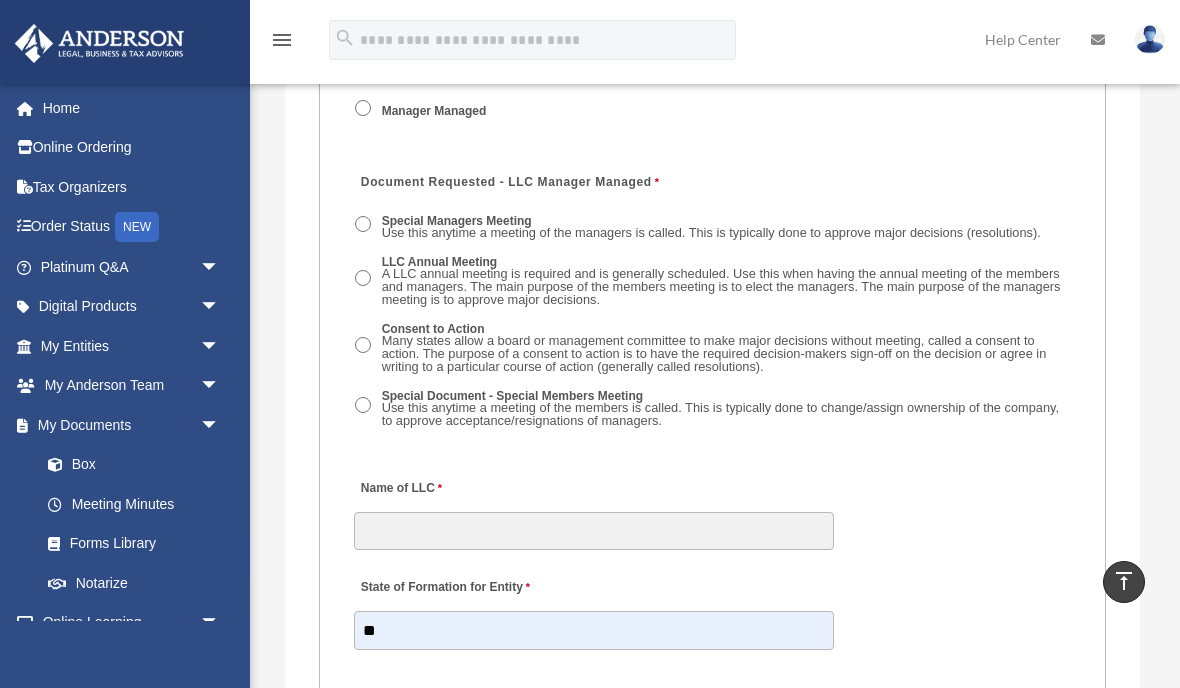 scroll, scrollTop: 3397, scrollLeft: 0, axis: vertical 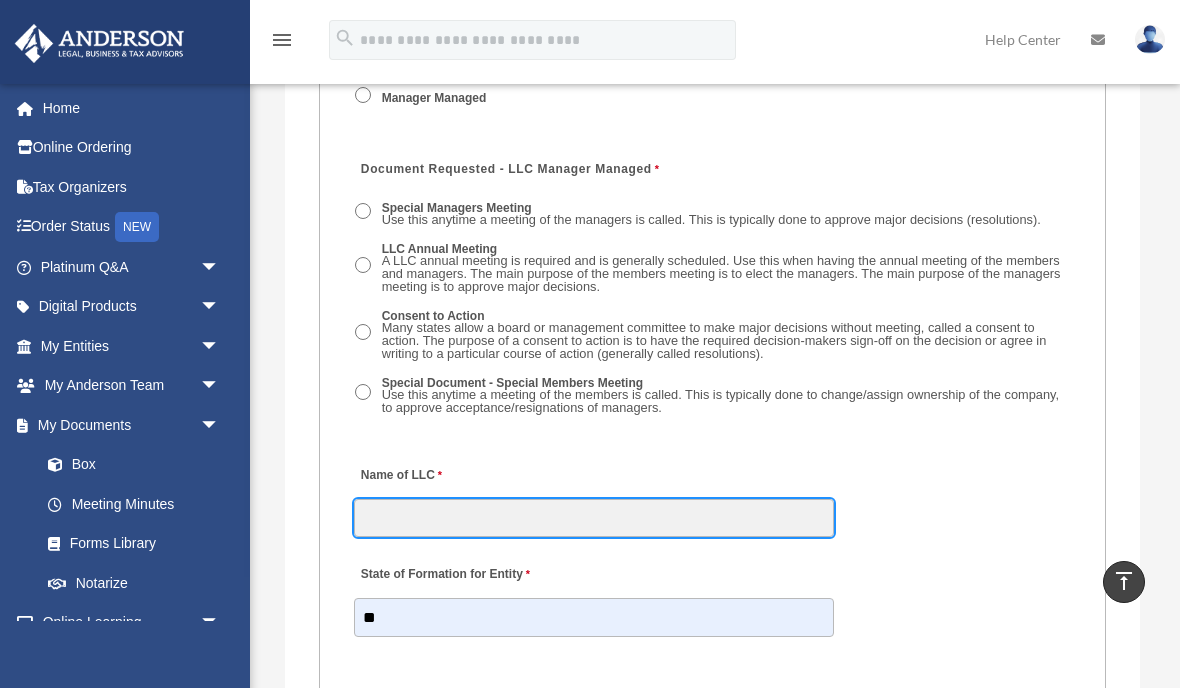 click on "Name of LLC" at bounding box center (594, 518) 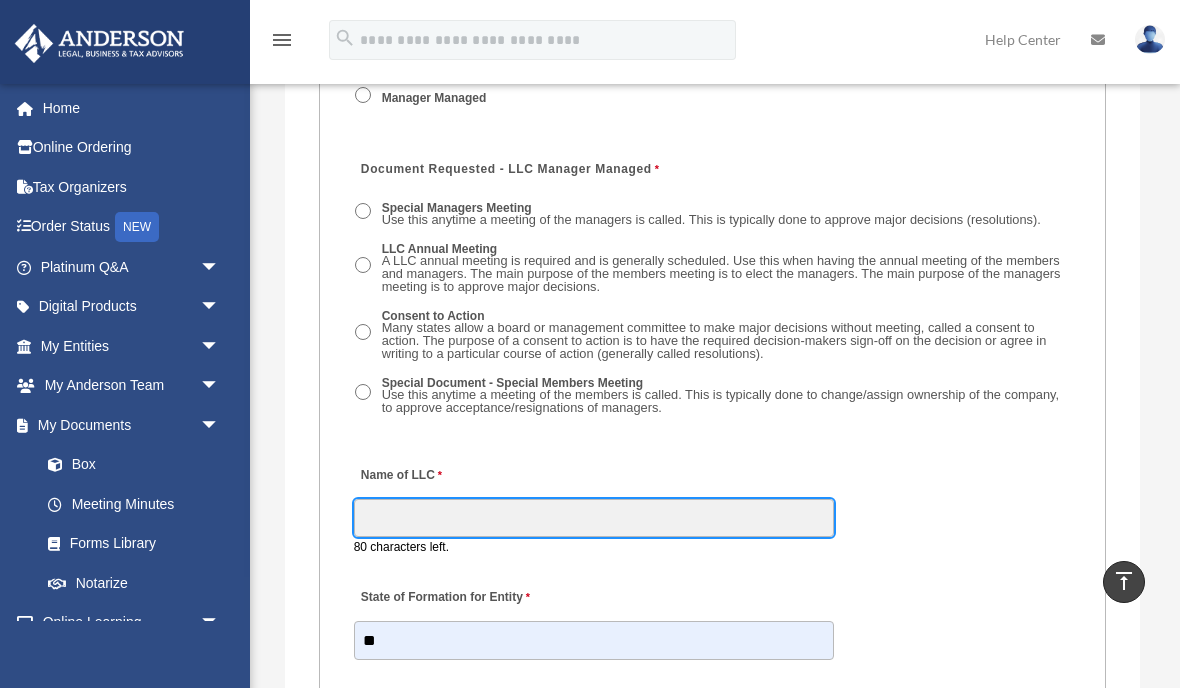 scroll, scrollTop: 3396, scrollLeft: 0, axis: vertical 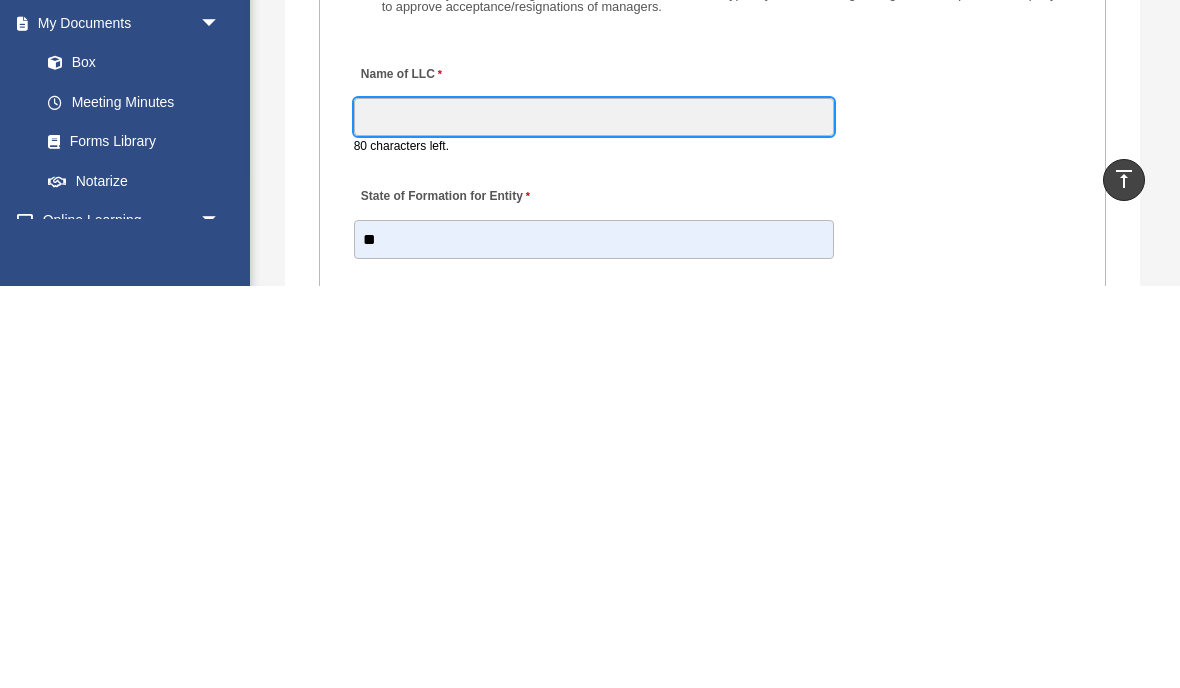 type on "**********" 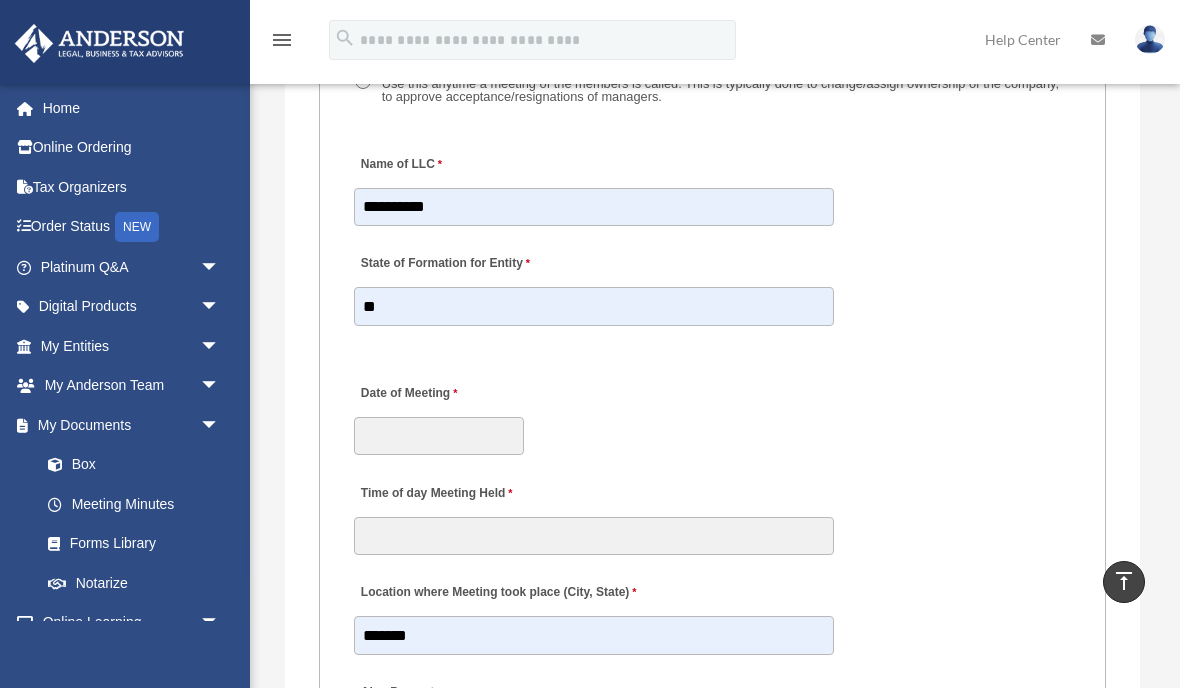 scroll, scrollTop: 3707, scrollLeft: 0, axis: vertical 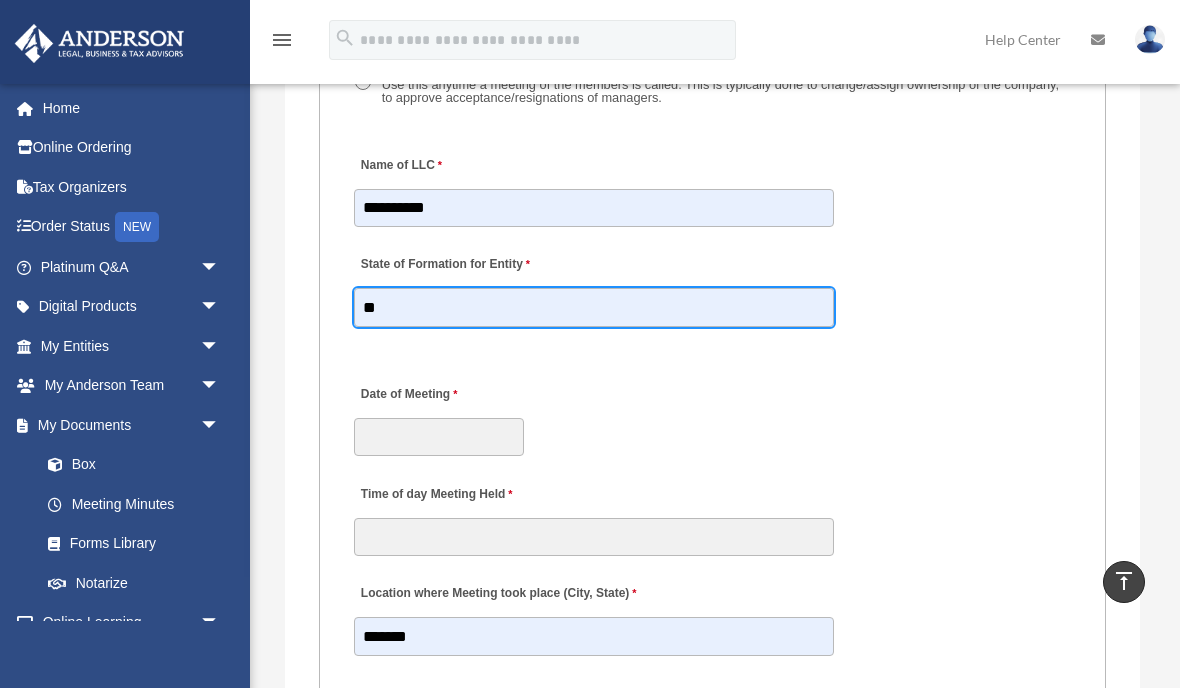 click on "**" at bounding box center [594, 307] 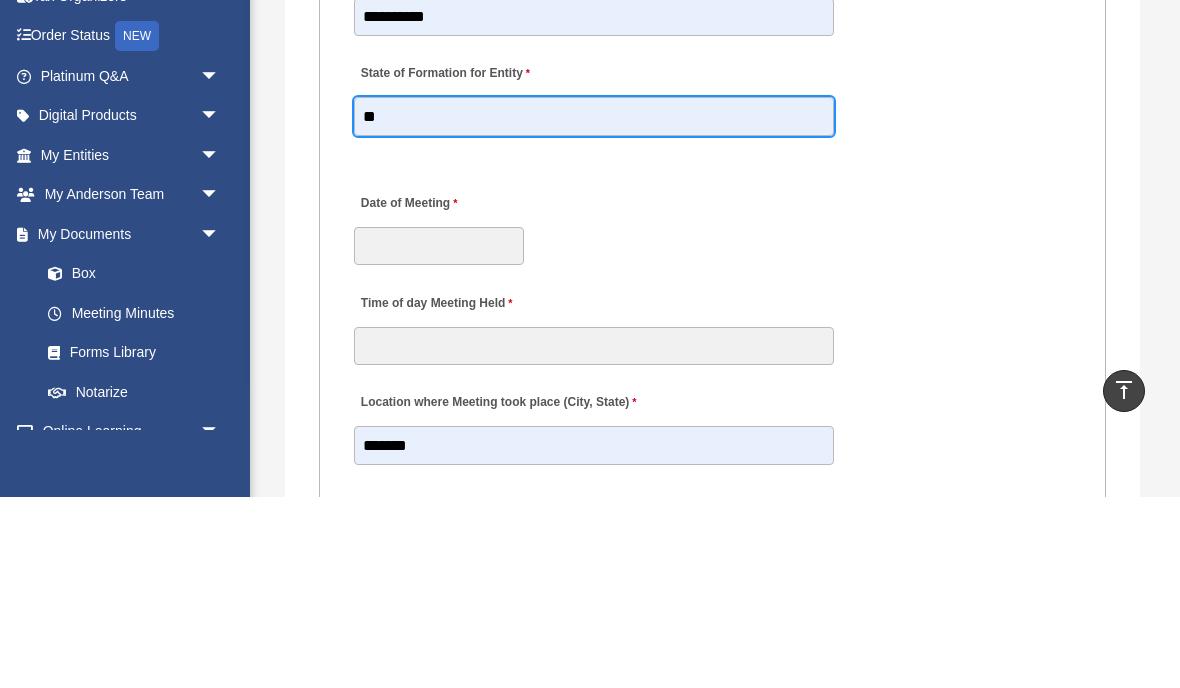 click on "**" at bounding box center (594, 307) 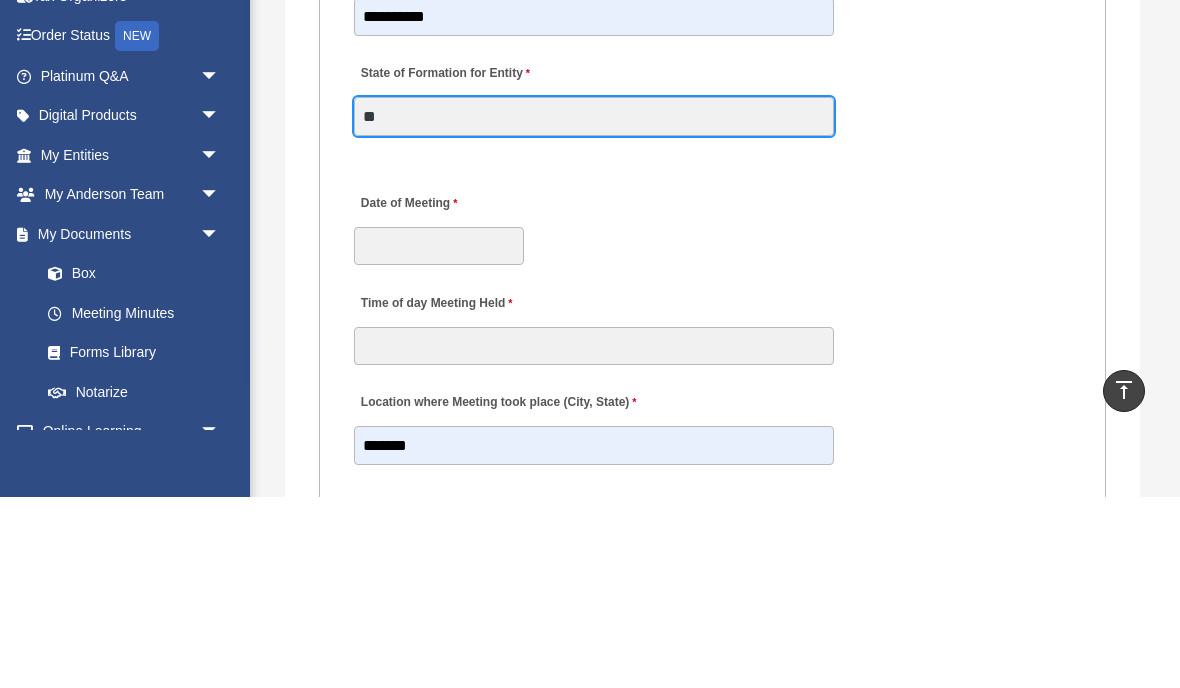 type on "**" 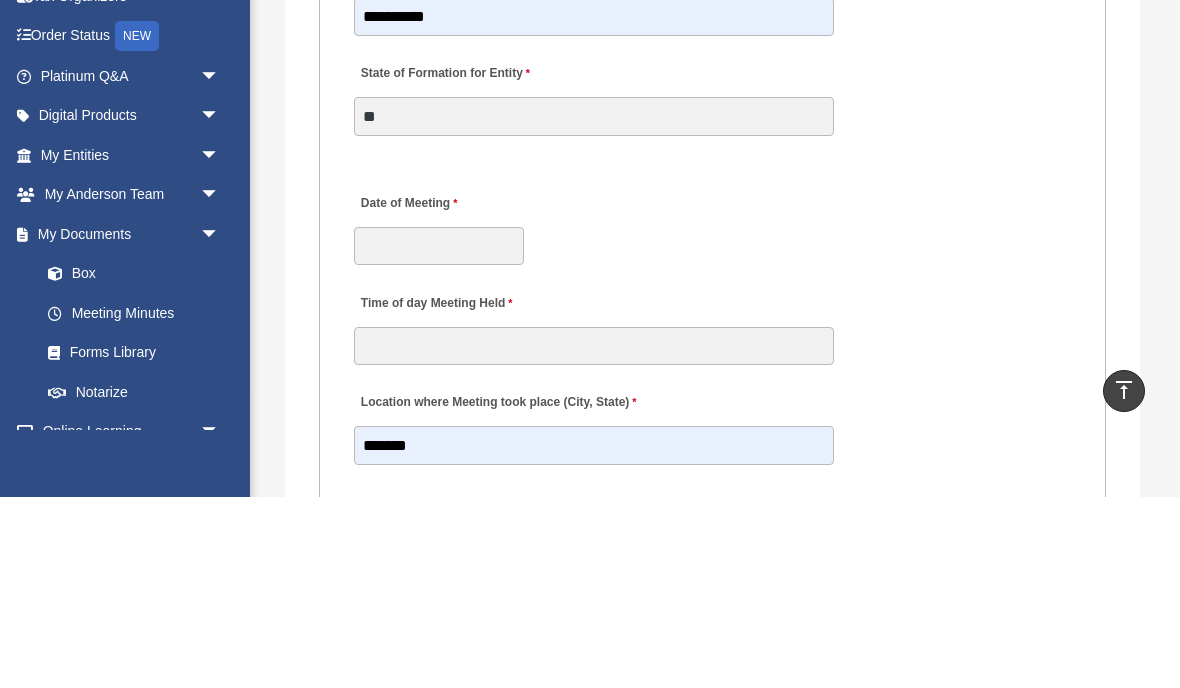click on "**********" at bounding box center (713, 229) 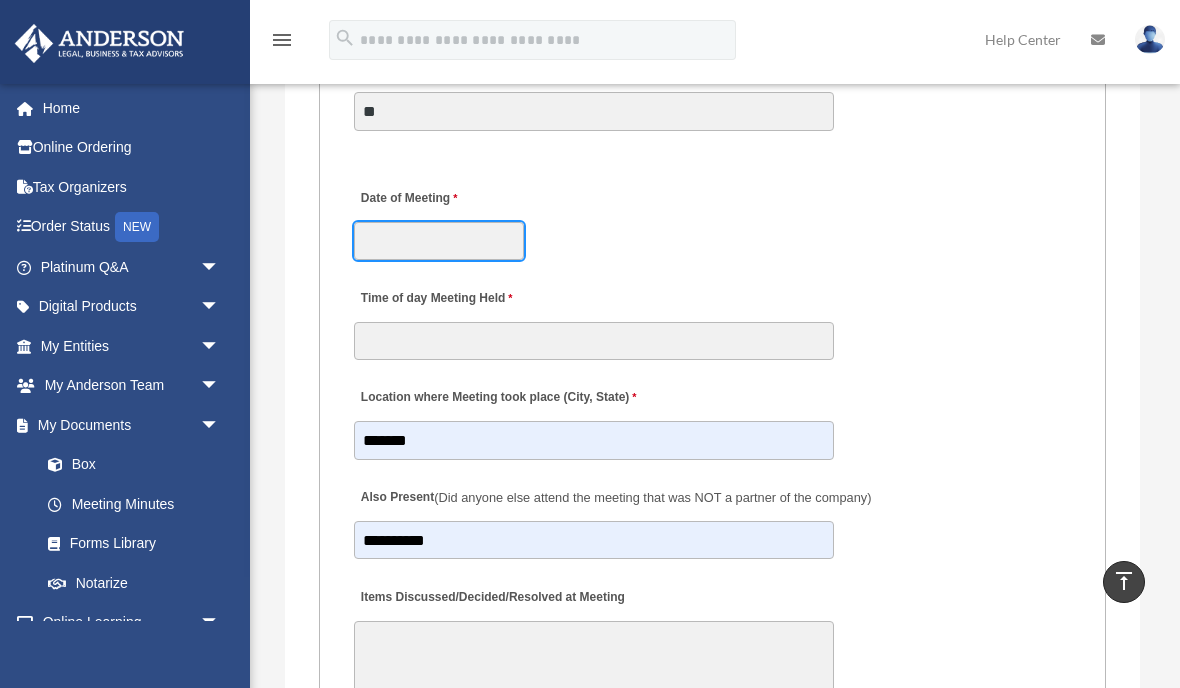 click on "Date of Meeting" at bounding box center (439, 241) 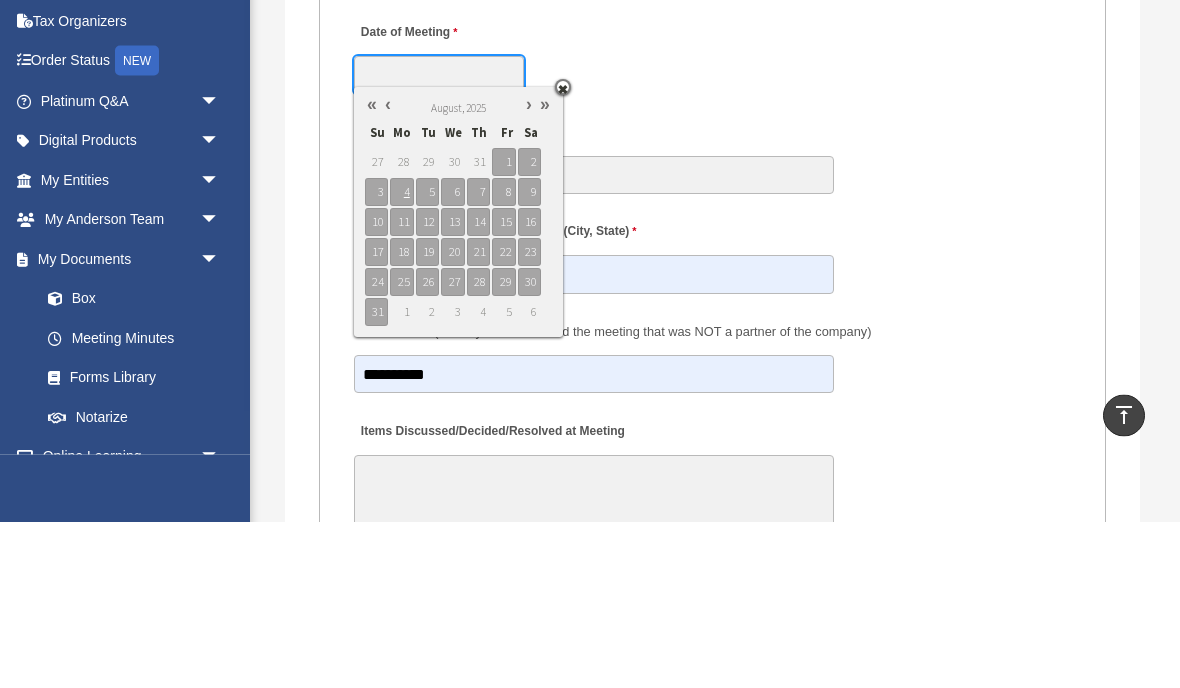 type on "**********" 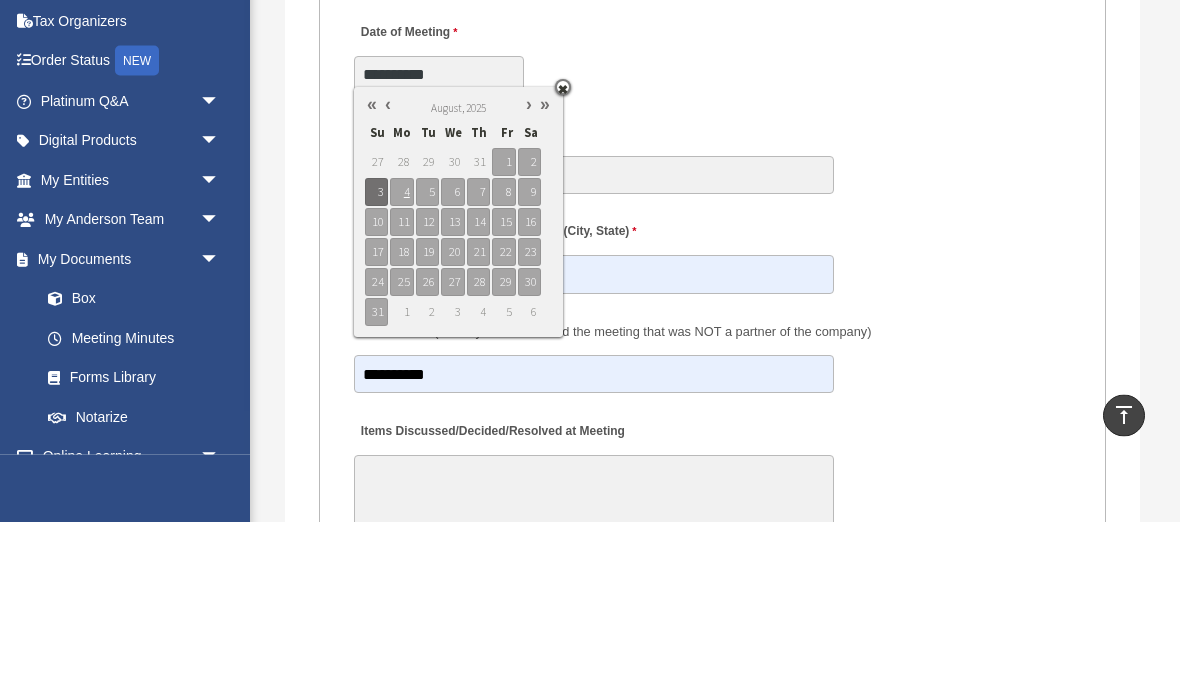 click on "**********" at bounding box center [713, 219] 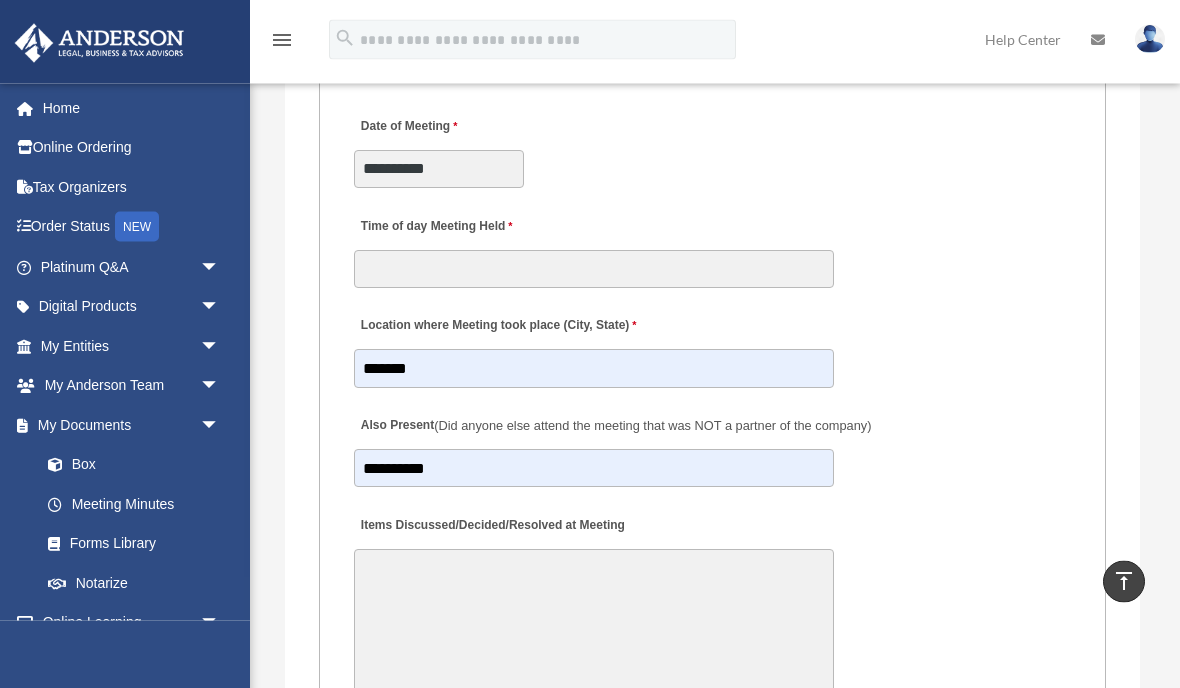 scroll, scrollTop: 3975, scrollLeft: 0, axis: vertical 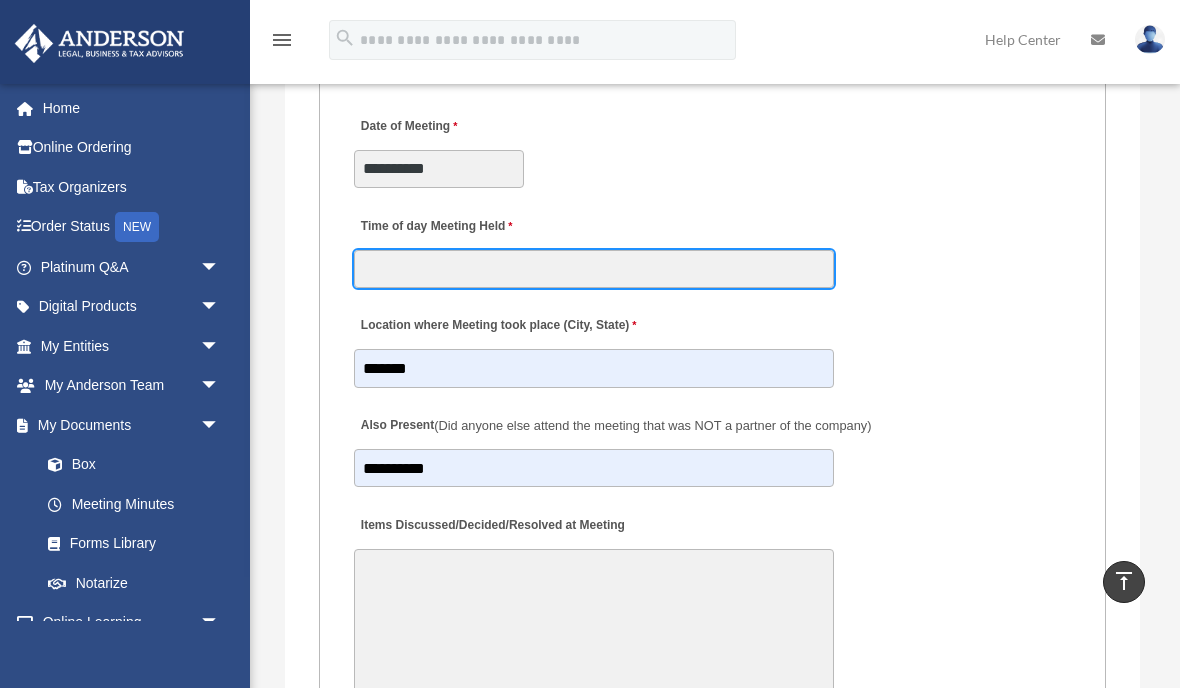 click on "Time of day Meeting Held" at bounding box center (594, 269) 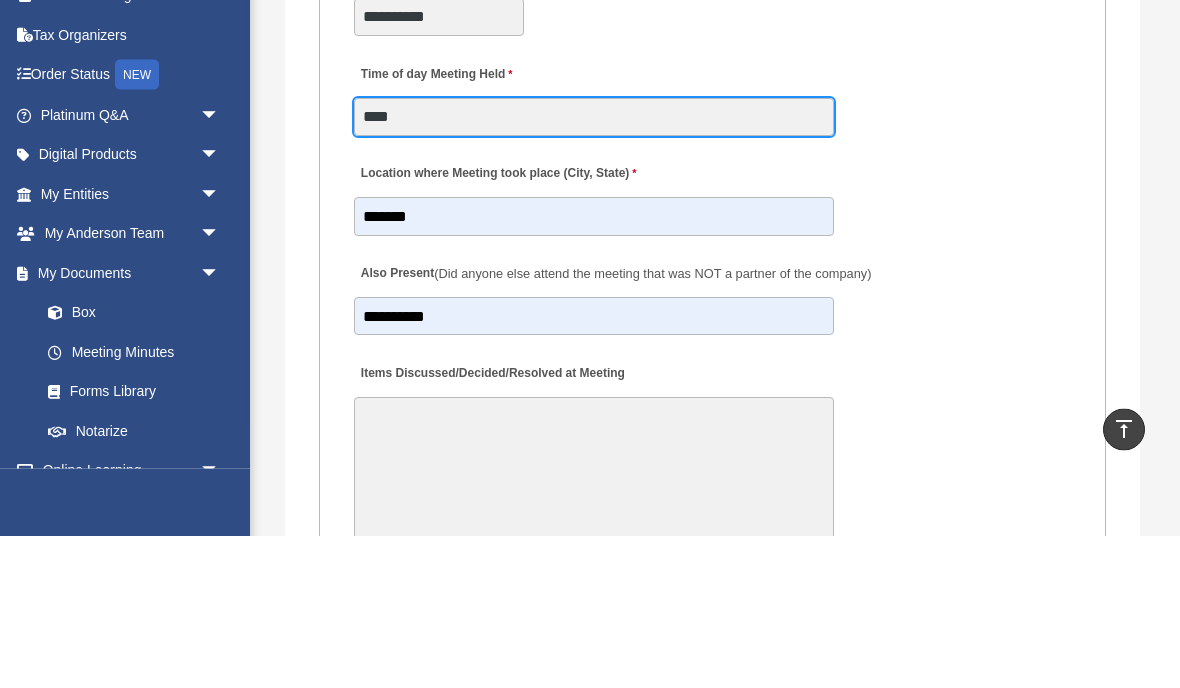 type on "****" 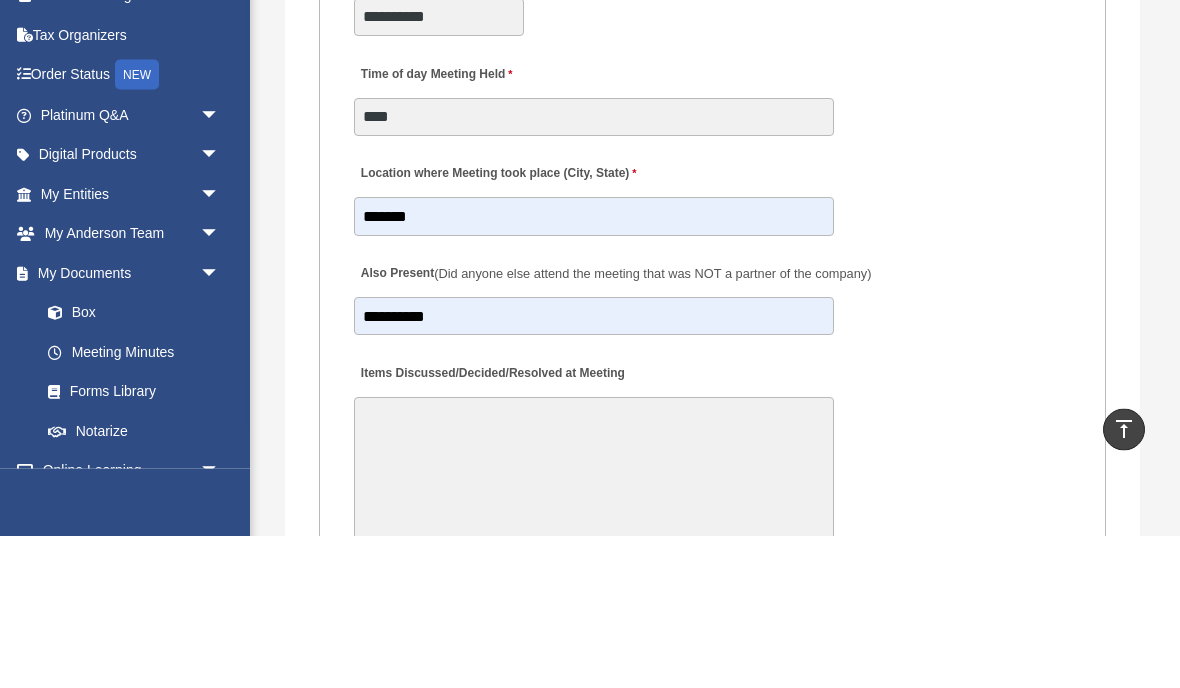 click on "Time of day Meeting Held ****" at bounding box center (713, 247) 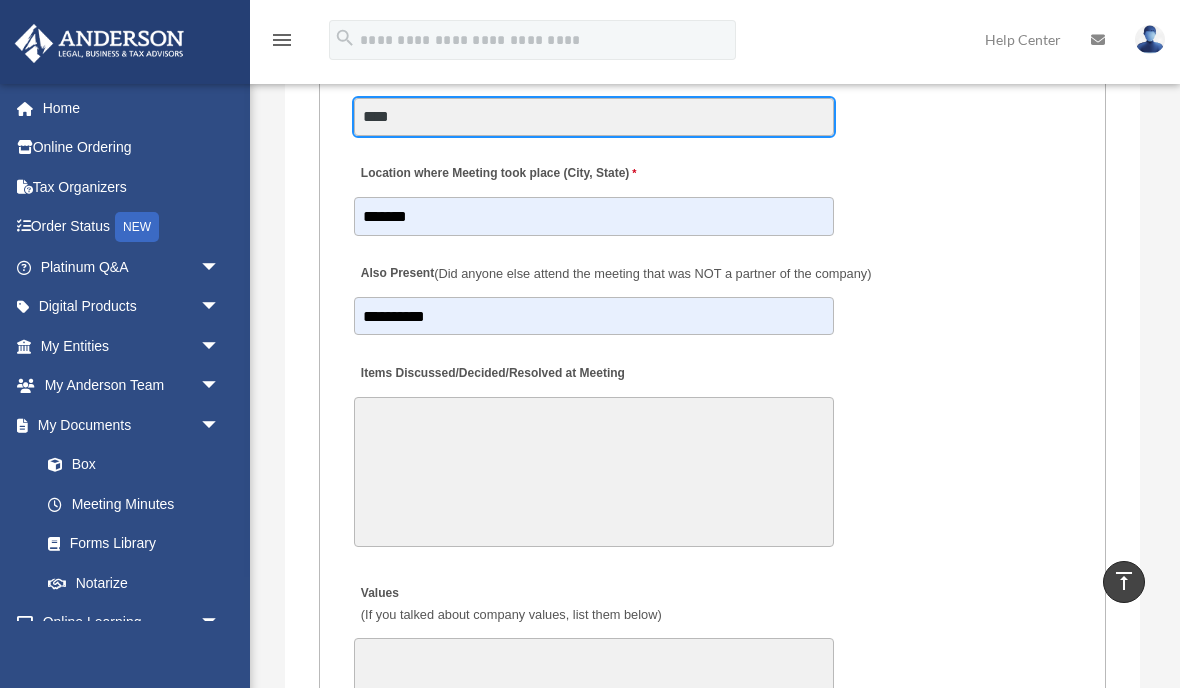click on "****" at bounding box center [594, 117] 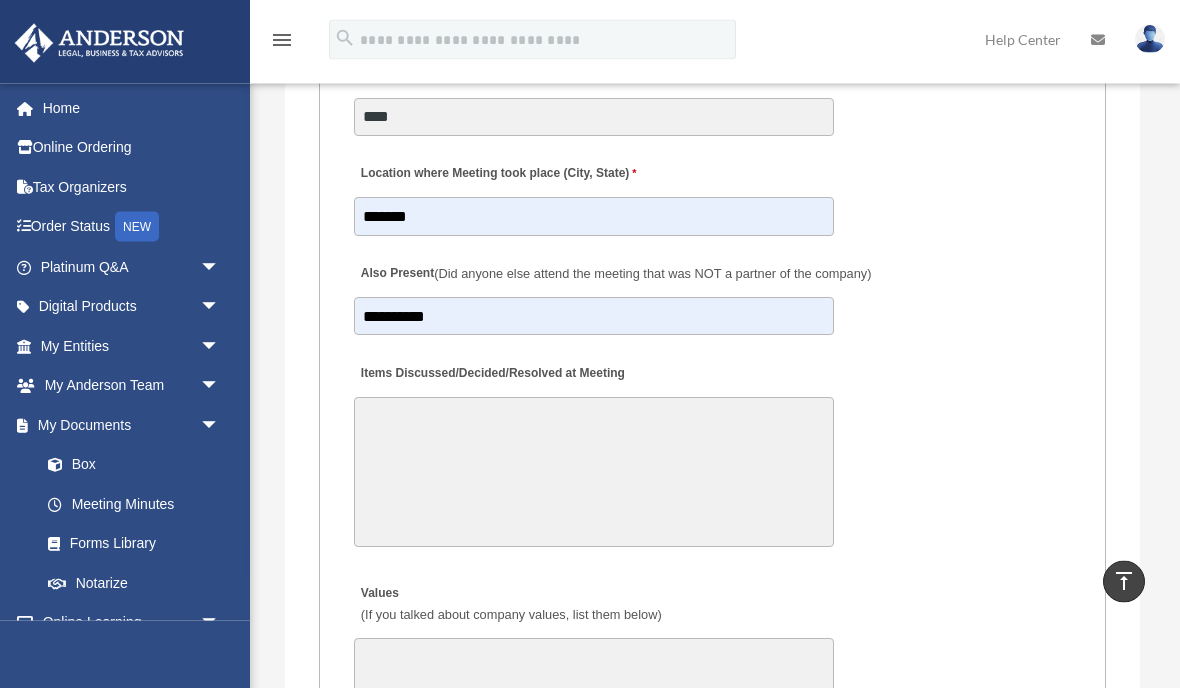 click on "MEETING INFORMATION
Please limit 1 meeting per 1 entity for each submission.
Type of Entity LLC Corporation LP Wyoming Statutory Trust (WST)
280A Option I Need a 280A Agreement to Rent a Residence Included with my Minutes
The 280A Option should only be checked if the LLC is Taxed as a C or S Corporation
WST Option Special Trustees Meeting
Use this when a meeting of trustees is called for a Wyoming Statutory Trust. Please note that technically there are no requirements for meetings in a WST so there are no annual meetings, just trustee meetings.
Name of Wyoming Statutory Trust
I need a Valuation Worksheet included with my minutes
Is this LLC Member Managed or Manager Managed? Member Managed Manager Managed
Document Requested - LLC Member Managed Special Members Meeting LLC Annual Meeting Consent to Action
Document Requested - LLC Manager Managed Special Managers Meeting LLC Annual Meeting Consent to Action Special Document - Special Members Meeting" at bounding box center [712, 252] 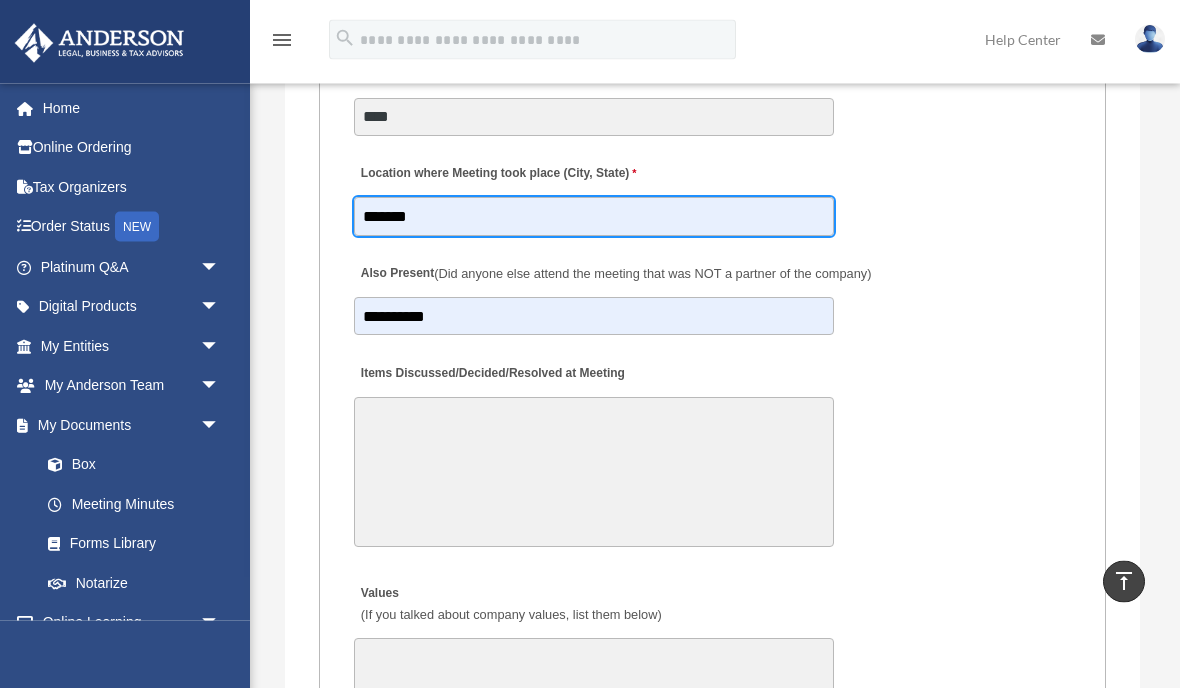 click on "*******" at bounding box center [594, 217] 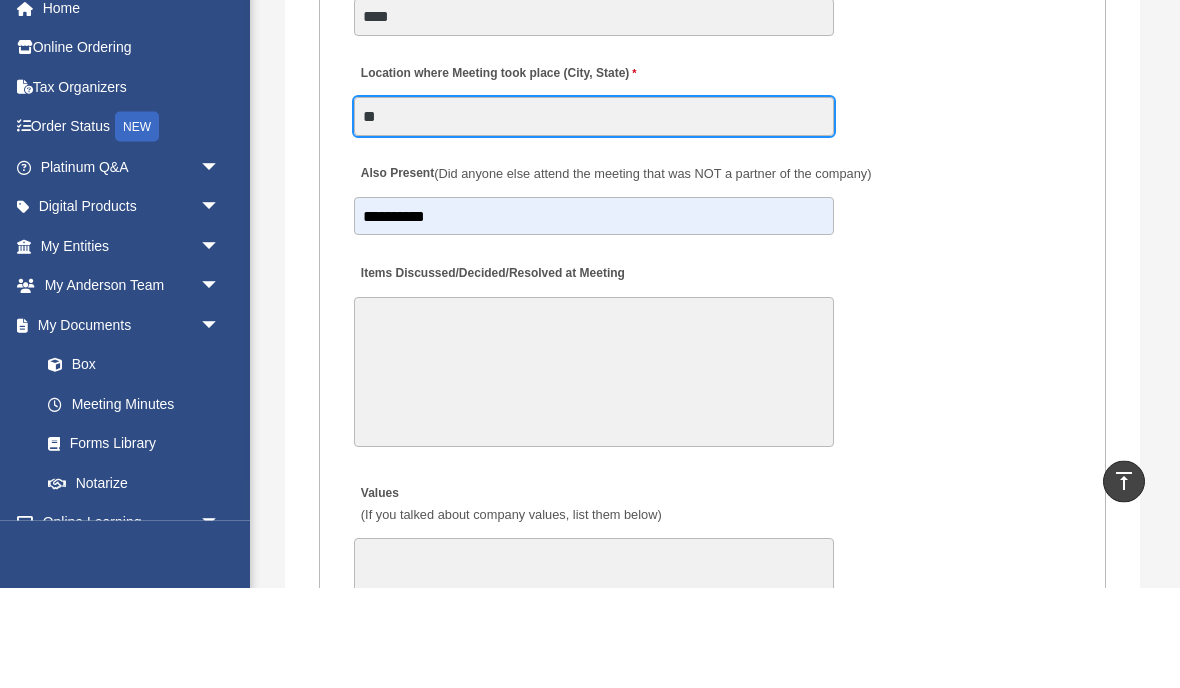 type on "*" 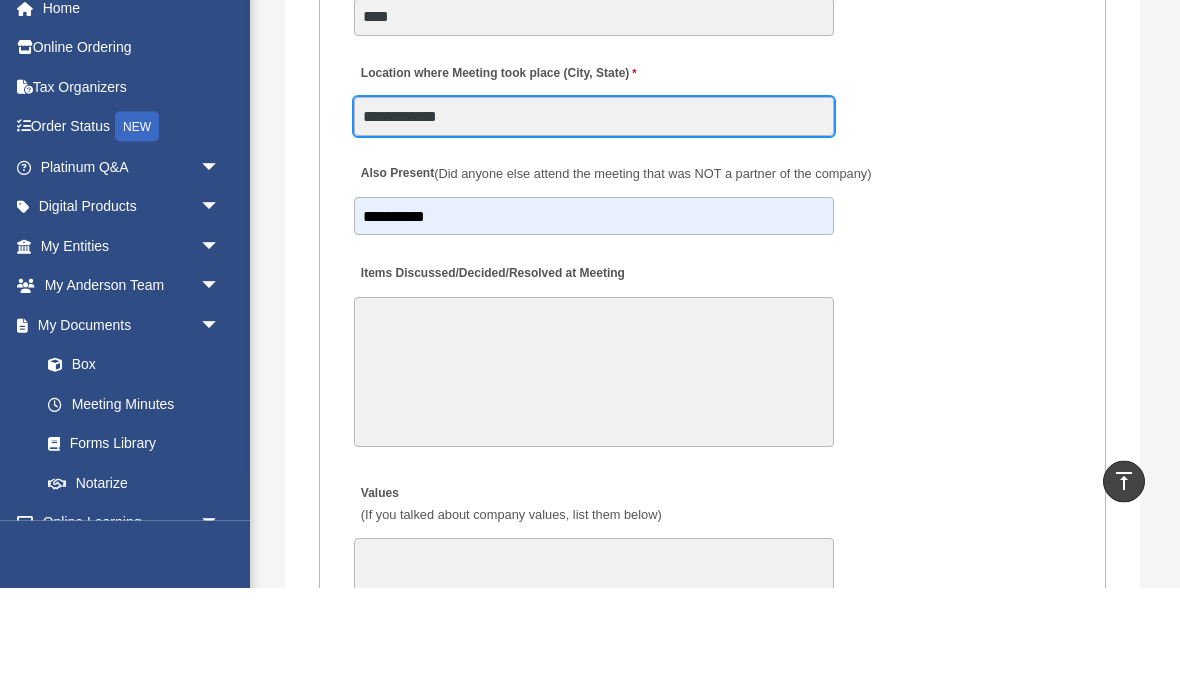 type on "**********" 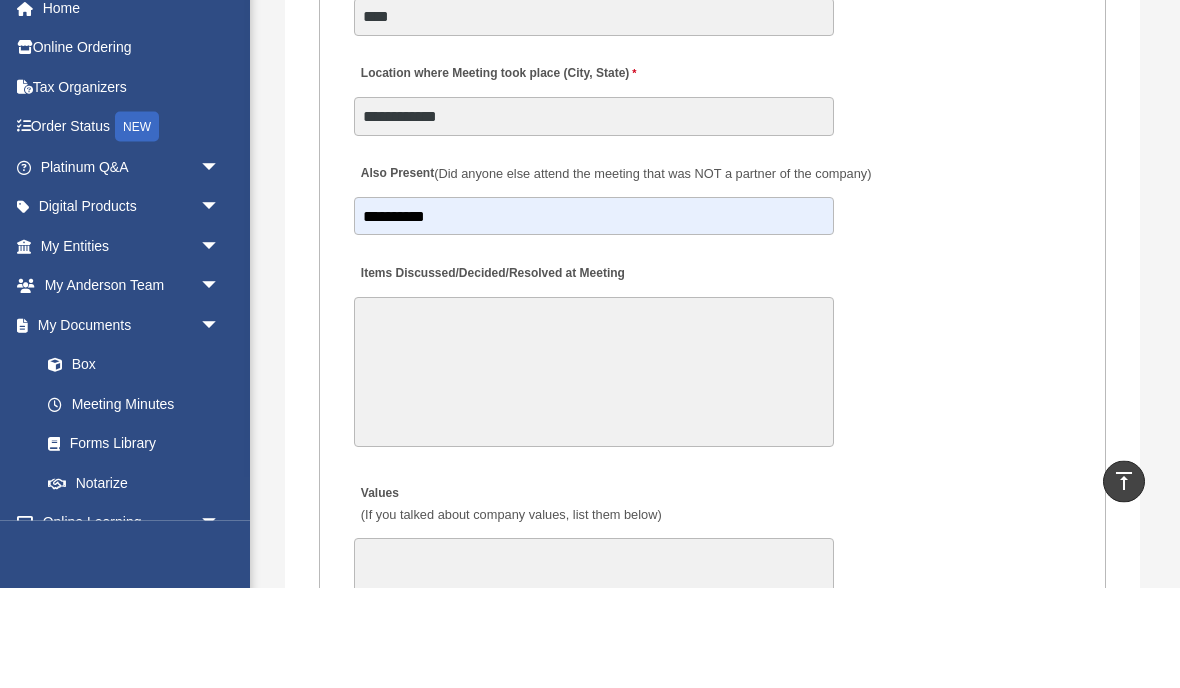 click on "**********" at bounding box center [713, 195] 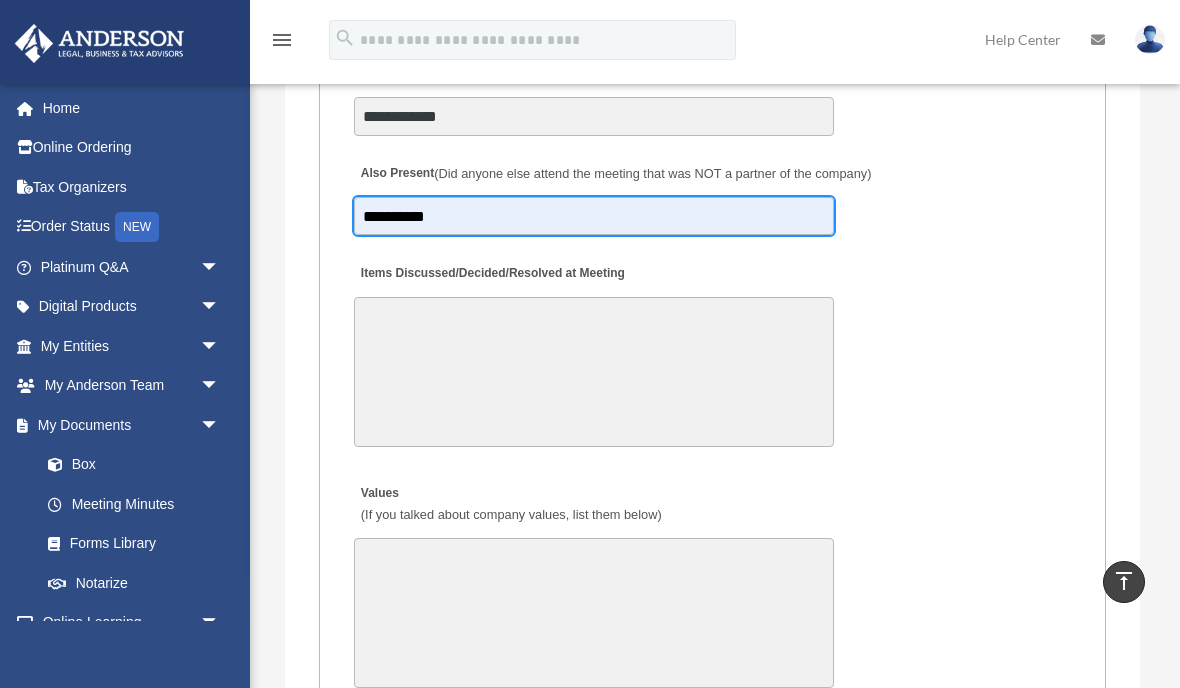 click on "**********" at bounding box center (594, 216) 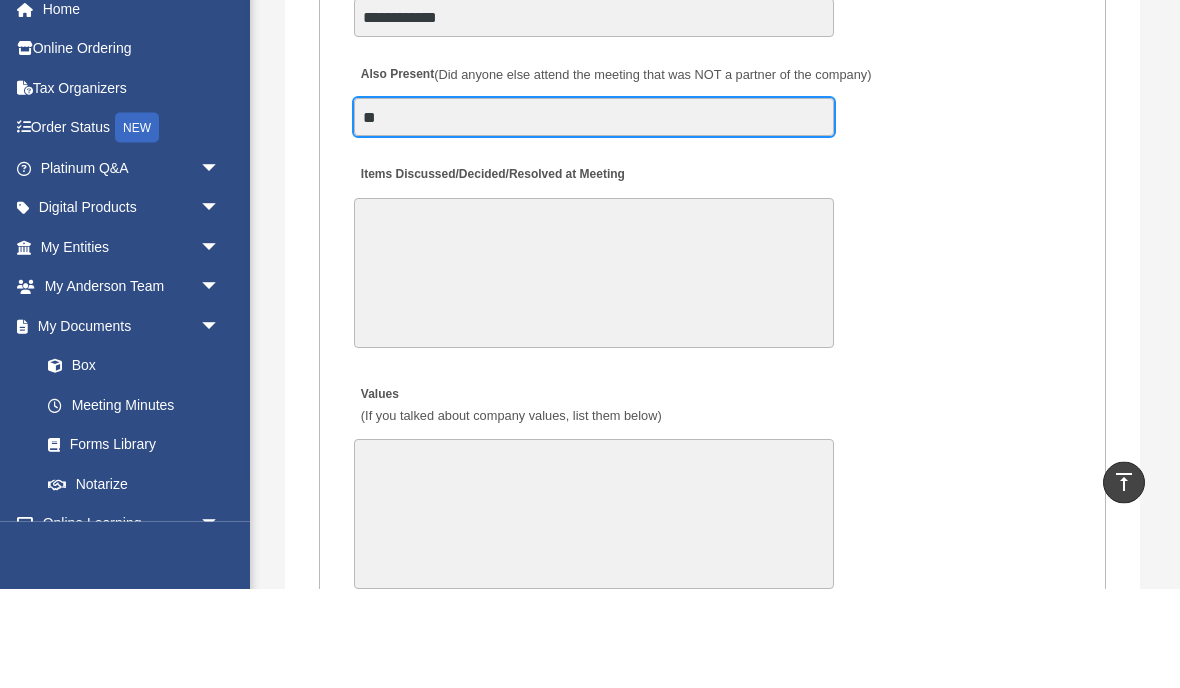 type on "*" 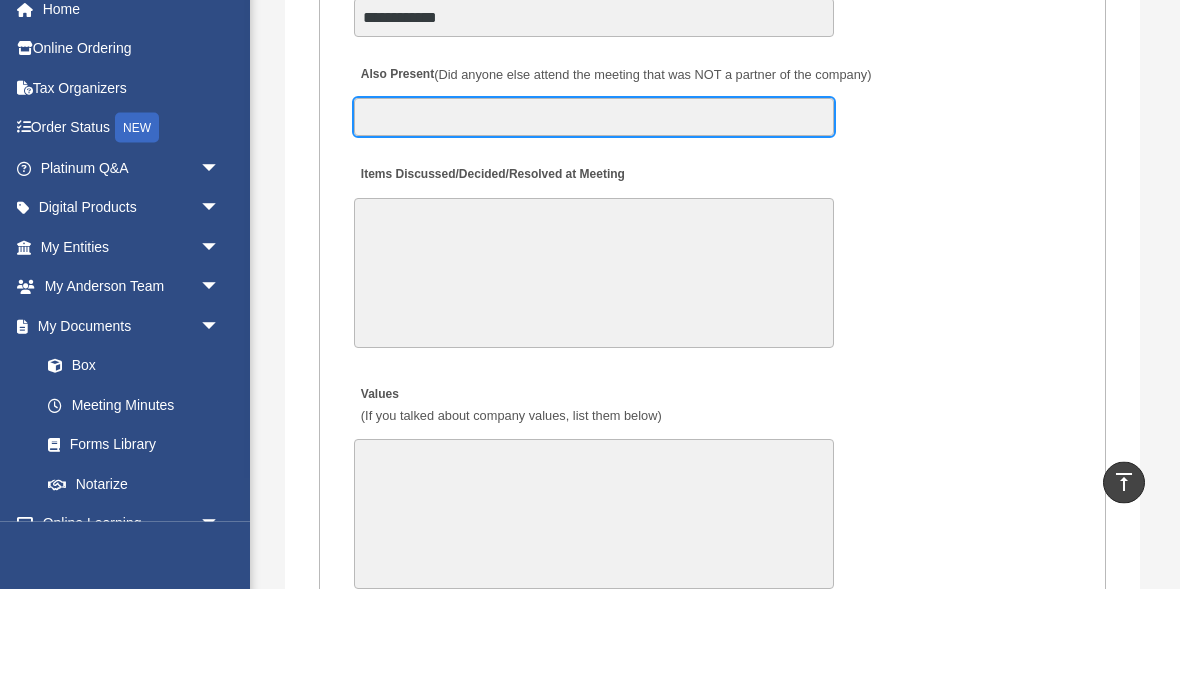 type 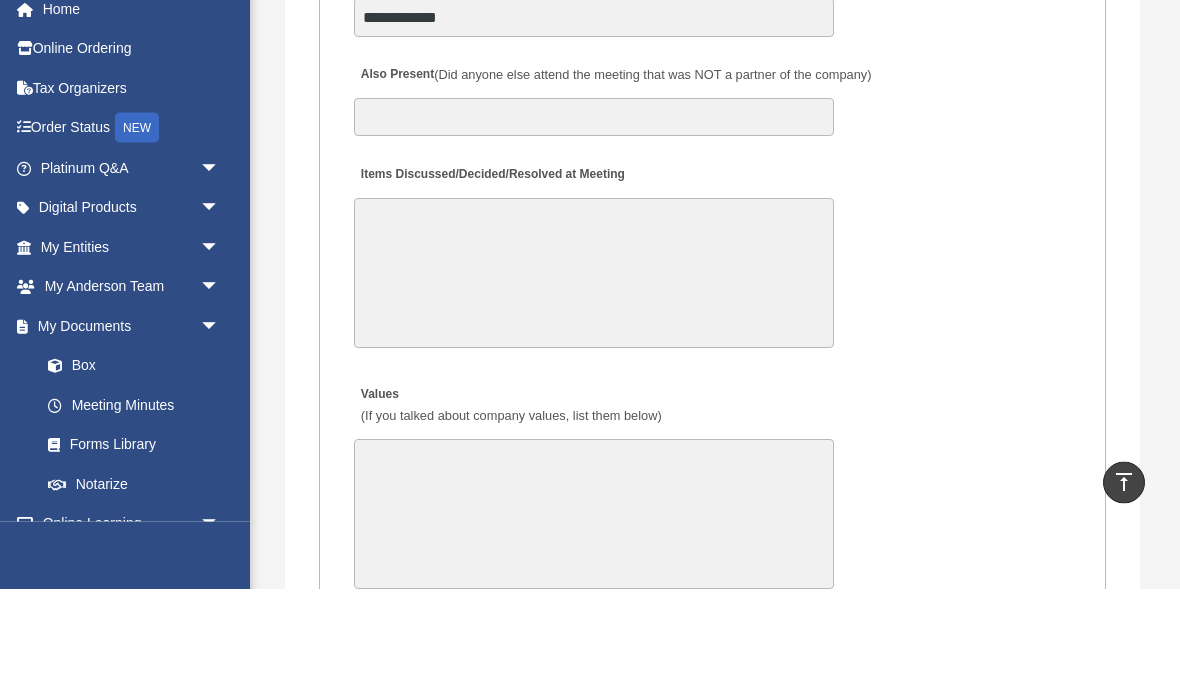 click on "Also Present  (Did anyone else attend the meeting that was NOT a partner of the company)" at bounding box center (713, 195) 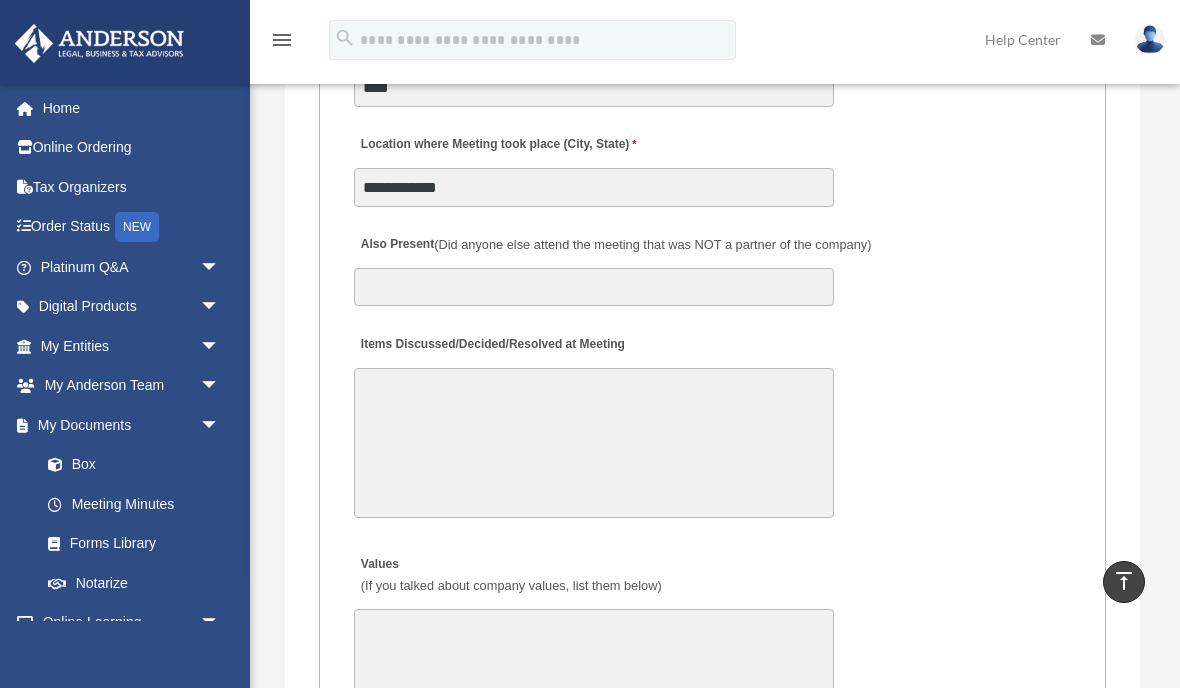 scroll, scrollTop: 4158, scrollLeft: 0, axis: vertical 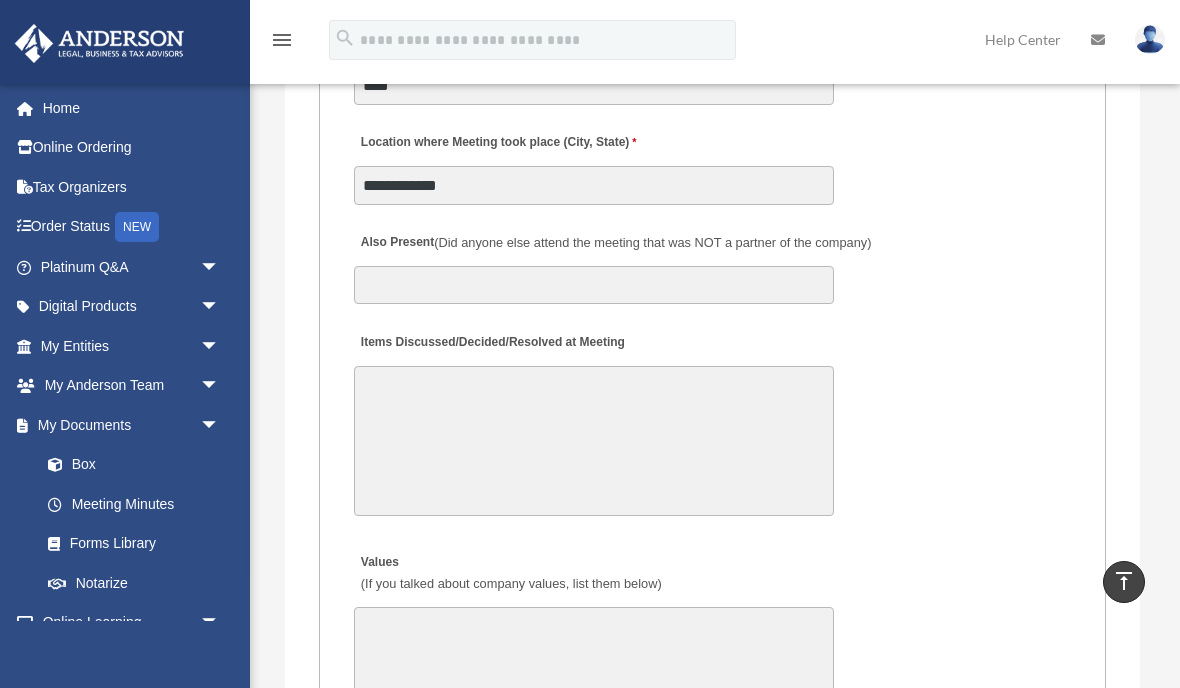 click on "Items Discussed/Decided/Resolved at Meeting" at bounding box center (594, 441) 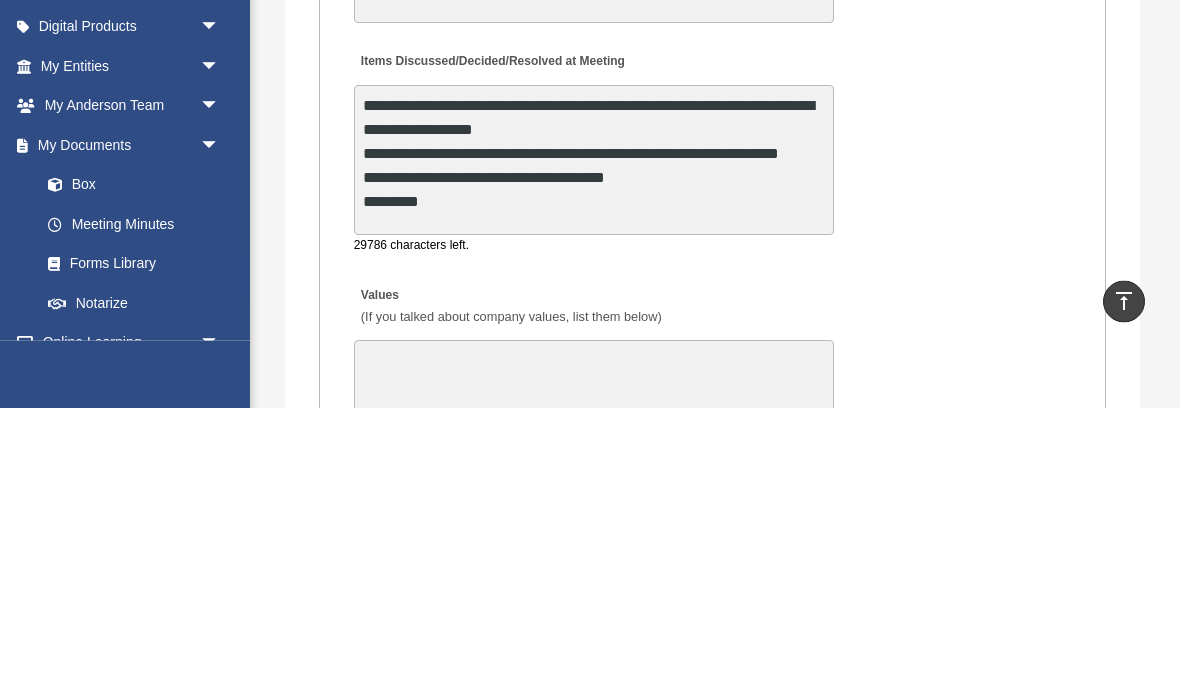 scroll, scrollTop: 2, scrollLeft: 0, axis: vertical 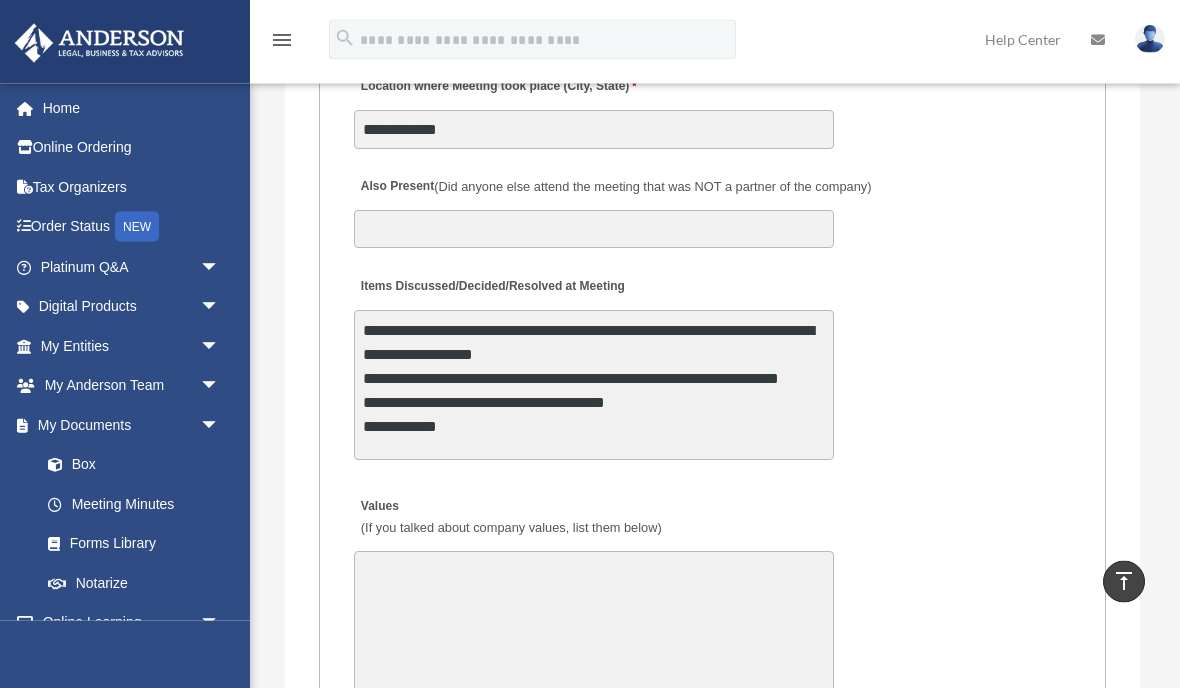 click on "**********" at bounding box center (594, 386) 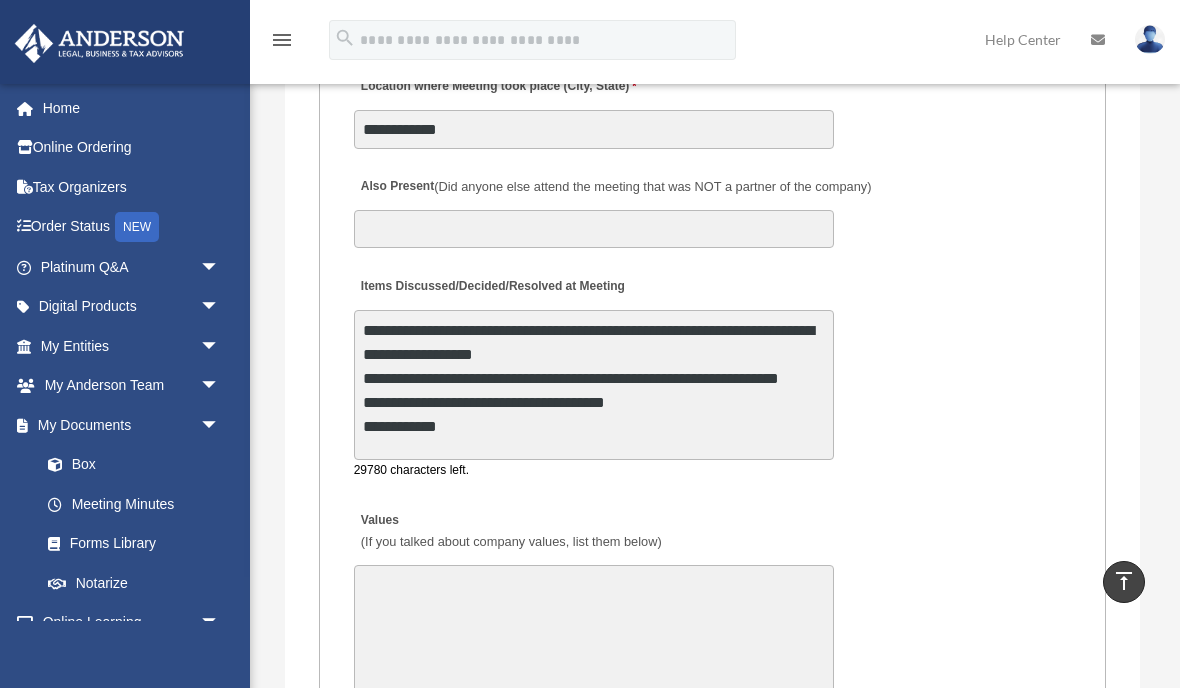 scroll, scrollTop: 4213, scrollLeft: 0, axis: vertical 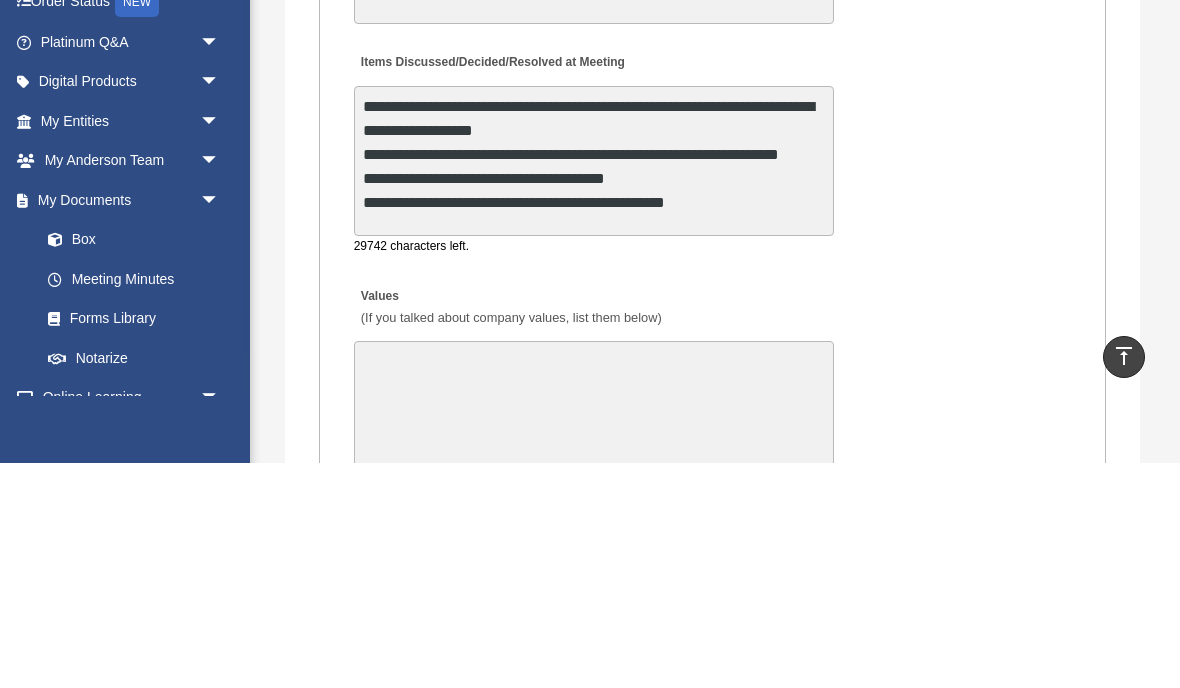 type on "**********" 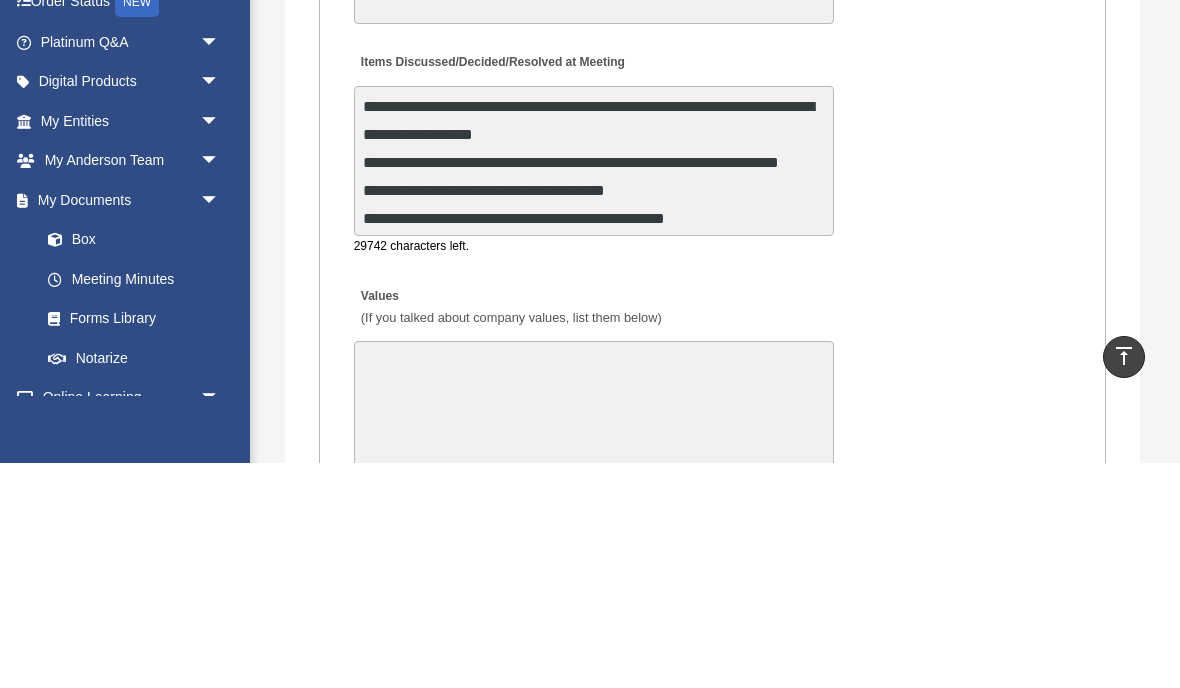 click on "**********" at bounding box center [713, 374] 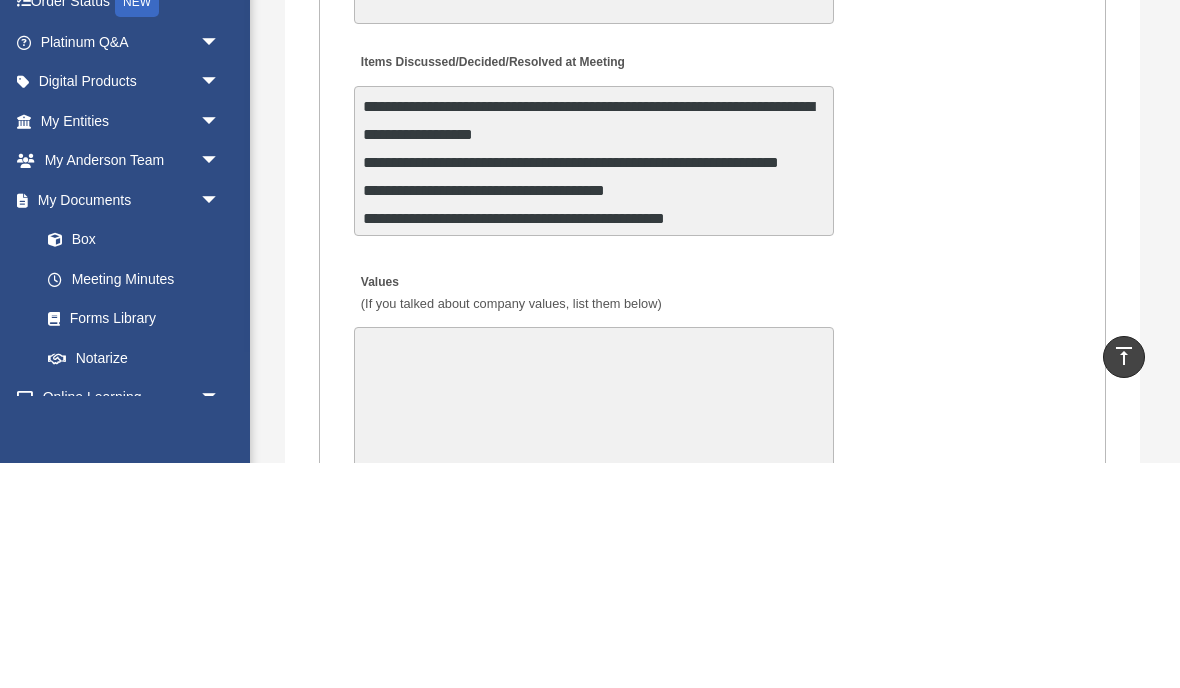 scroll, scrollTop: 4439, scrollLeft: 0, axis: vertical 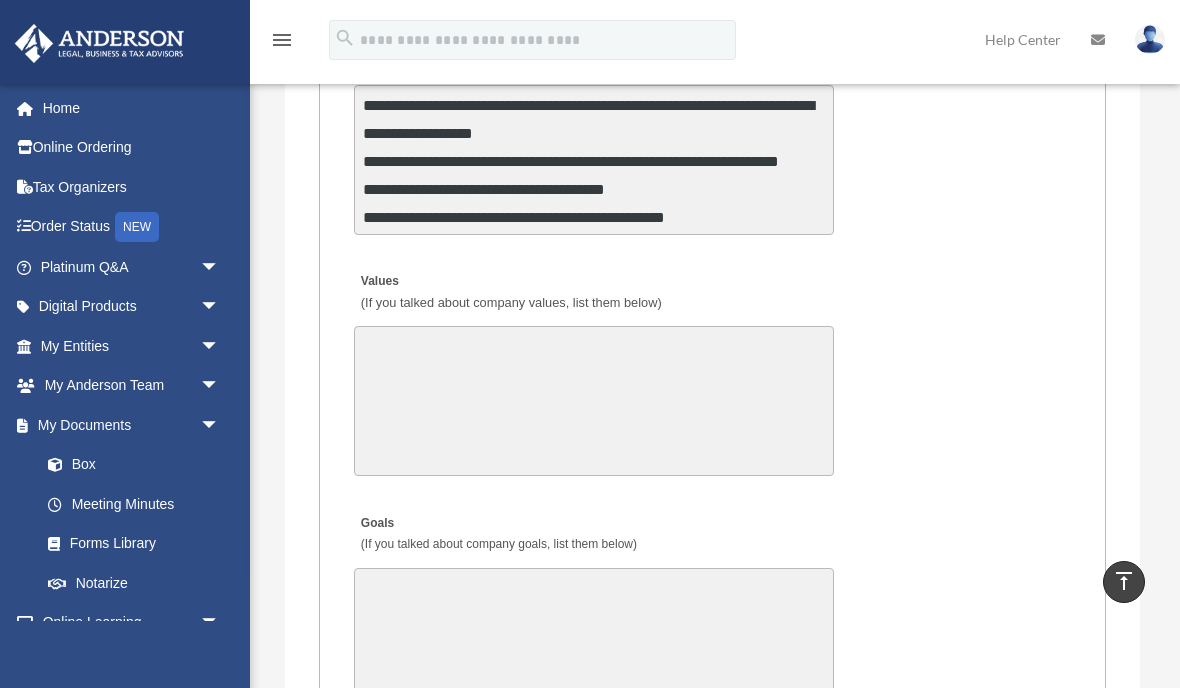 click on "Values (If you talked about company values, list them below)" at bounding box center [594, 401] 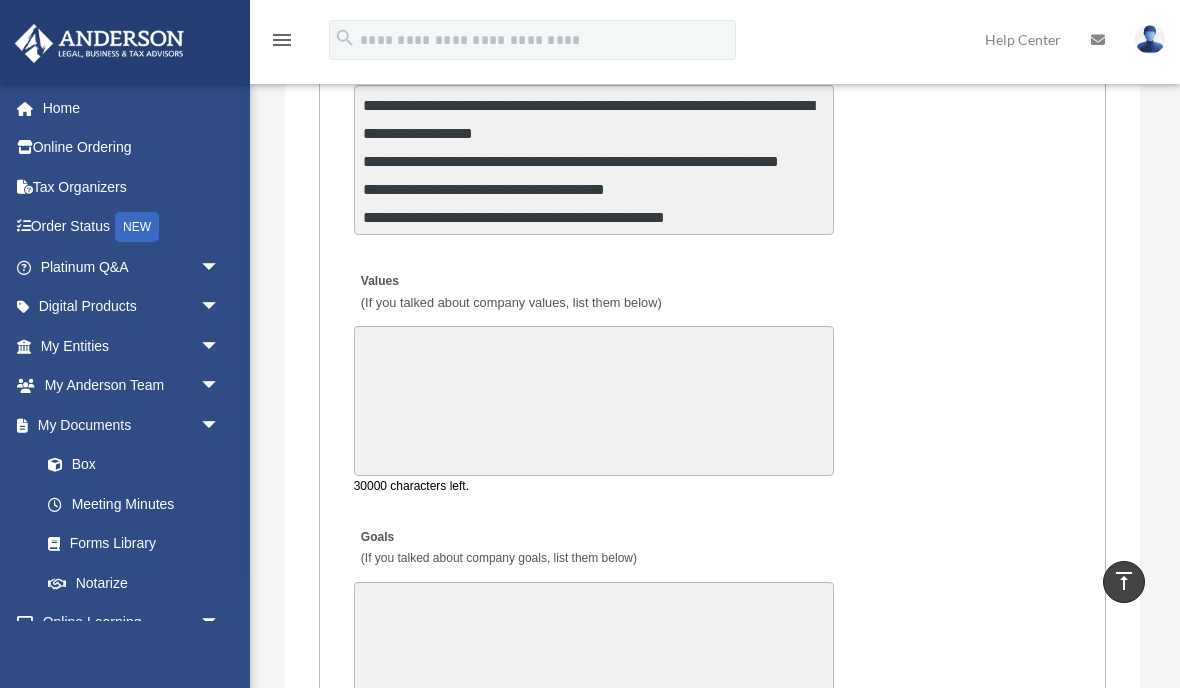 scroll, scrollTop: 4438, scrollLeft: 0, axis: vertical 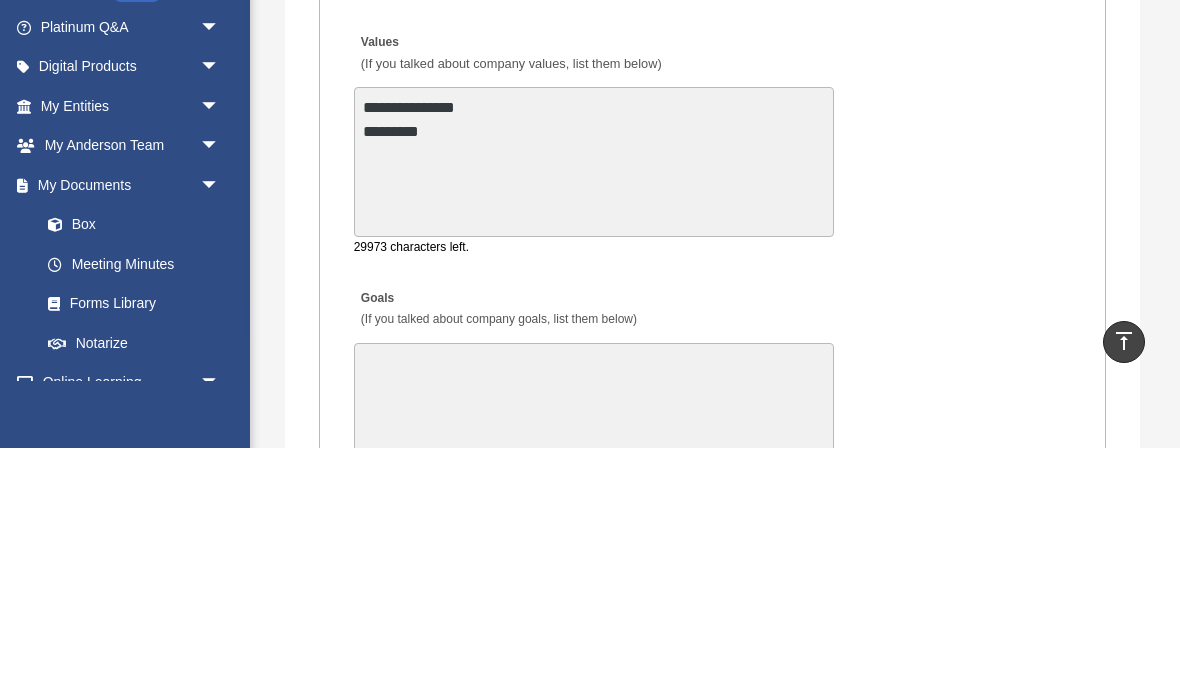 click on "**********" at bounding box center [594, 402] 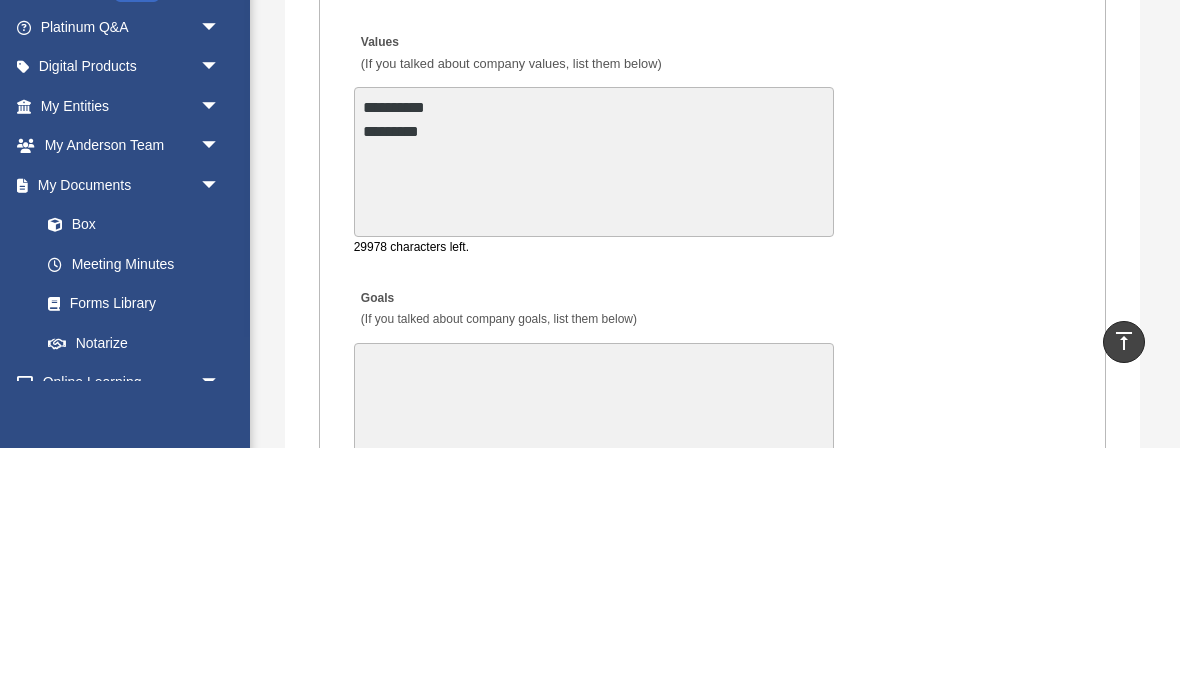 click on "**********" at bounding box center (594, 402) 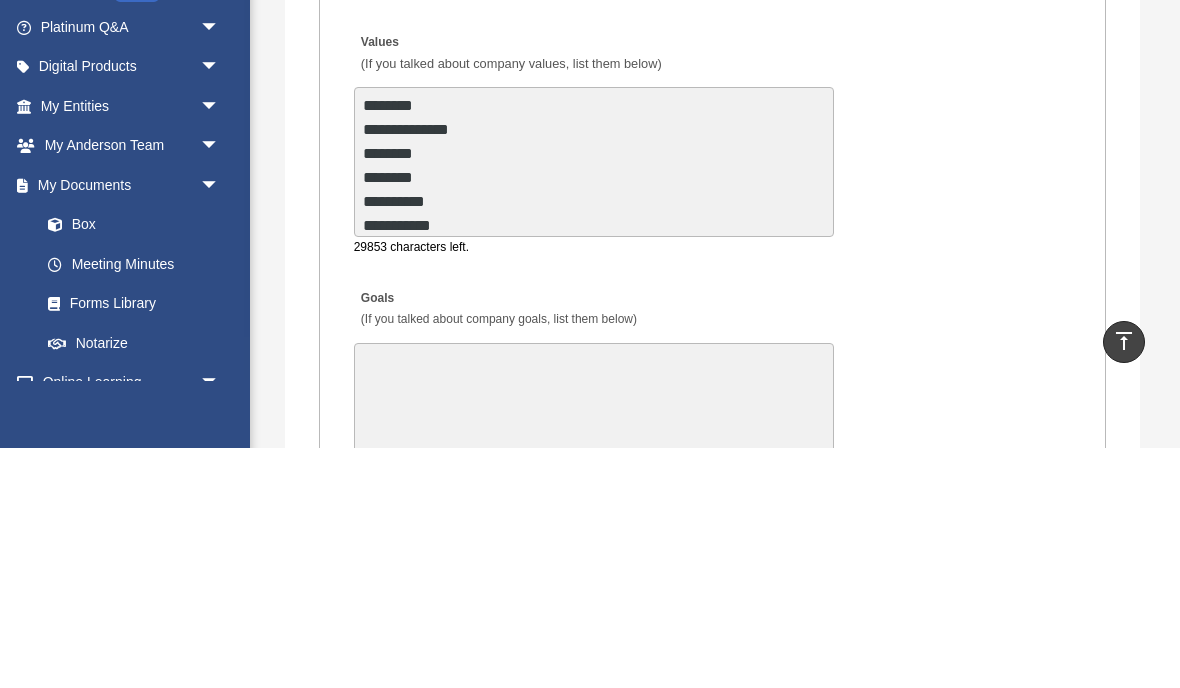 scroll, scrollTop: 146, scrollLeft: 0, axis: vertical 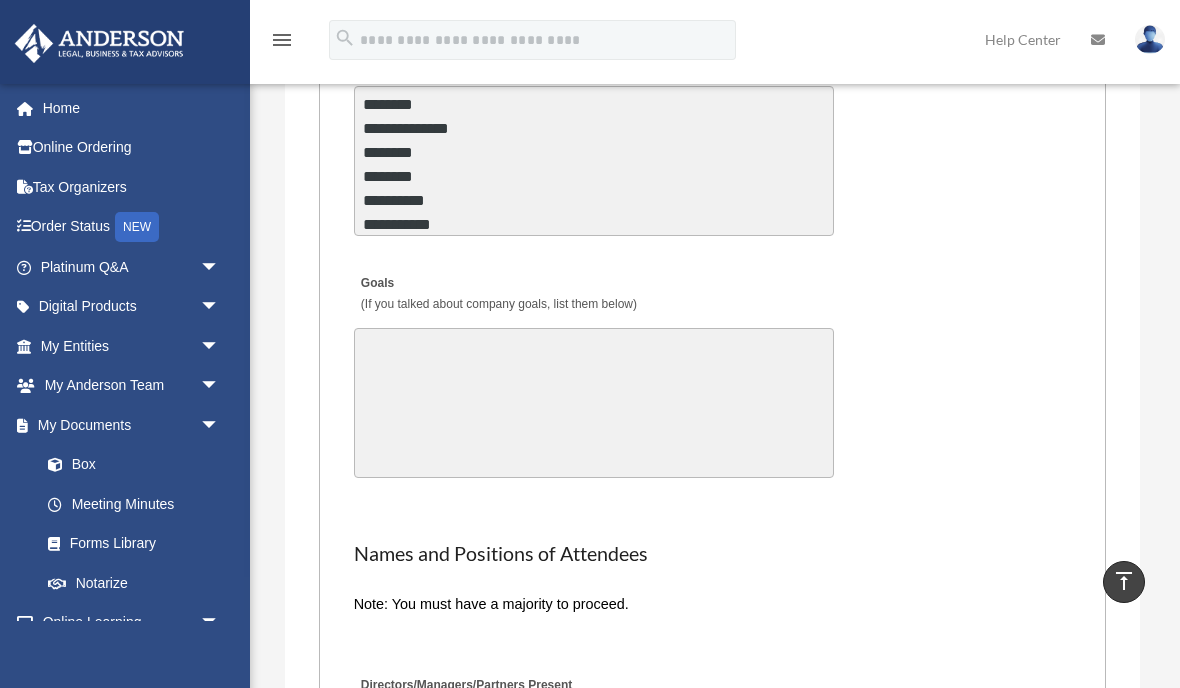type on "**********" 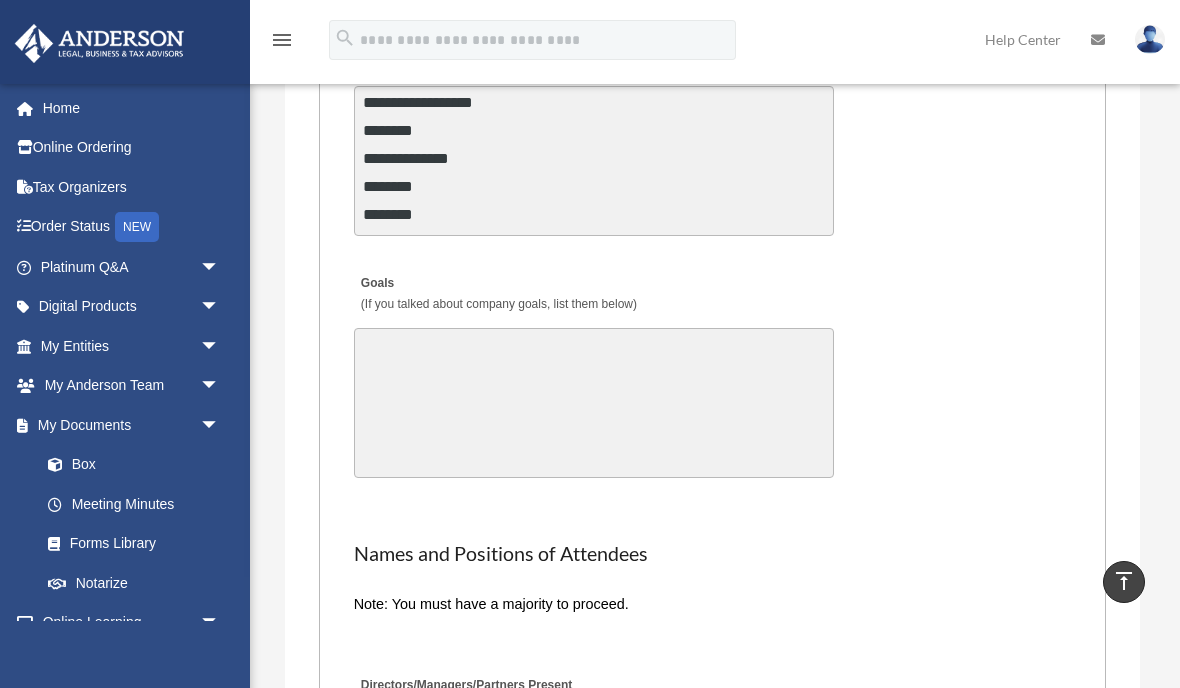 click on "Goals (If you talked about company goals, list them below)" at bounding box center (594, 403) 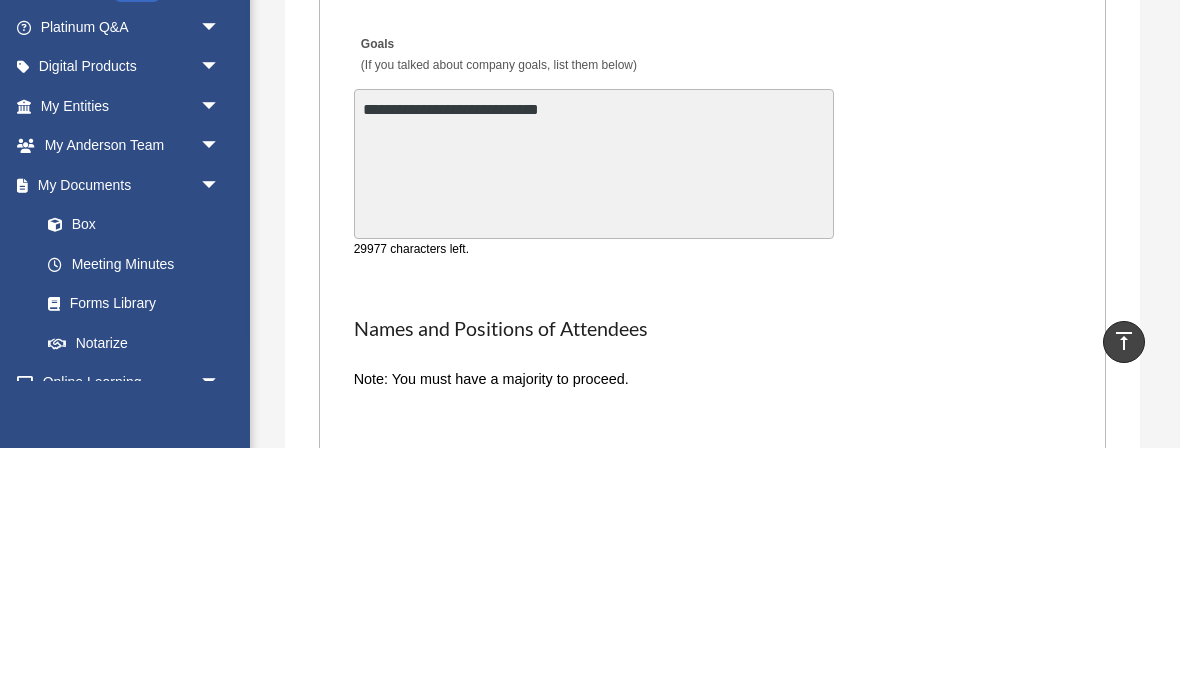type on "**********" 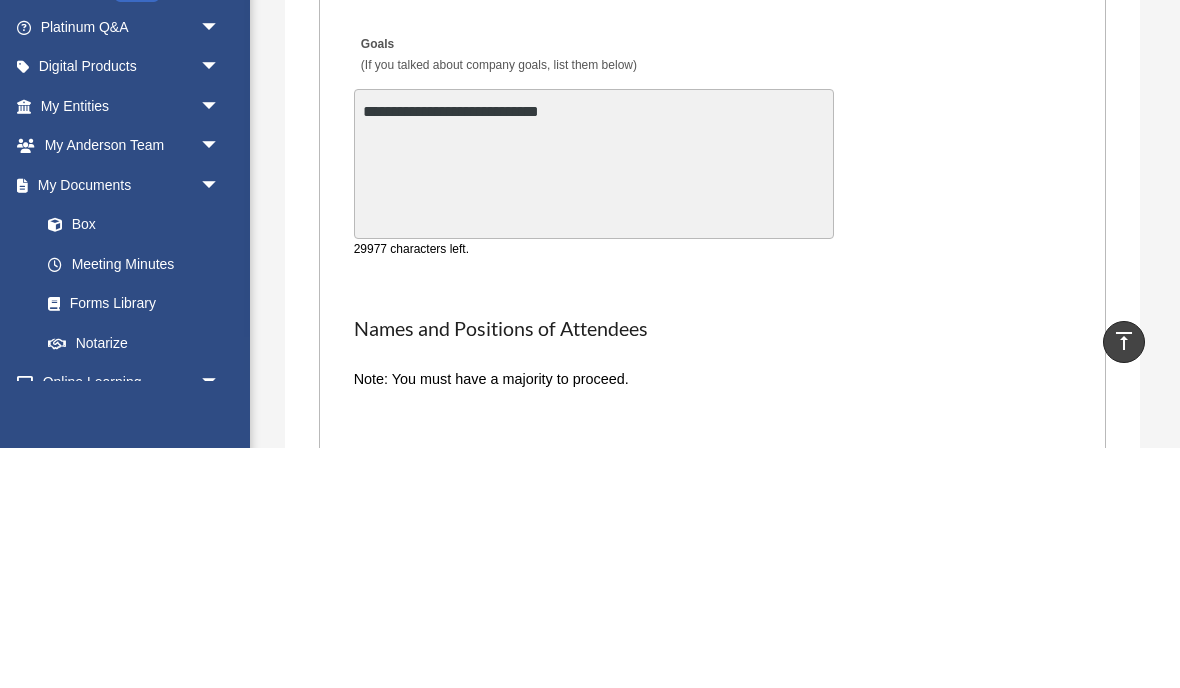 click on "**********" at bounding box center [713, 381] 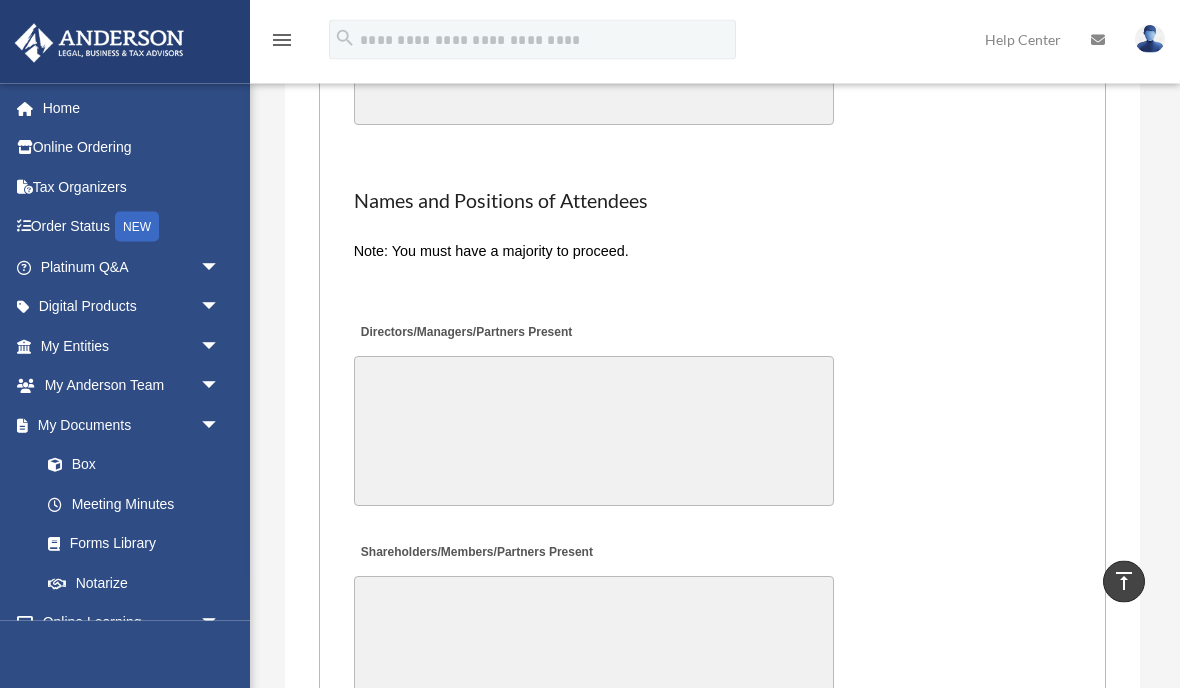 scroll, scrollTop: 5032, scrollLeft: 0, axis: vertical 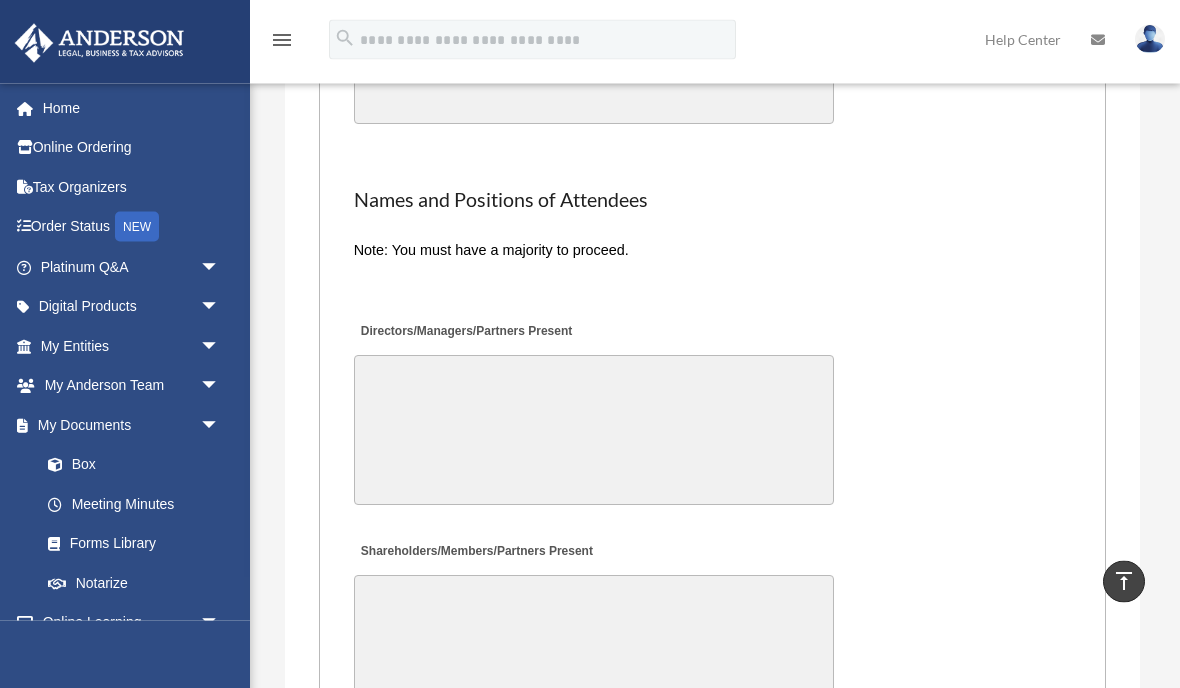 click on "Directors/Managers/Partners Present" at bounding box center (594, 431) 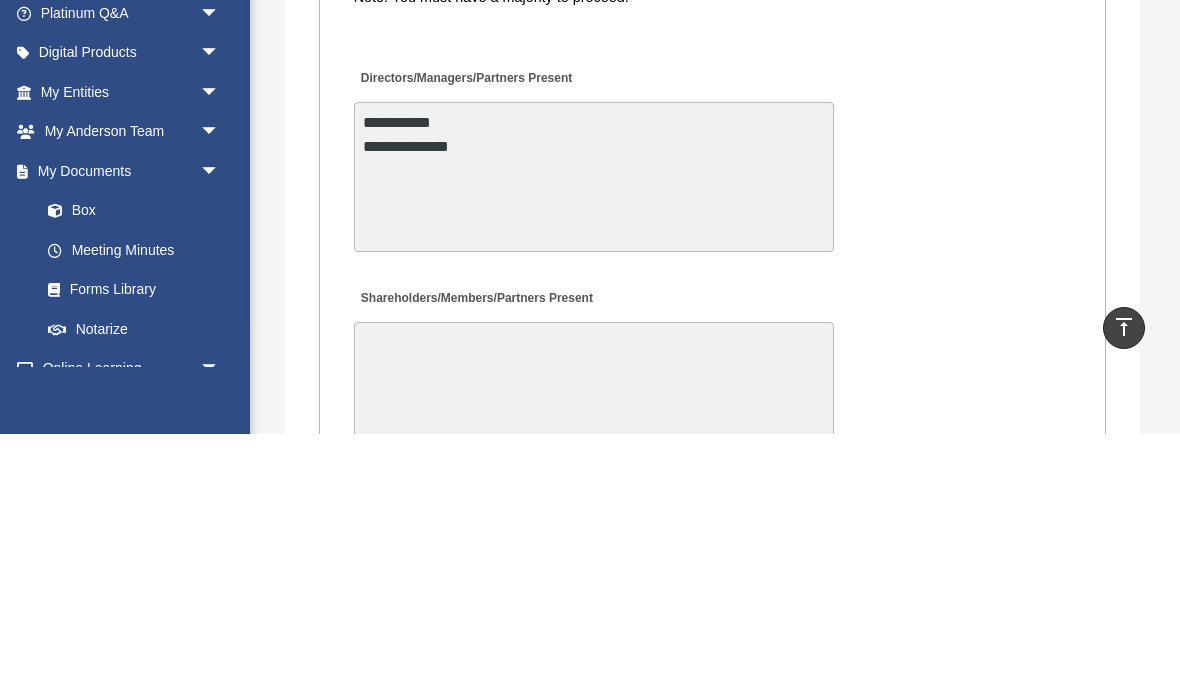 type on "**********" 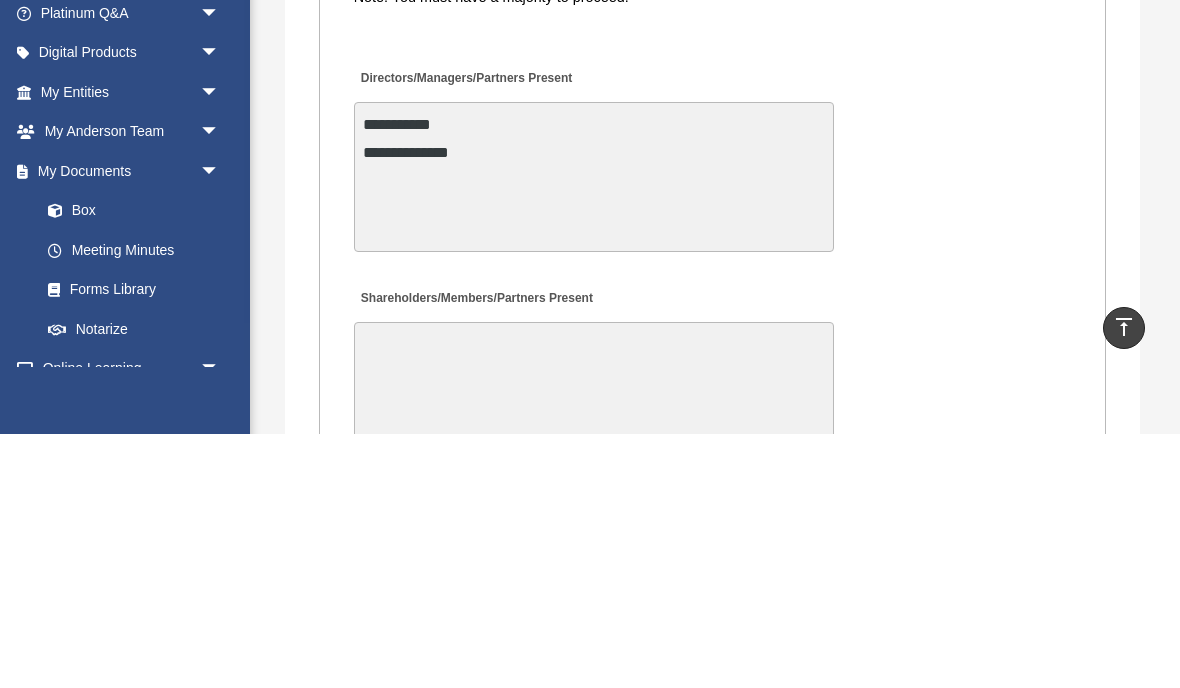 click on "**********" at bounding box center [713, 412] 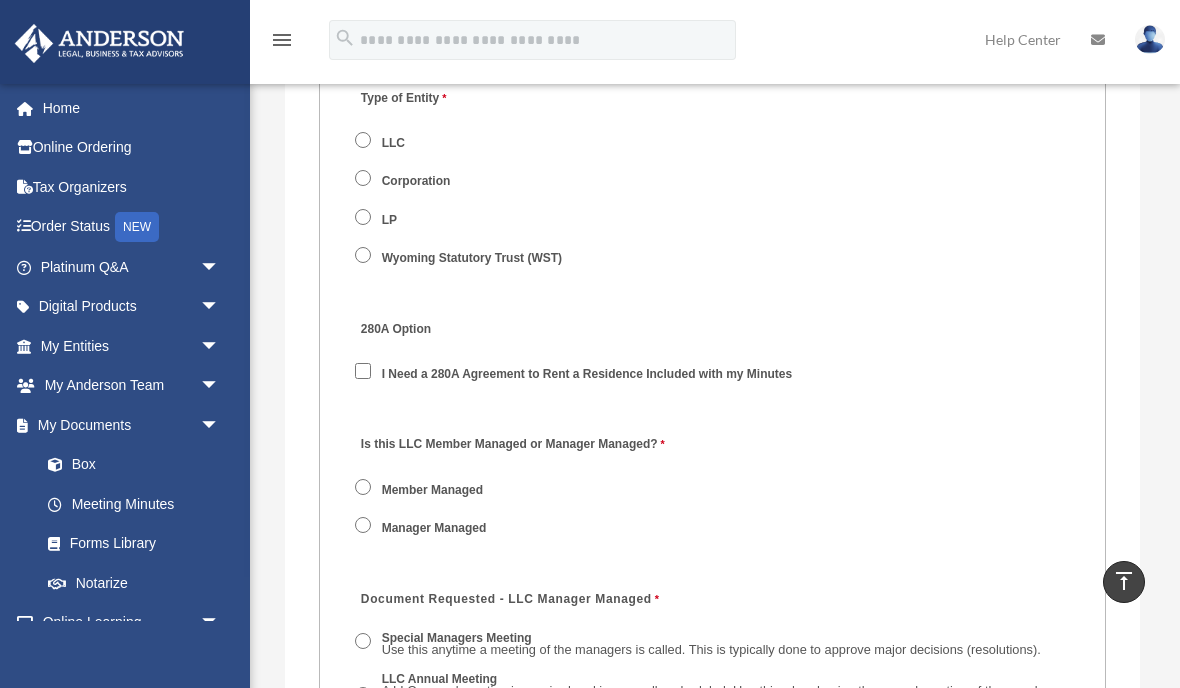 scroll, scrollTop: 2936, scrollLeft: 0, axis: vertical 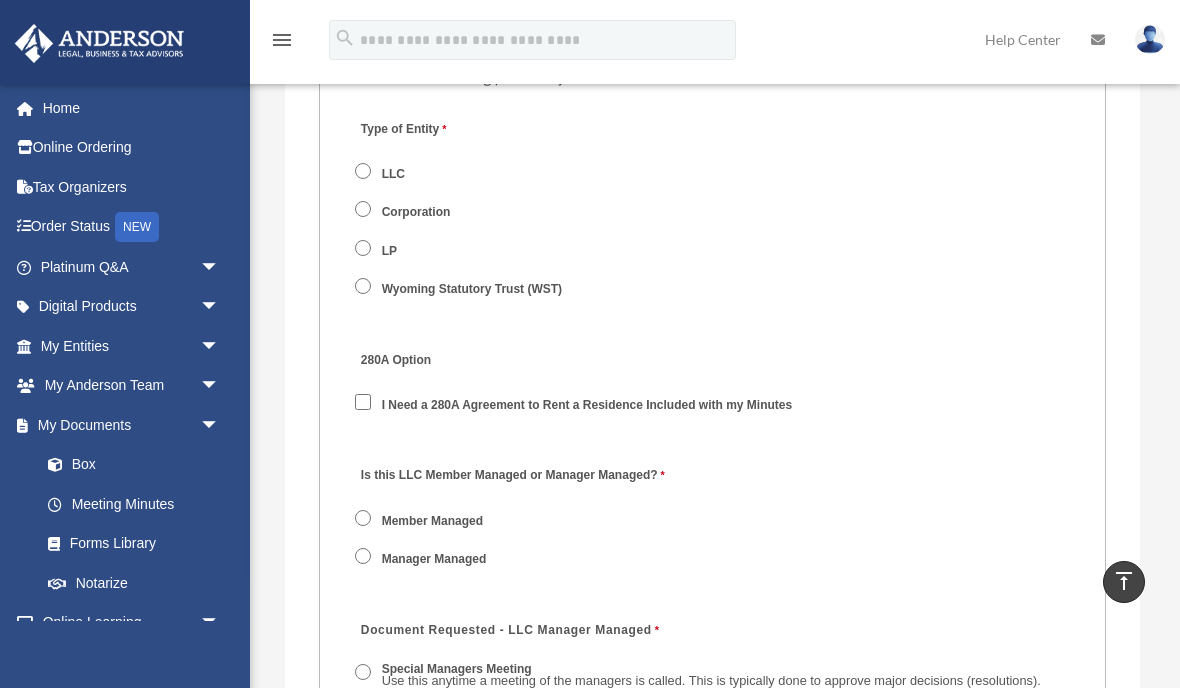 click on "I Need a 280A Agreement to Rent a Residence Included with my Minutes" at bounding box center (588, 406) 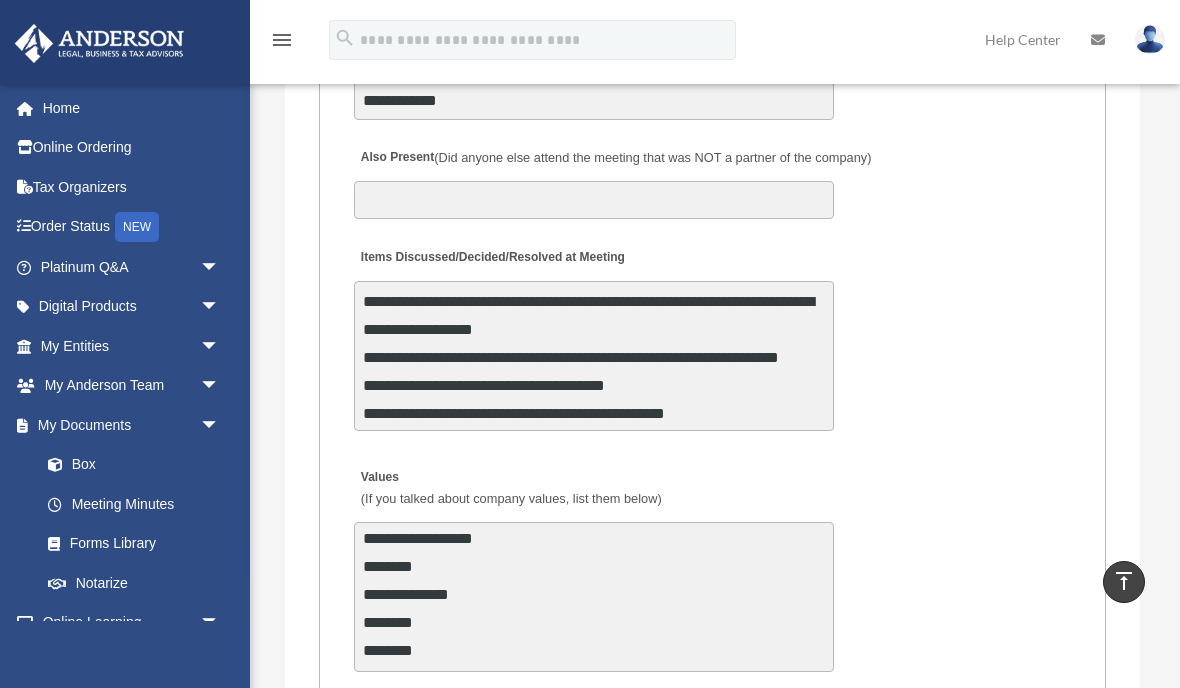 scroll, scrollTop: 4242, scrollLeft: 0, axis: vertical 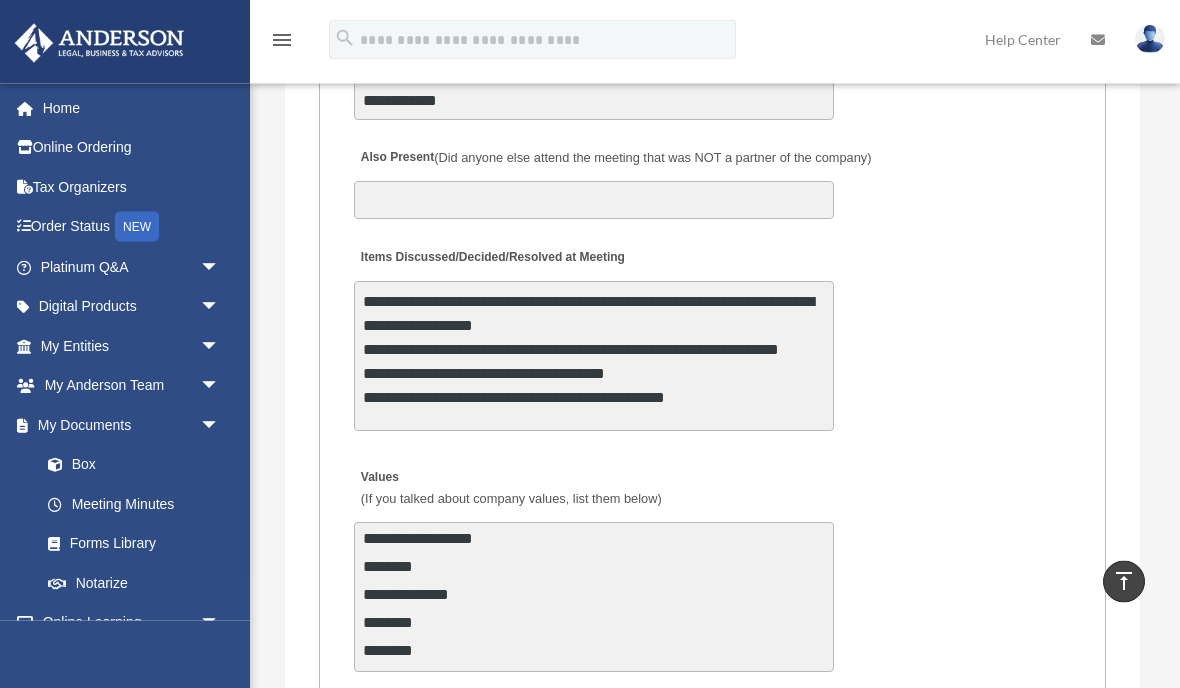 click on "**********" at bounding box center (594, 357) 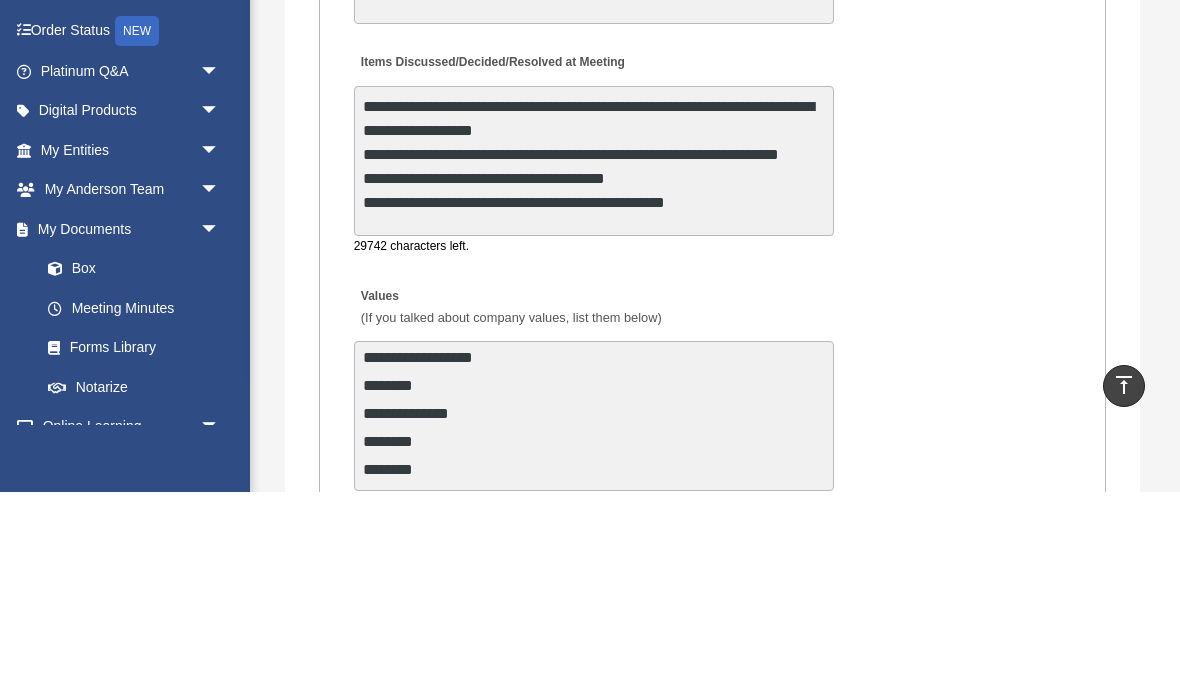 click on "**********" at bounding box center (594, 357) 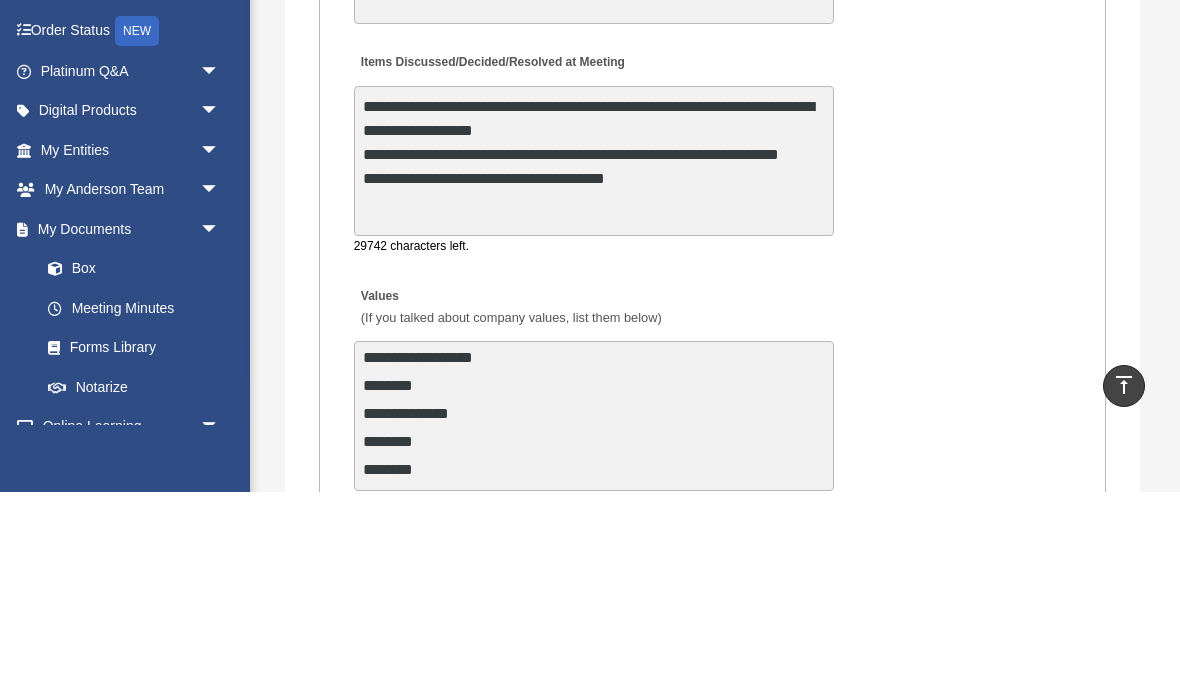 scroll, scrollTop: 0, scrollLeft: 0, axis: both 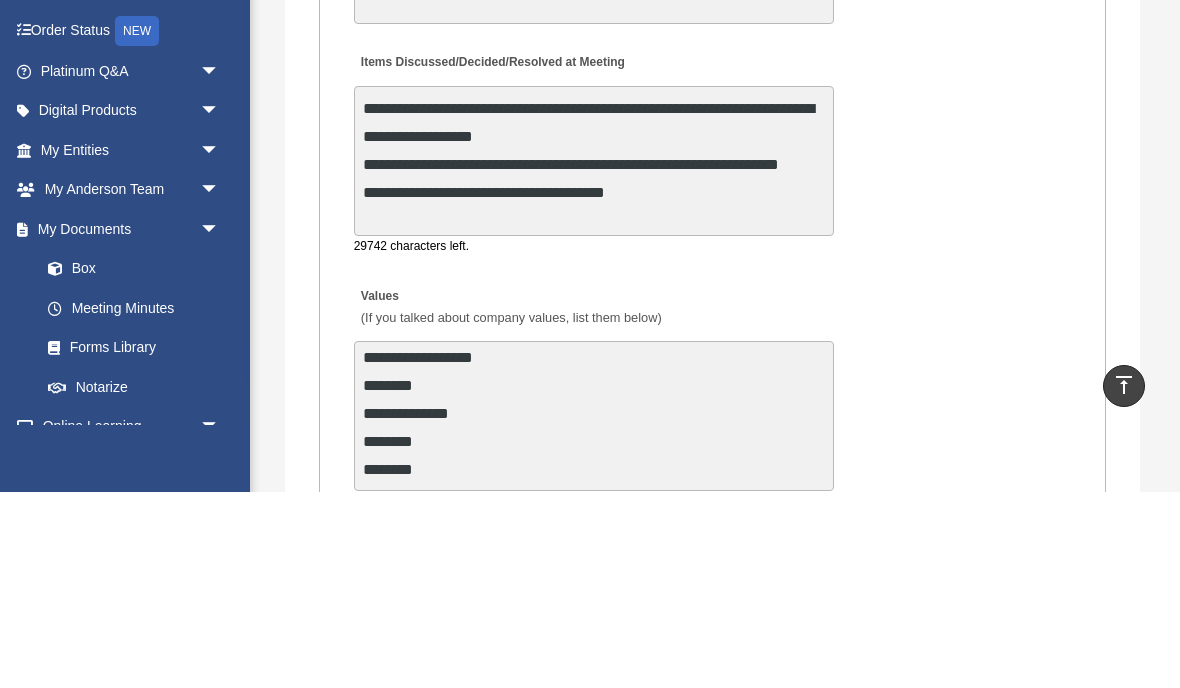 click on "Meeting Minutes Form
date_range
Published on 			 Last updated October 15, 2024 July 22, 2020  by  cowens
cowens
Anderson Advisors Platinum Portal
https://platinumportal.andersonadvisors.com/wp-content/uploads/2021/01/aba-253-logo-white.png
Meeting Minutes
Please be advised that meeting minutes are  not  included in your Platinum subscription. Meeting minutes are a benefit of Anderson’s Company Assistance and Corporate Concierge services.
Corporate Concierge  services offer monthly, quarterly, and annual minute service to memorialize your business decisions.  Company Assistance  programs include minute services as well as unlimited nominee for your first year, entity maintenance, the use of Anderson’s NV or WY business address, phone answering services, and mail forwarding.
resolutions )." at bounding box center (715, -1225) 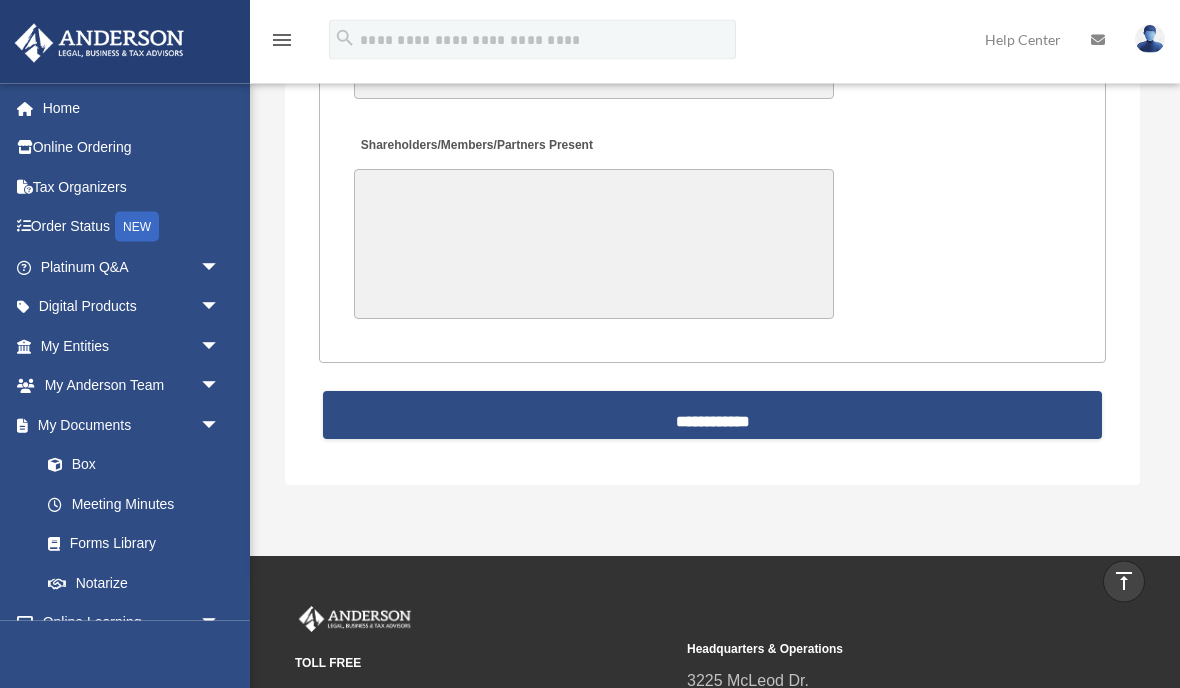 scroll, scrollTop: 5440, scrollLeft: 0, axis: vertical 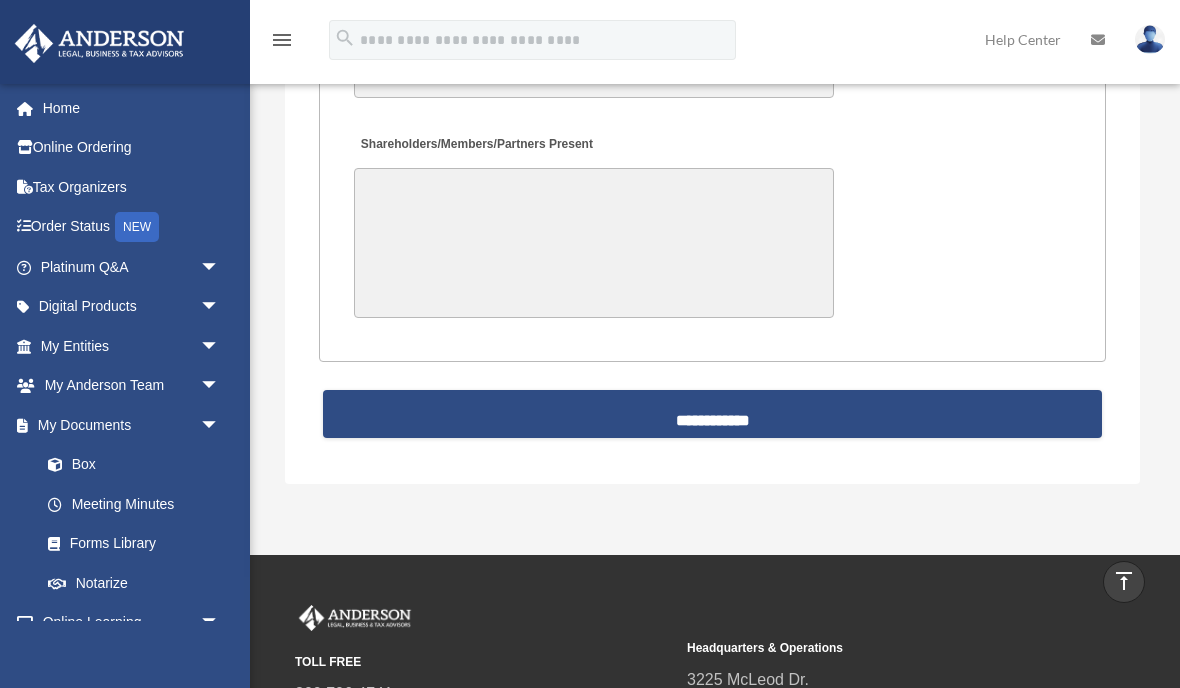 click on "**********" at bounding box center [712, 414] 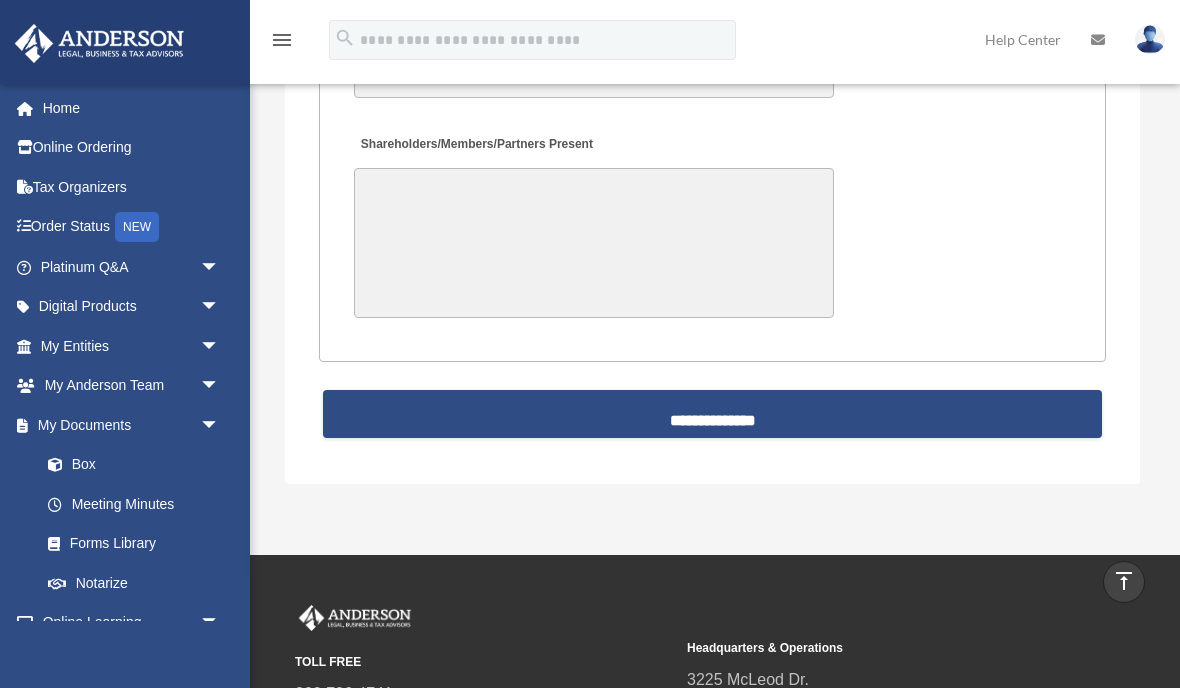 scroll, scrollTop: 5524, scrollLeft: 0, axis: vertical 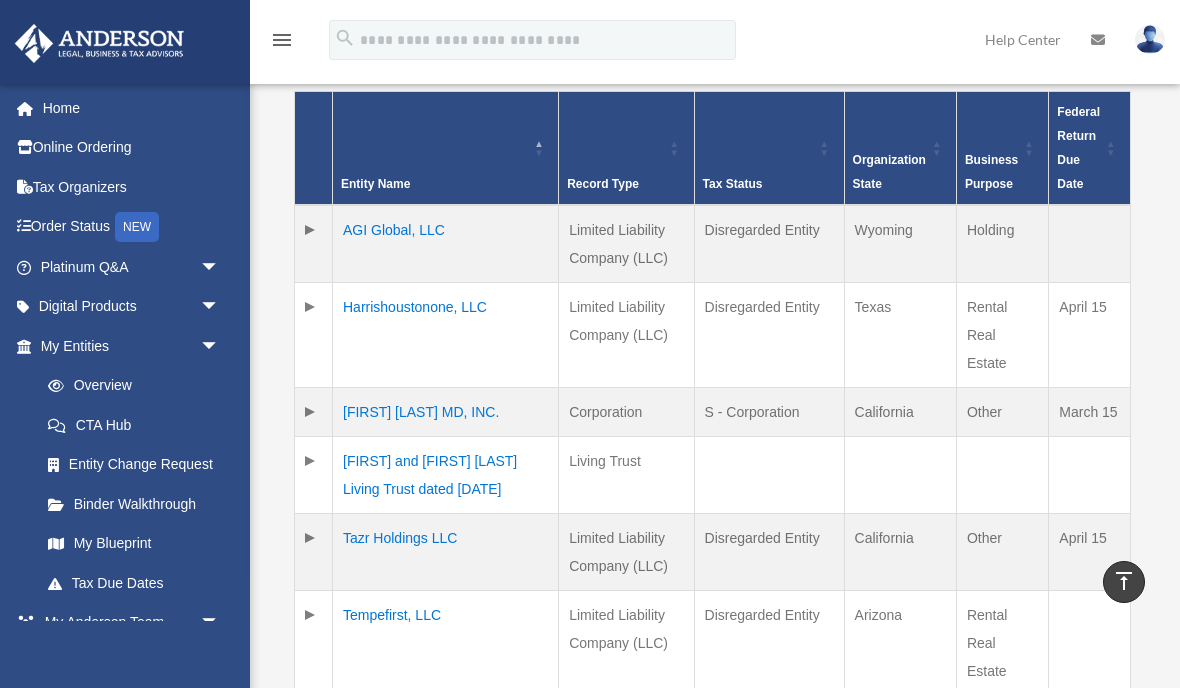 click on "AGI Global, LLC" at bounding box center (446, 244) 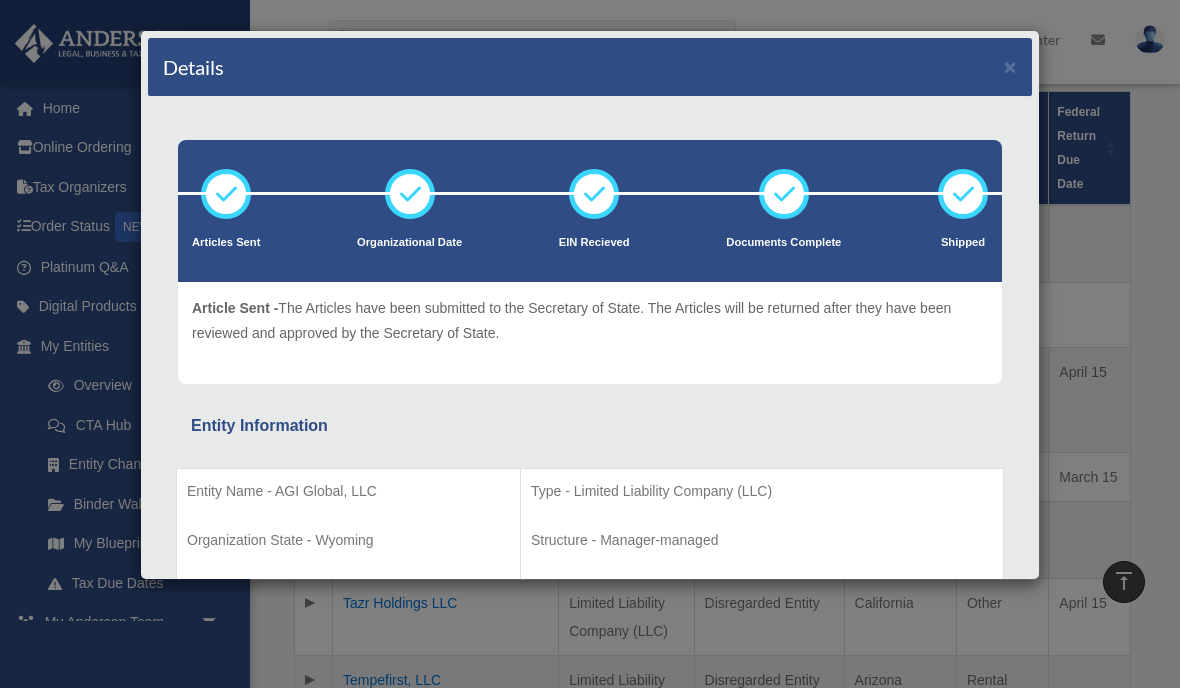scroll, scrollTop: 0, scrollLeft: 0, axis: both 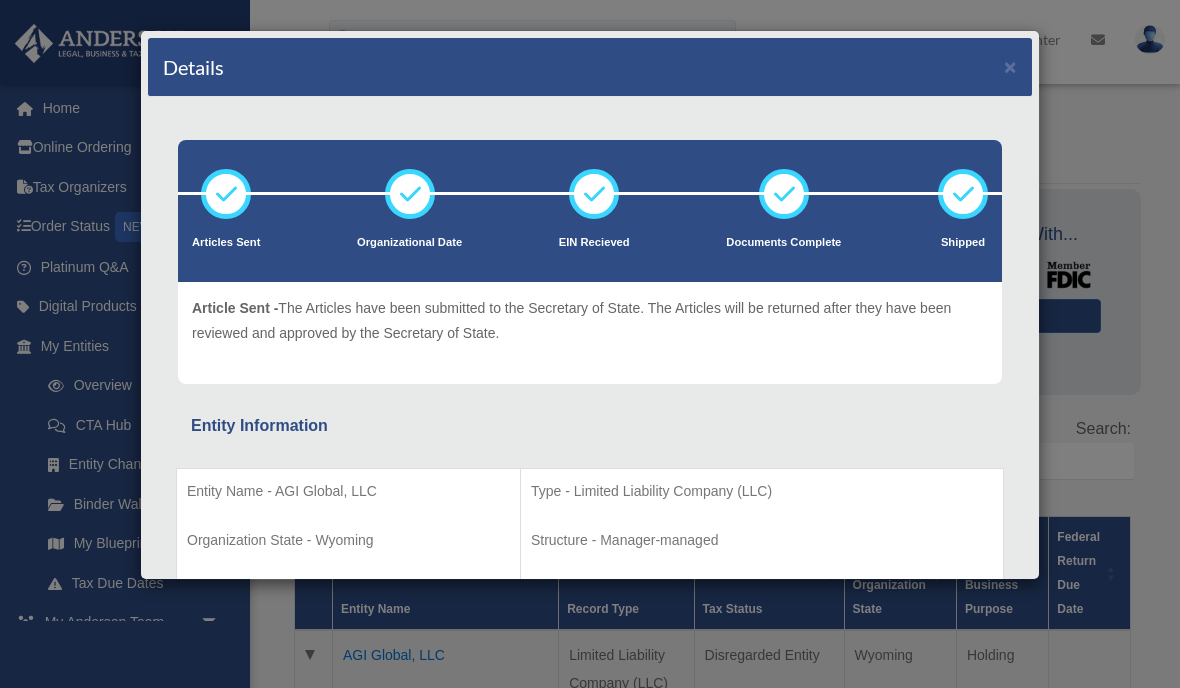 click on "×" at bounding box center [1010, 66] 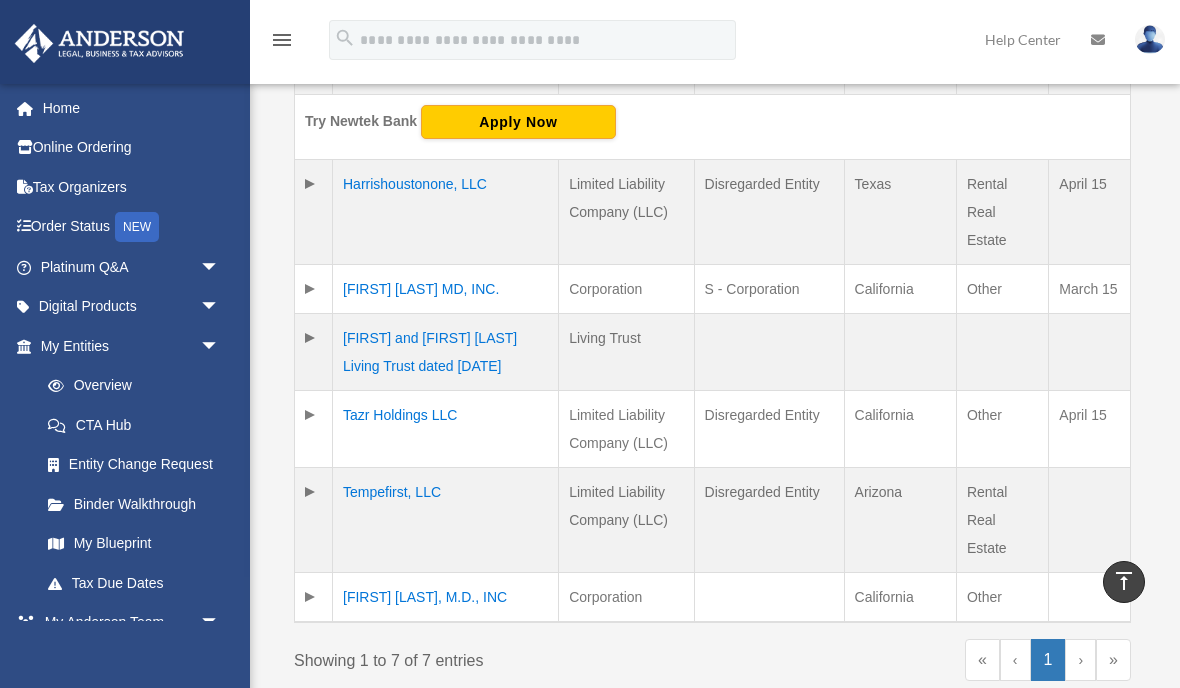 scroll, scrollTop: 600, scrollLeft: 0, axis: vertical 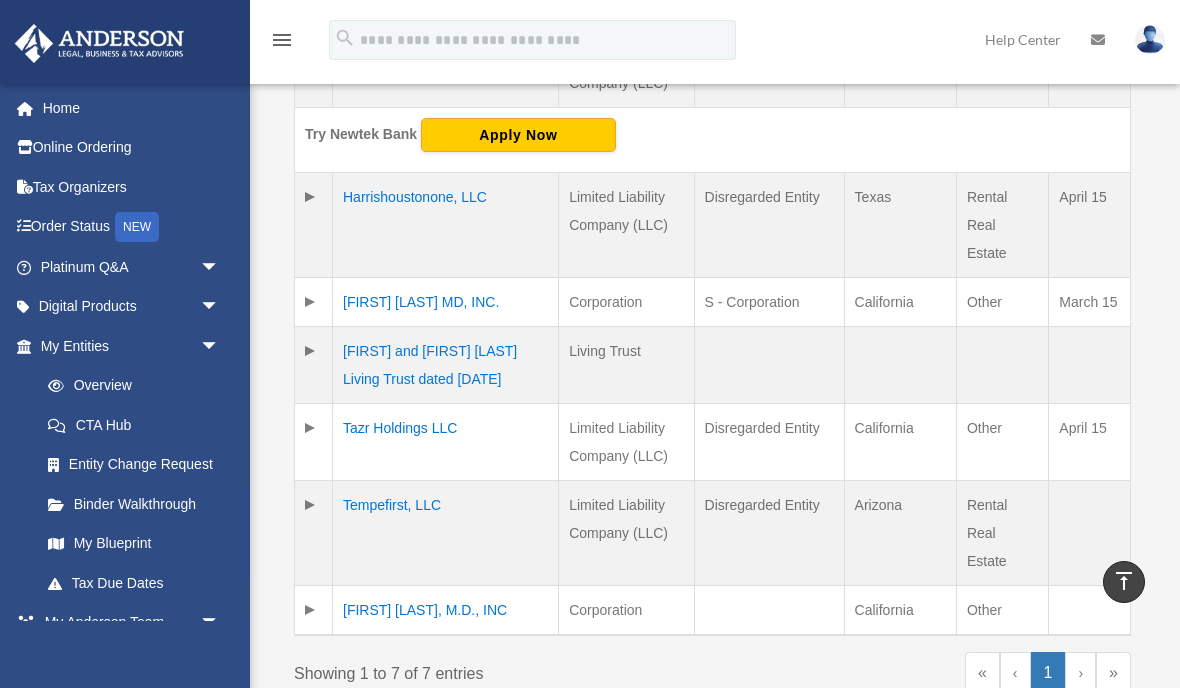 click on "RUKE ACHOJA MD, INC." at bounding box center (446, 302) 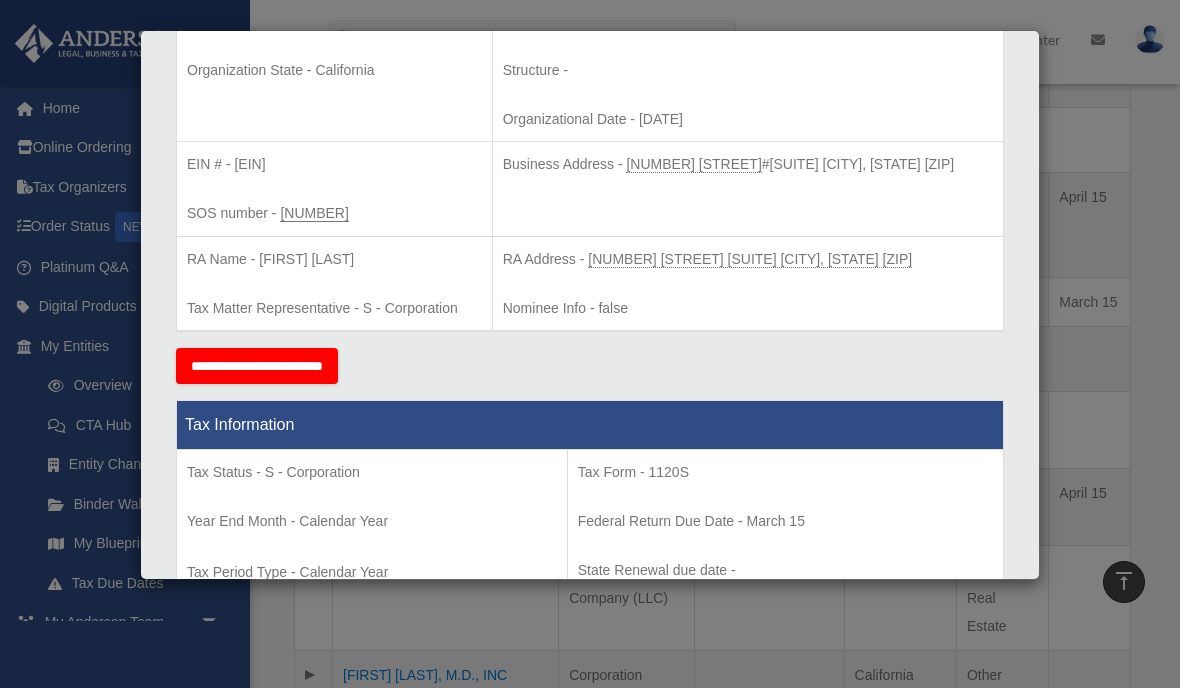 scroll, scrollTop: 482, scrollLeft: 0, axis: vertical 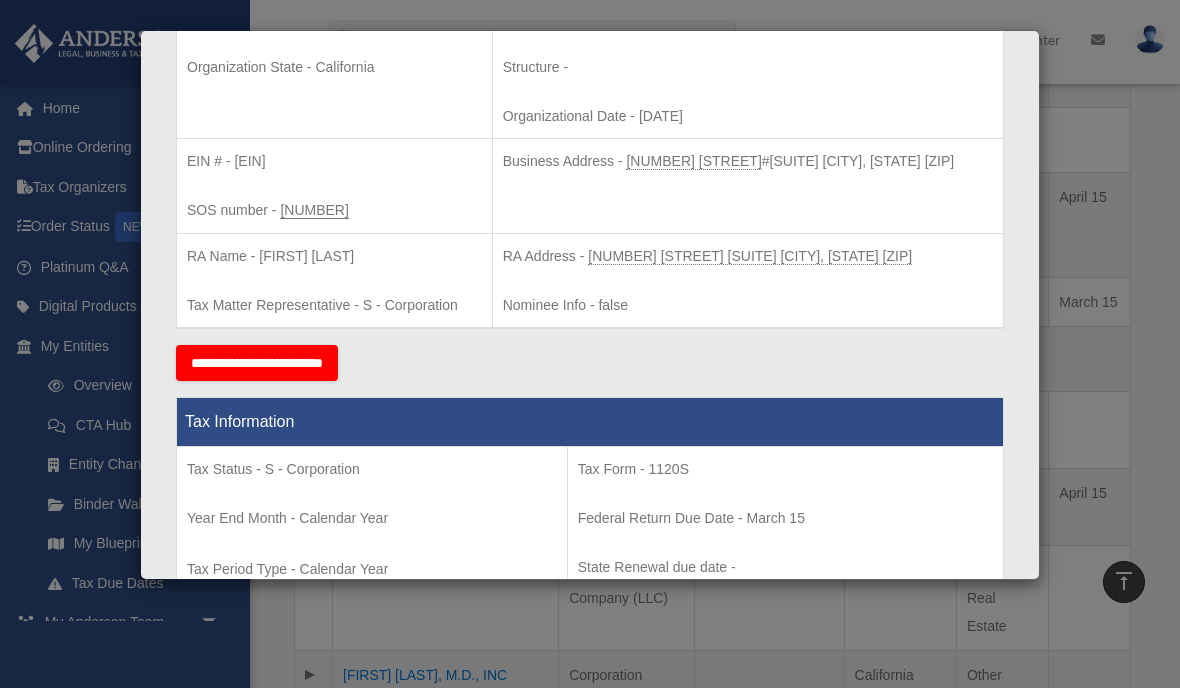 click on "Details
×
Articles Sent
Organizational Date" at bounding box center (590, 344) 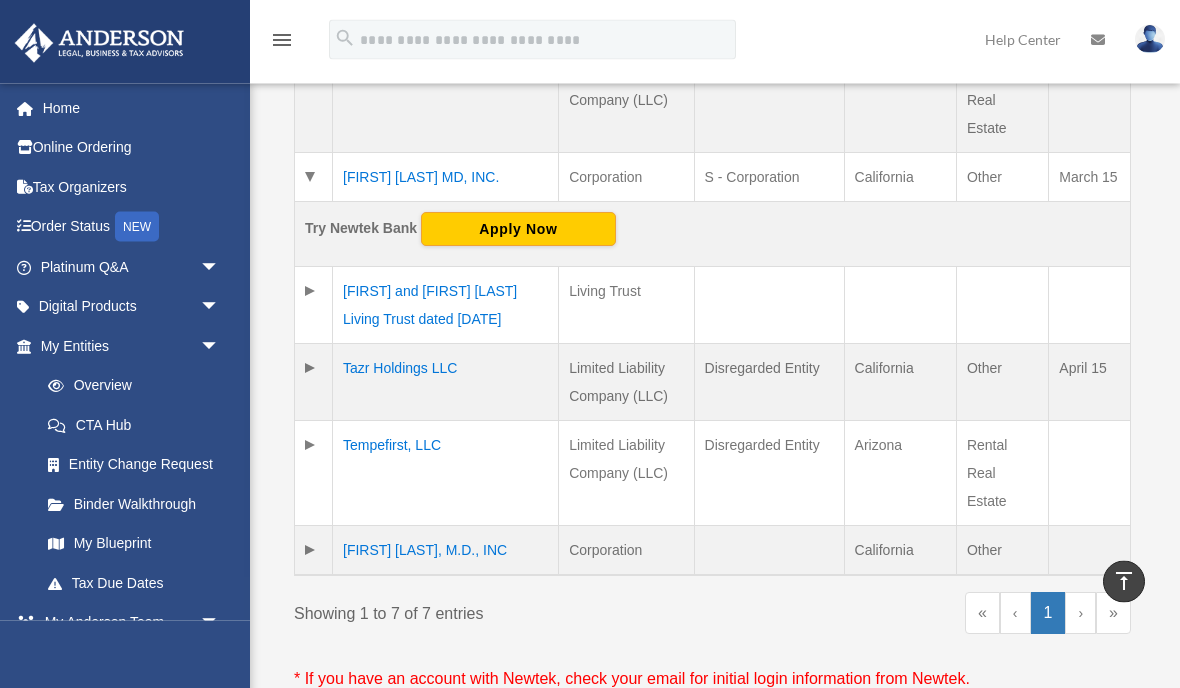 scroll, scrollTop: 732, scrollLeft: 0, axis: vertical 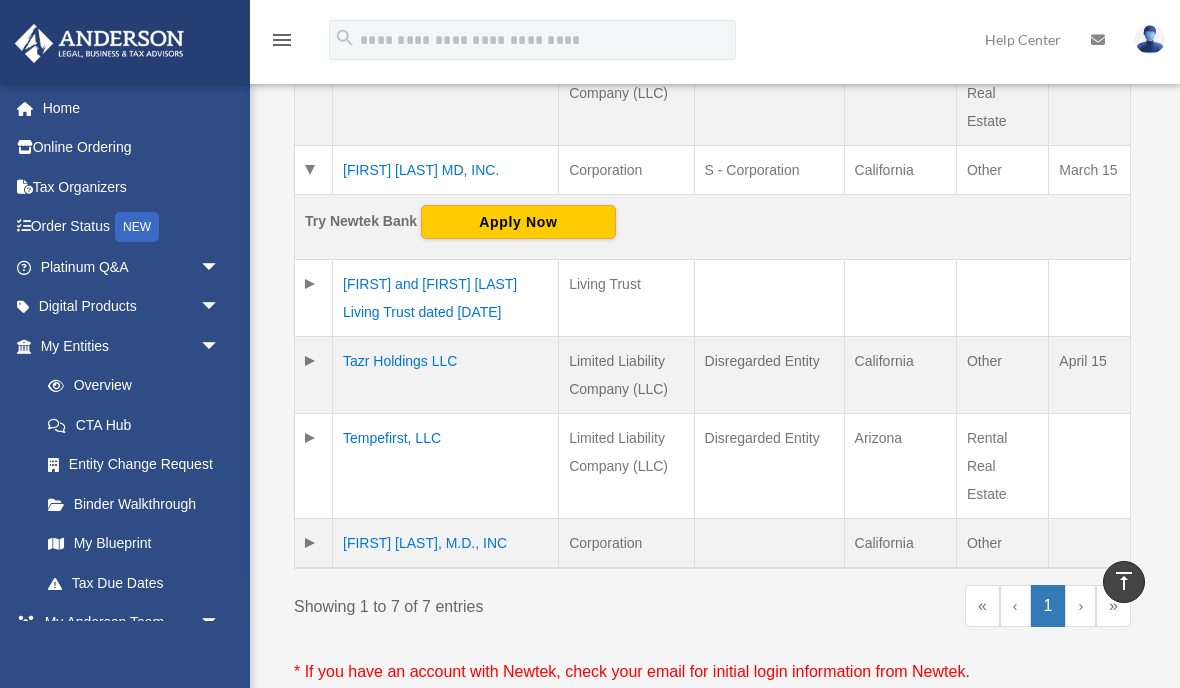 click on "TRISTYN ST. THOMAS-ACHOJA, M.D., INC" at bounding box center [446, 544] 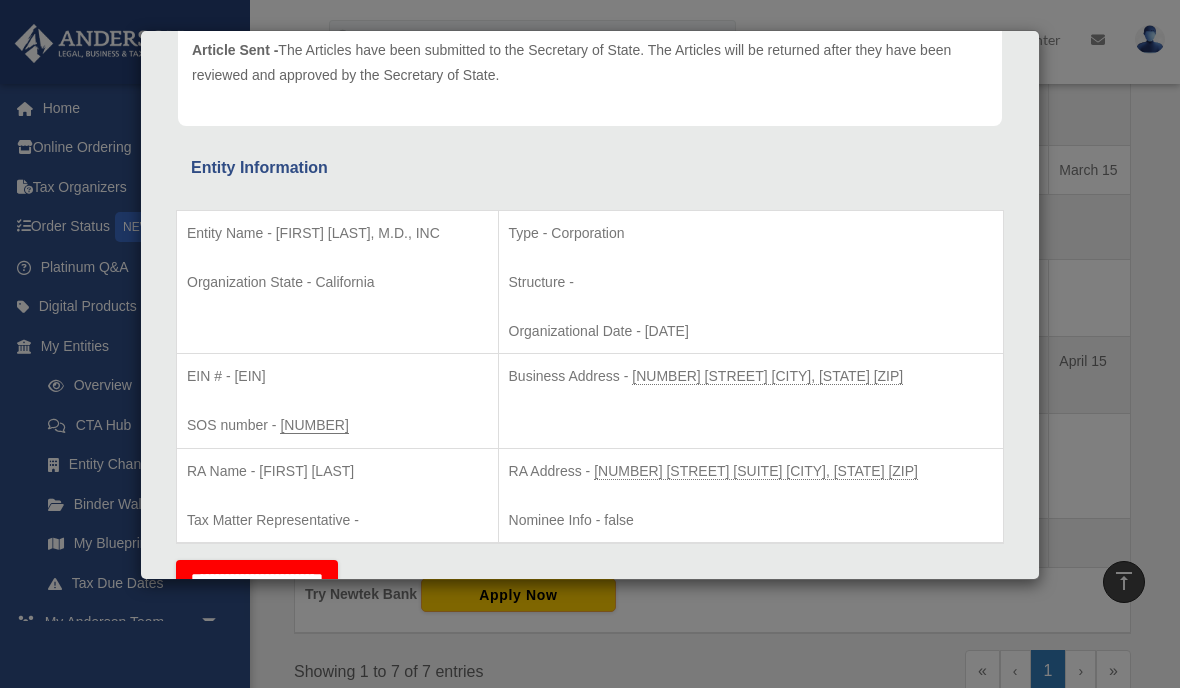 scroll, scrollTop: 274, scrollLeft: 0, axis: vertical 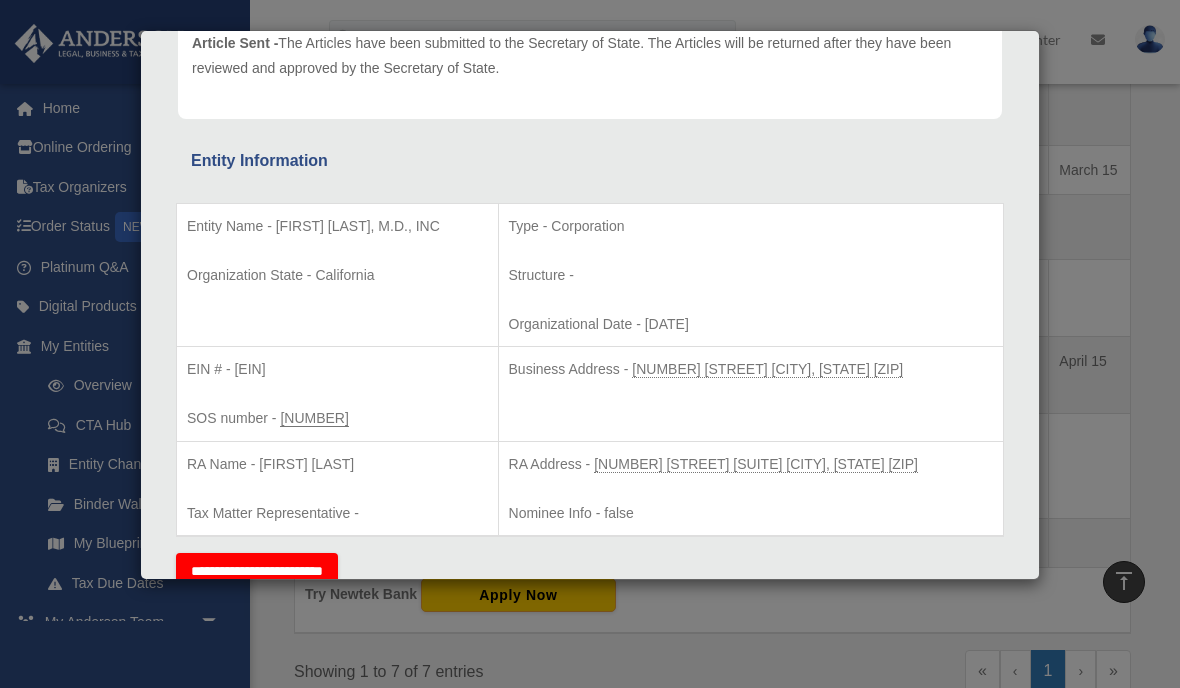 click on "Details
×
Articles Sent
Organizational Date" at bounding box center (590, 344) 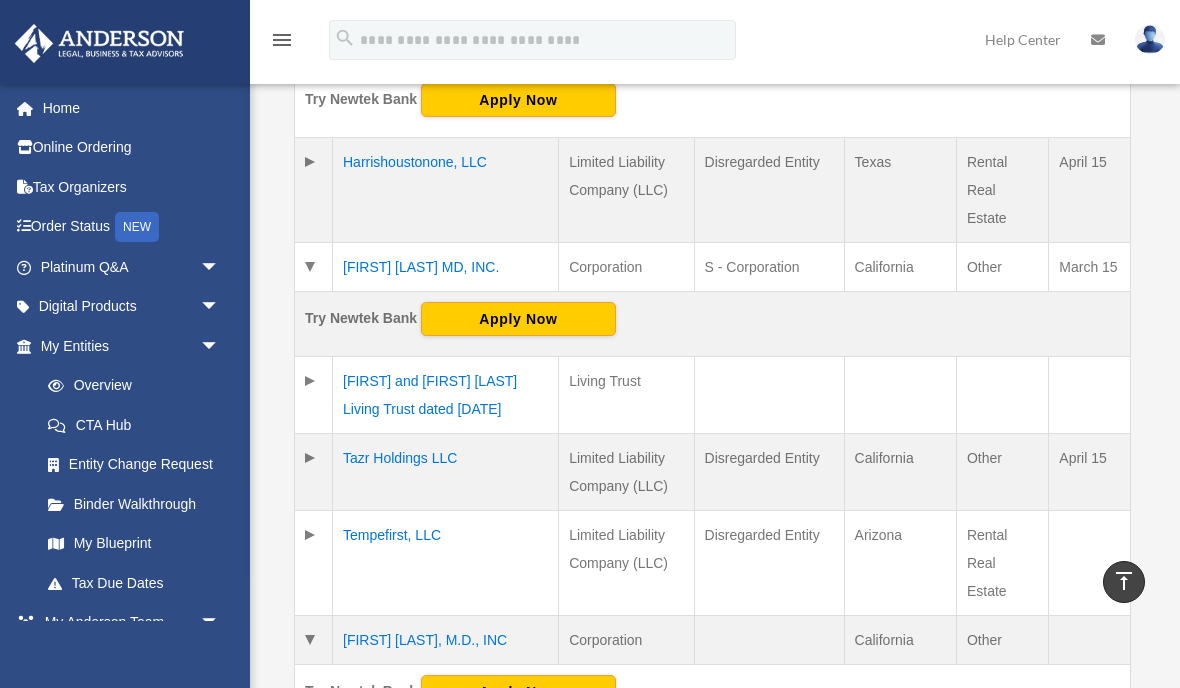 scroll, scrollTop: 664, scrollLeft: 0, axis: vertical 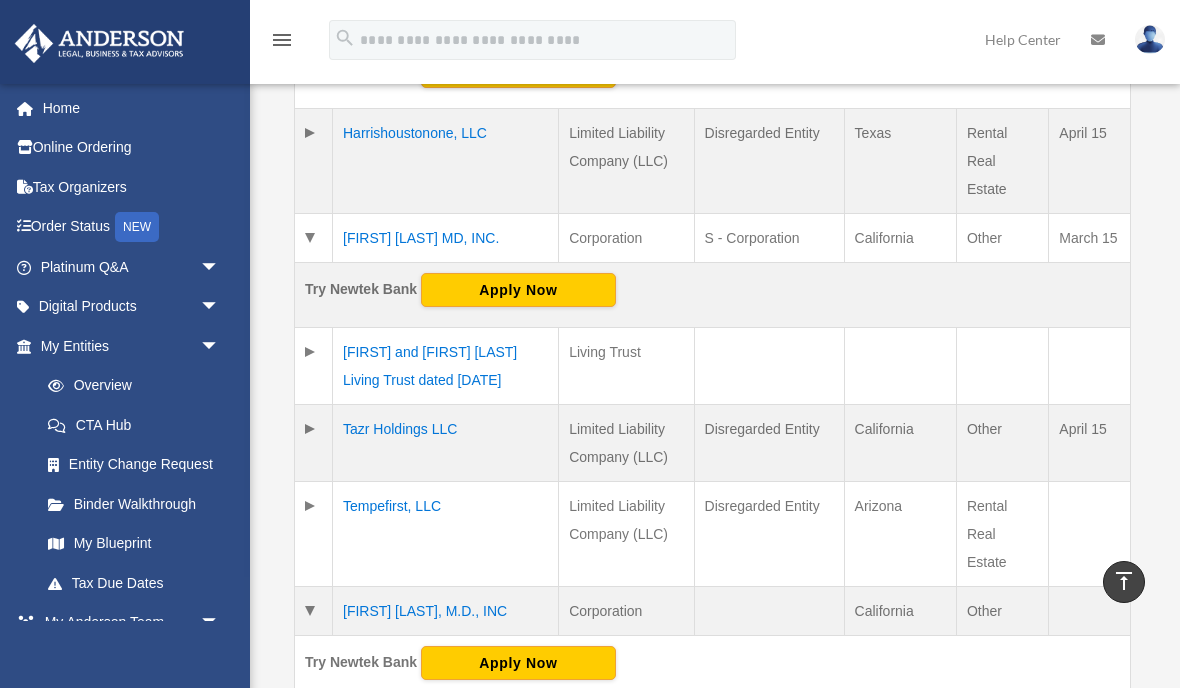 click on "Tazr Holdings LLC" at bounding box center (446, 443) 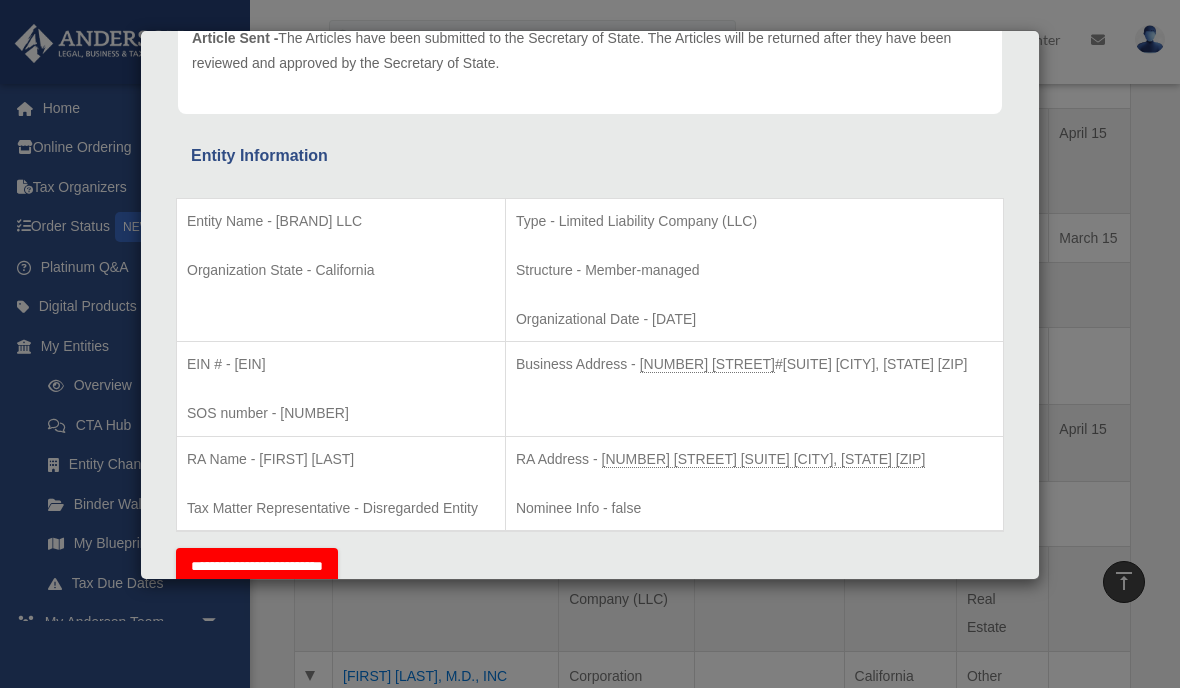 scroll, scrollTop: 278, scrollLeft: 0, axis: vertical 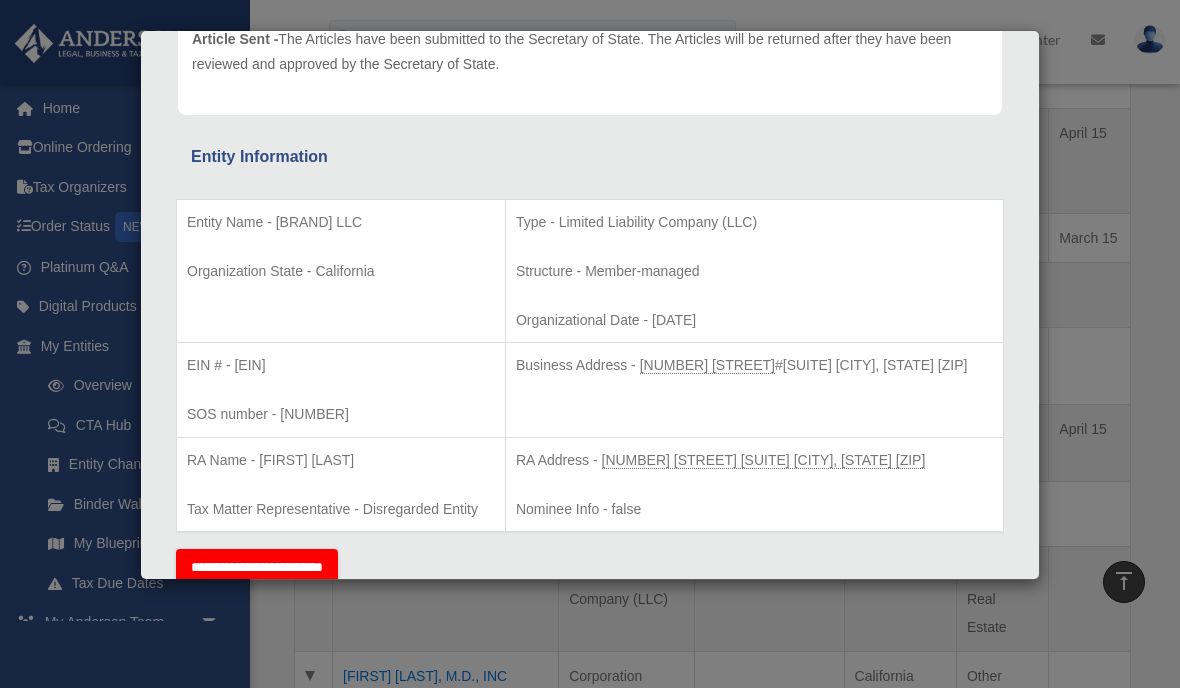 click on "Details
×
Articles Sent
Organizational Date" at bounding box center [590, 344] 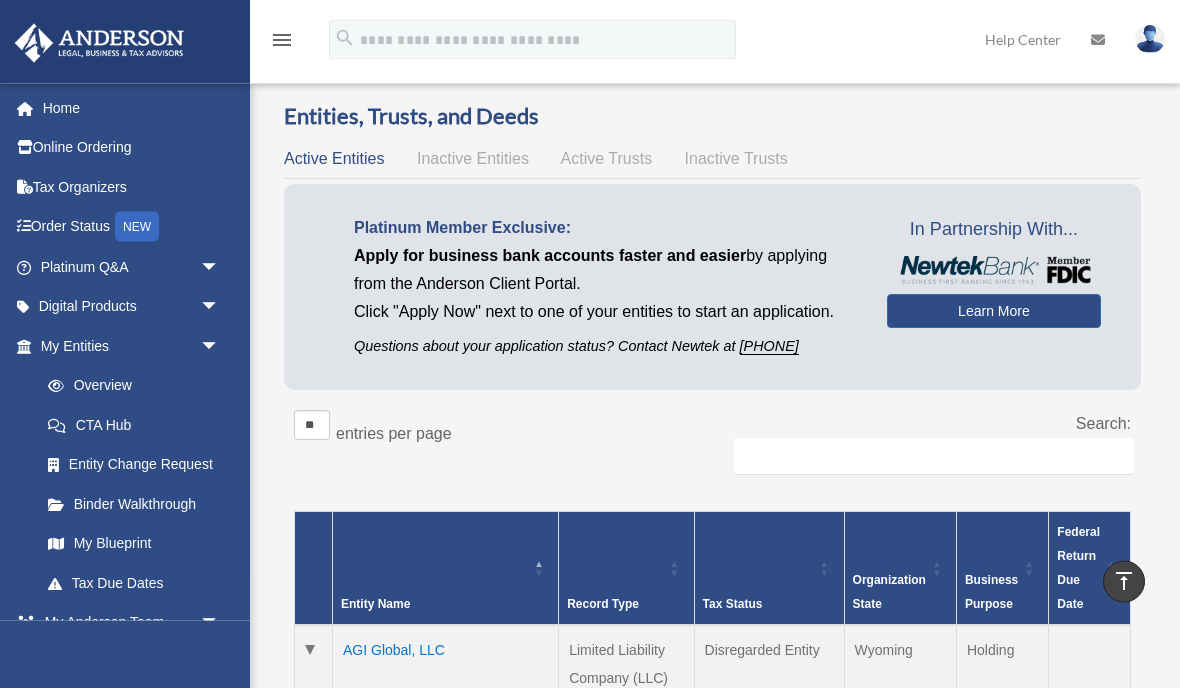 scroll, scrollTop: 0, scrollLeft: 0, axis: both 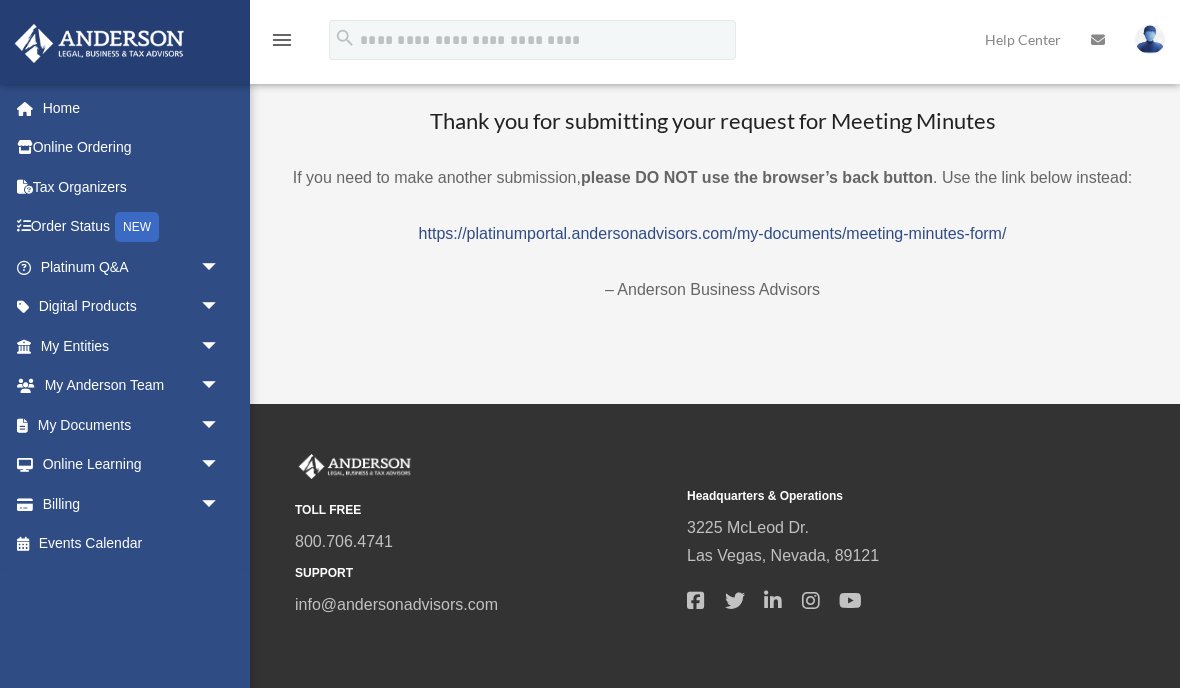 click on "Home" at bounding box center [132, 108] 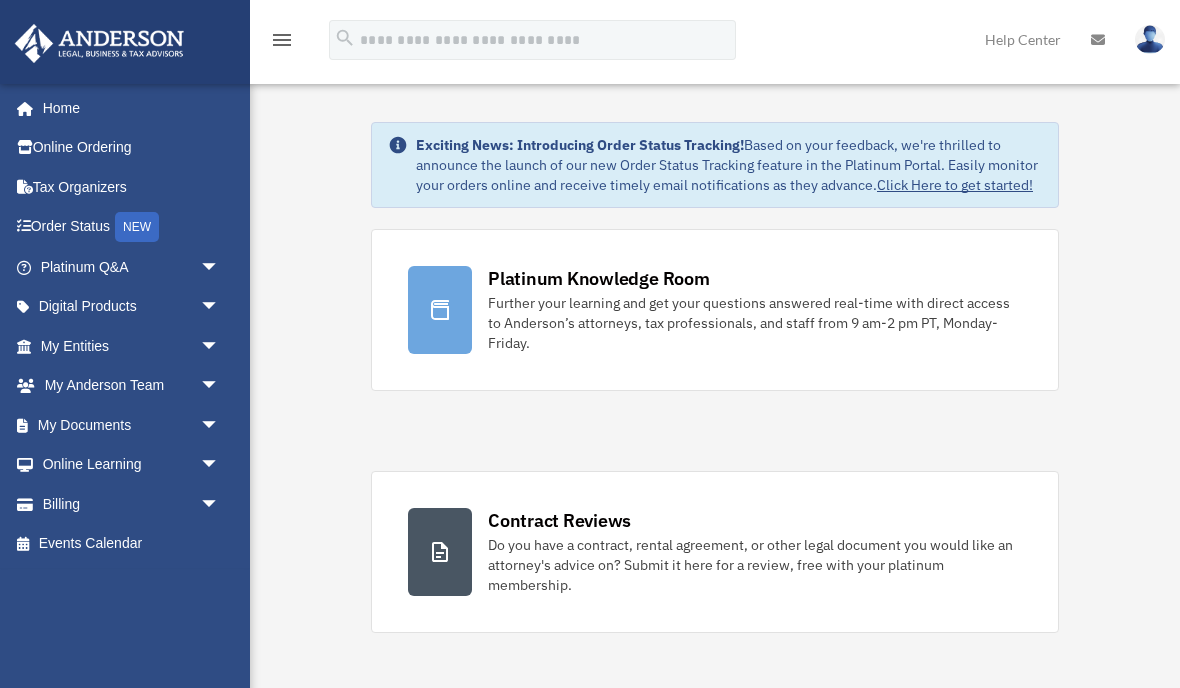 scroll, scrollTop: 0, scrollLeft: 0, axis: both 